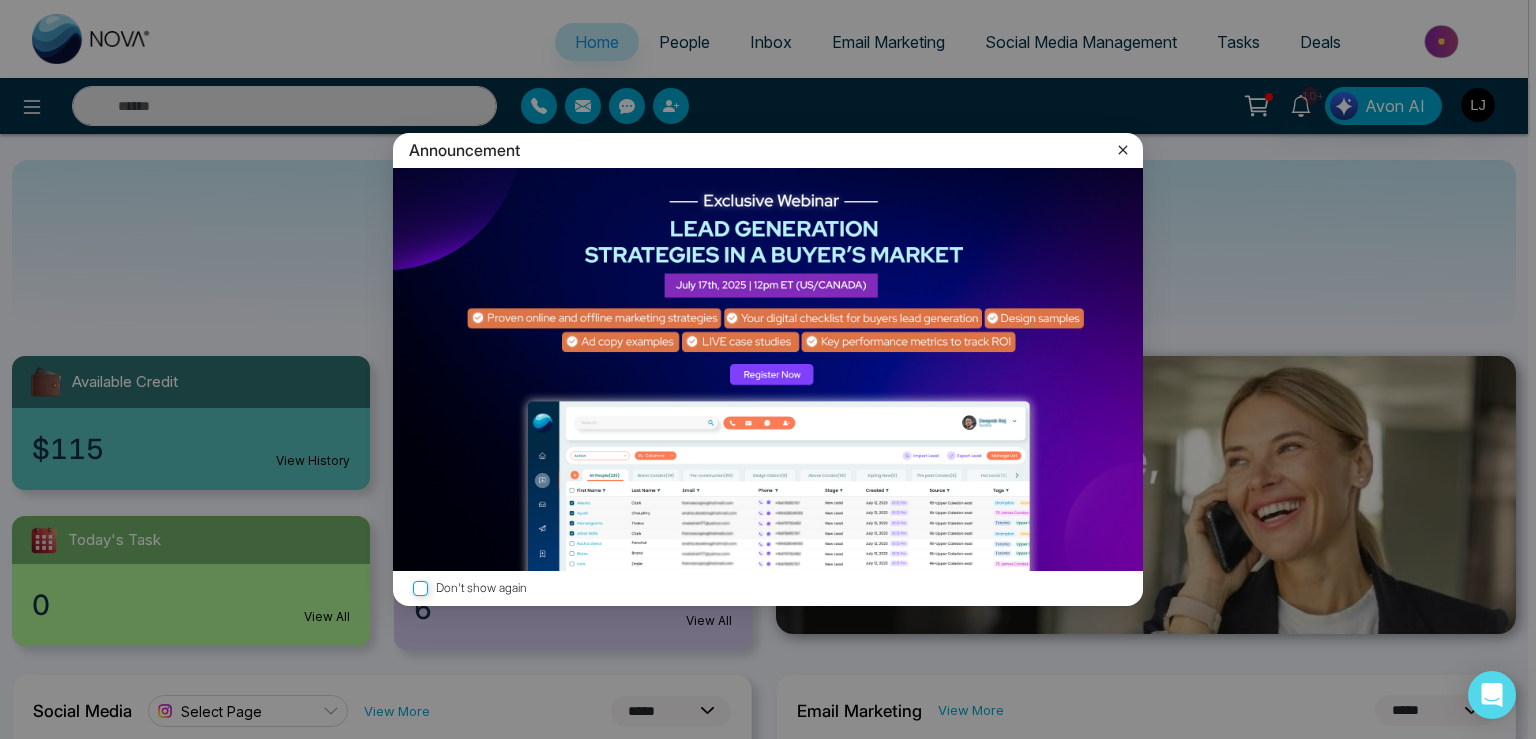 select on "*" 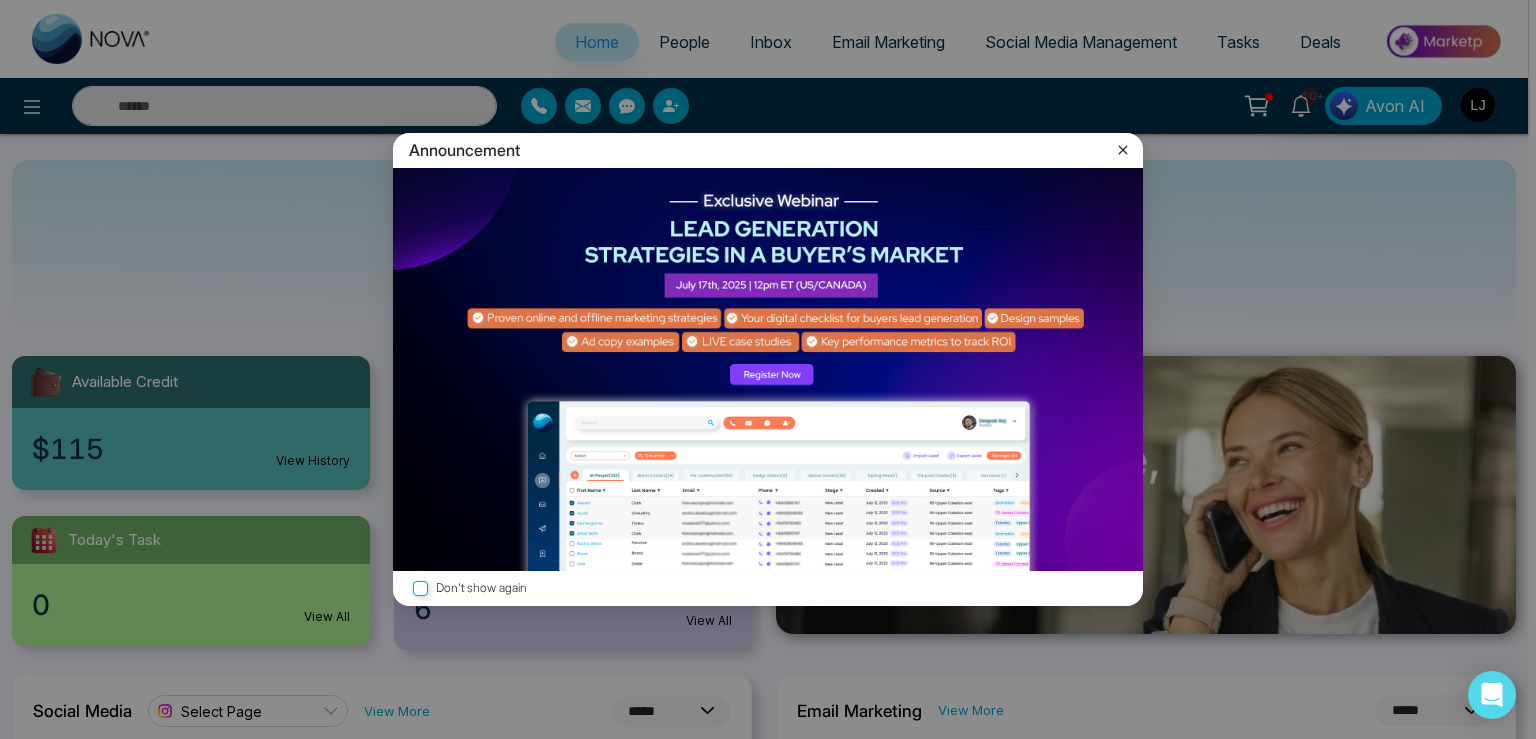 select on "*" 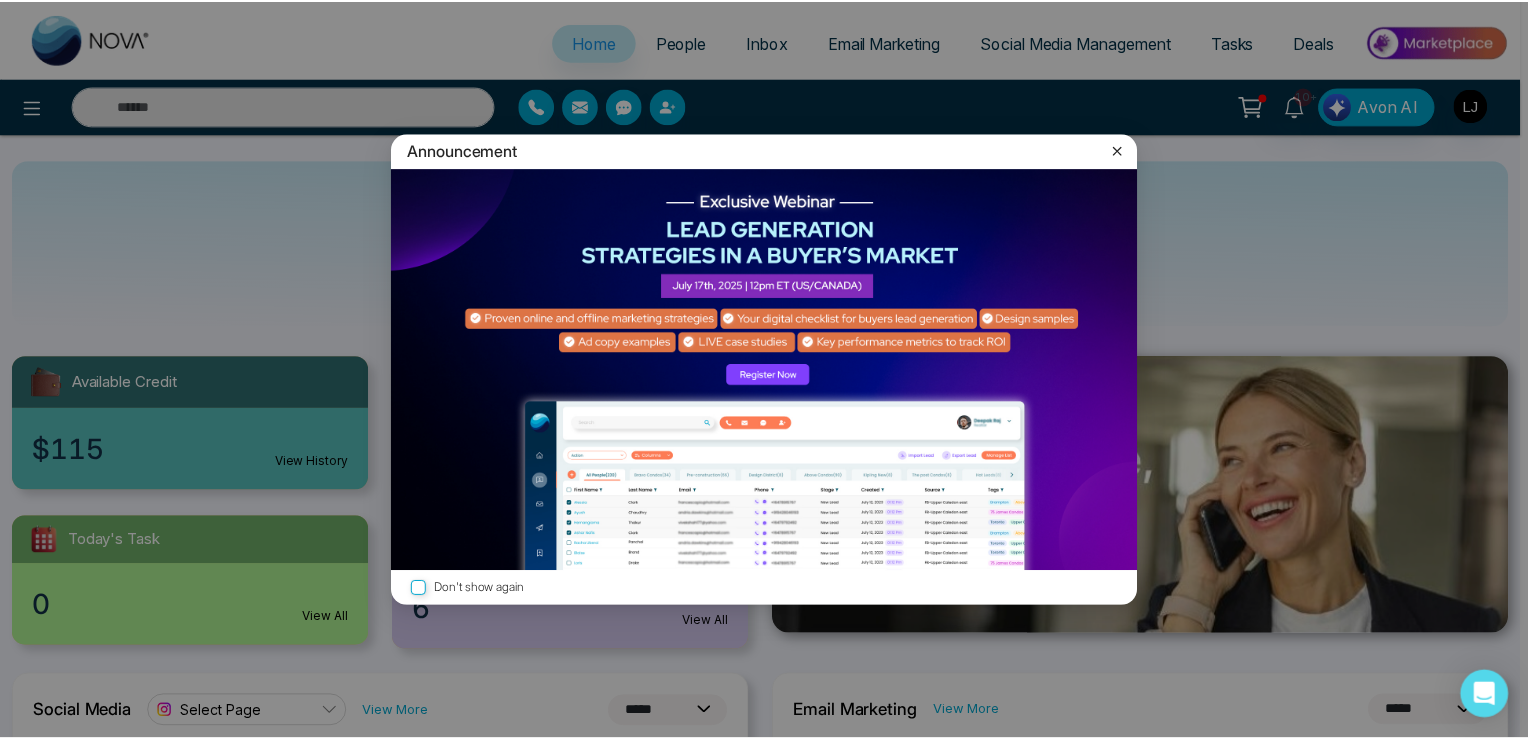 scroll, scrollTop: 0, scrollLeft: 0, axis: both 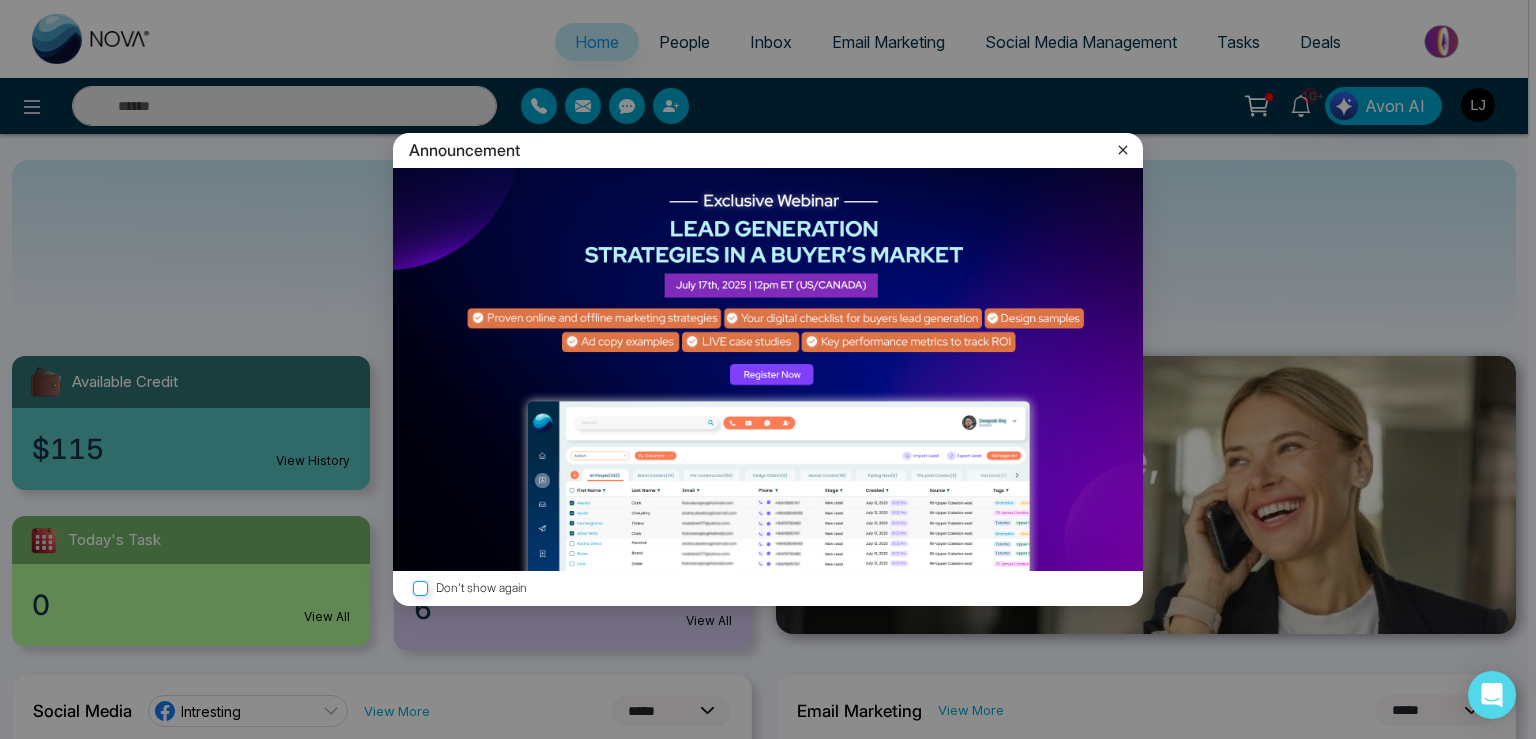 click 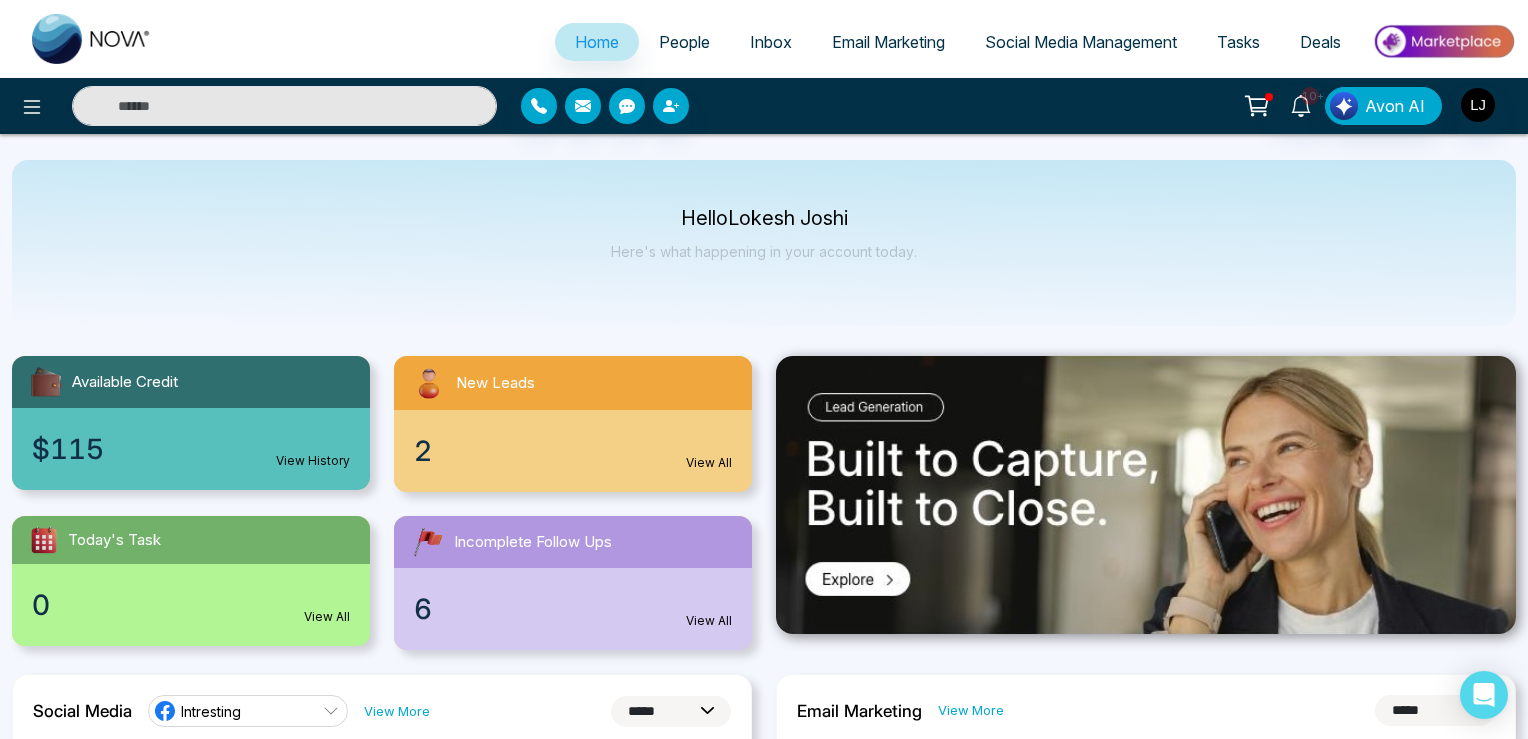 click on "People" at bounding box center [684, 42] 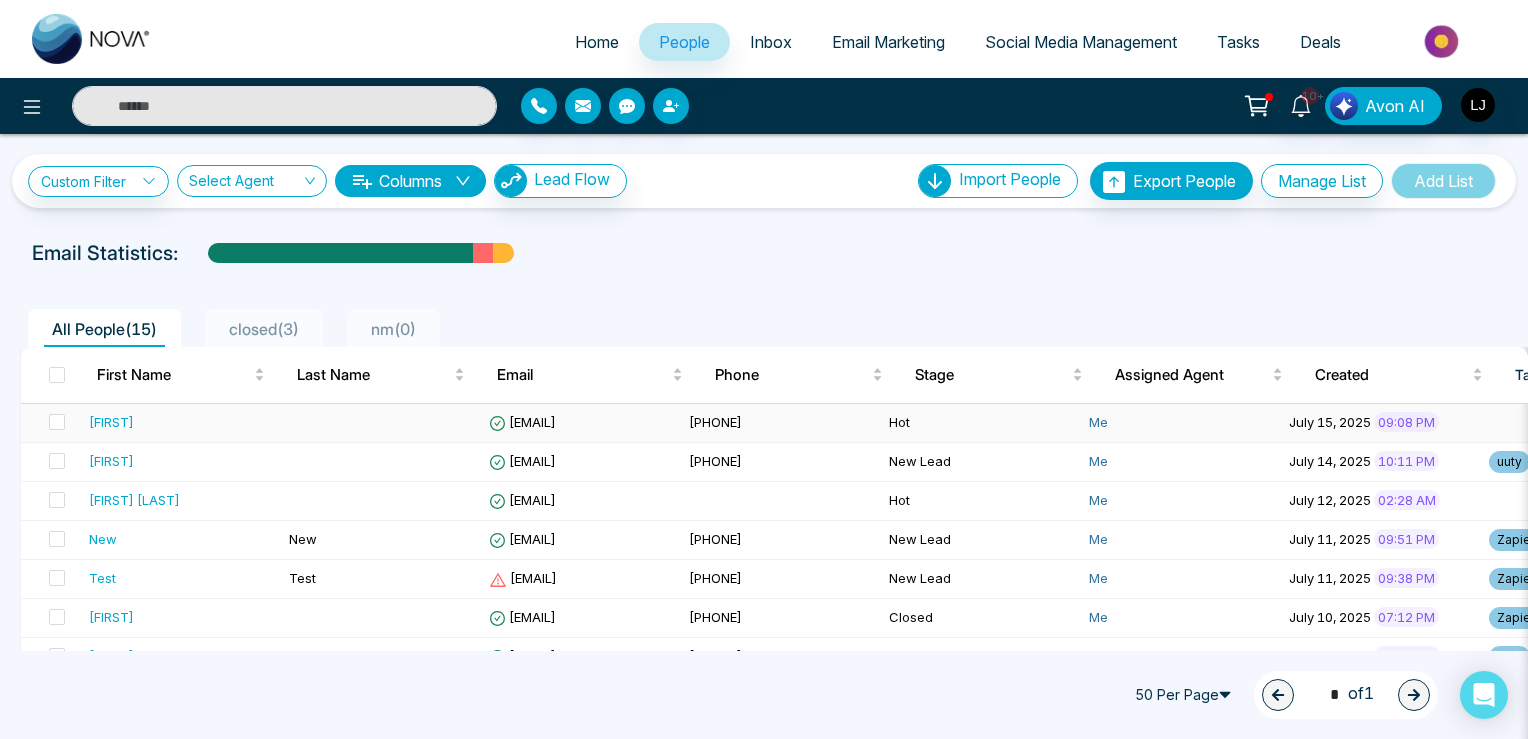 click on "lokeshjoshi6454@gmail.com" at bounding box center (522, 422) 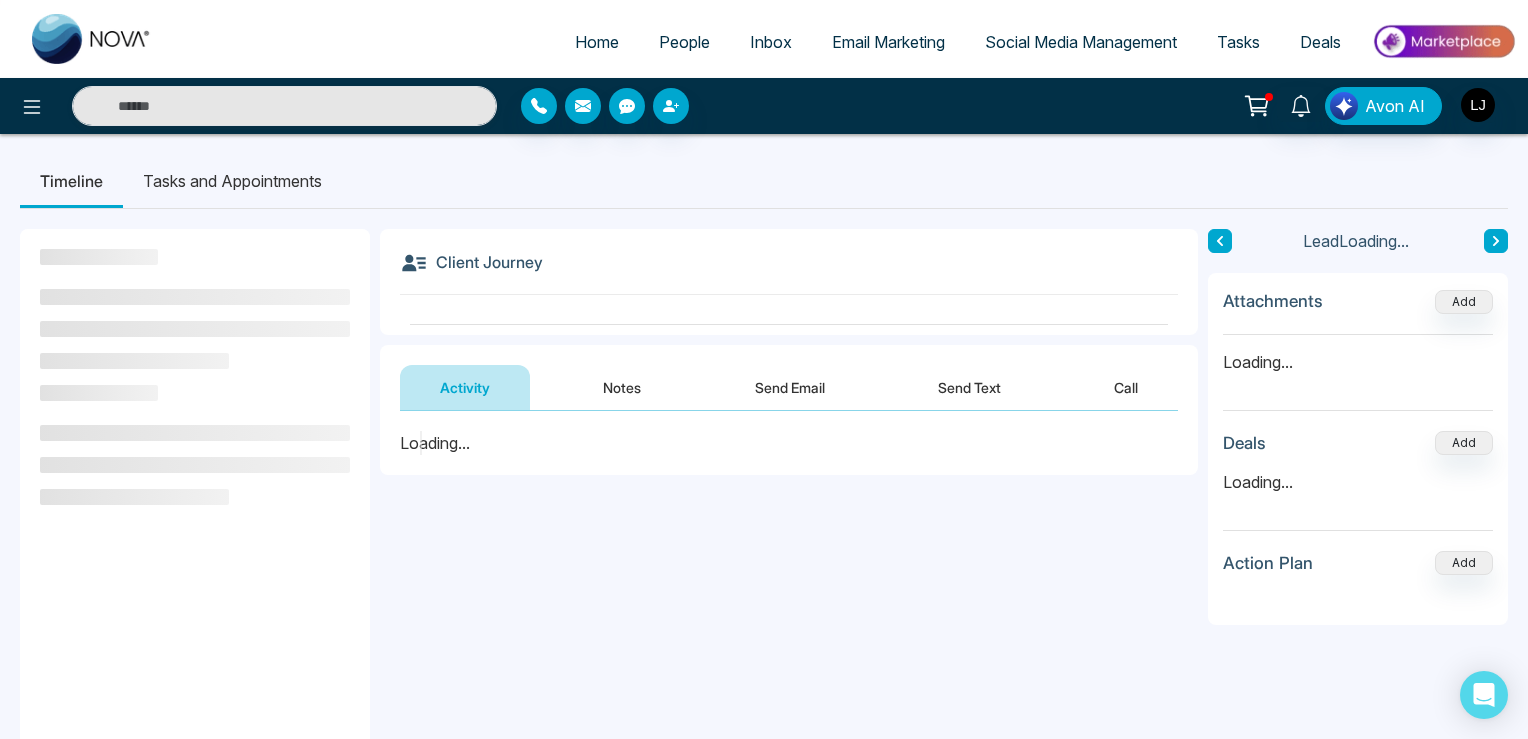 click on "Social Media Management" at bounding box center [1081, 42] 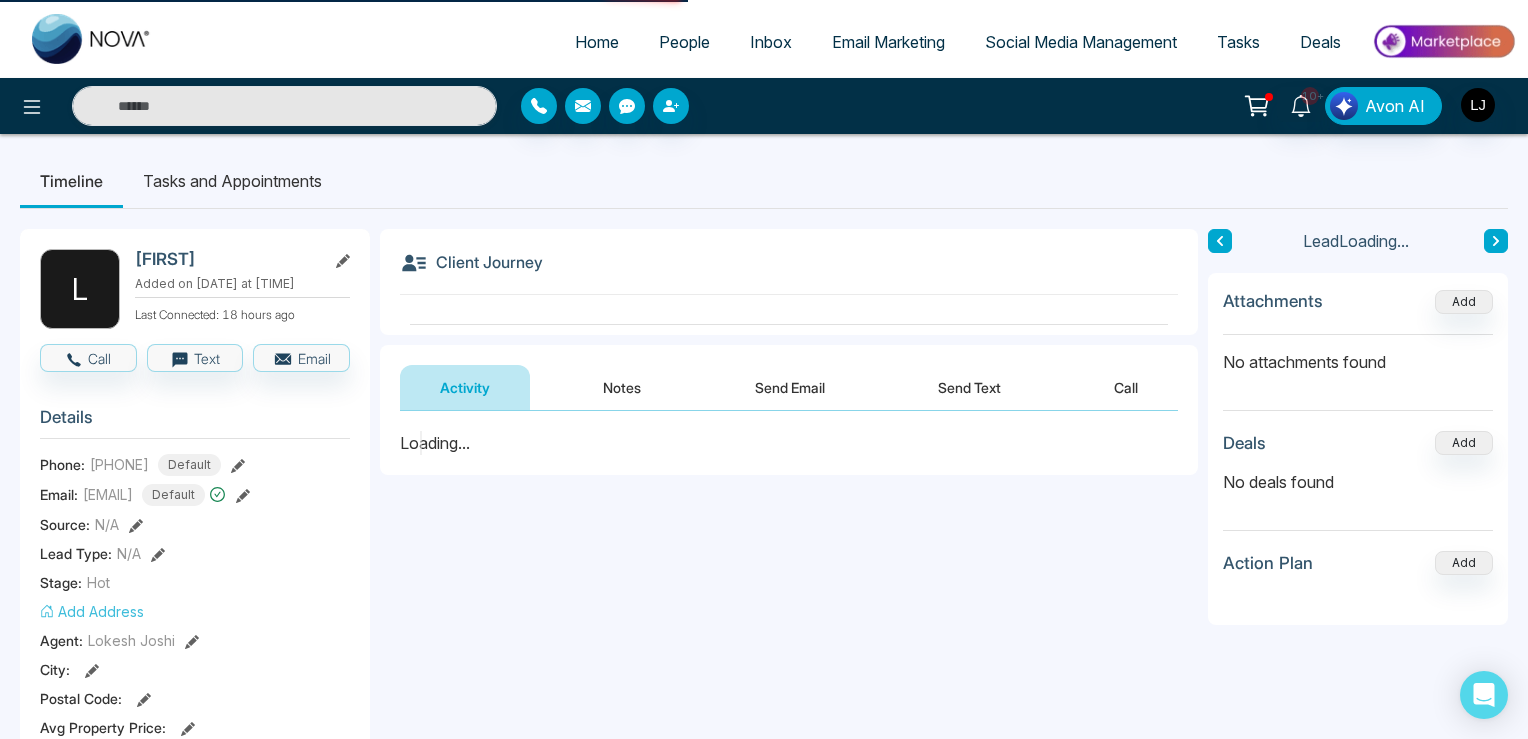 click on "Social Media Management" at bounding box center [1081, 42] 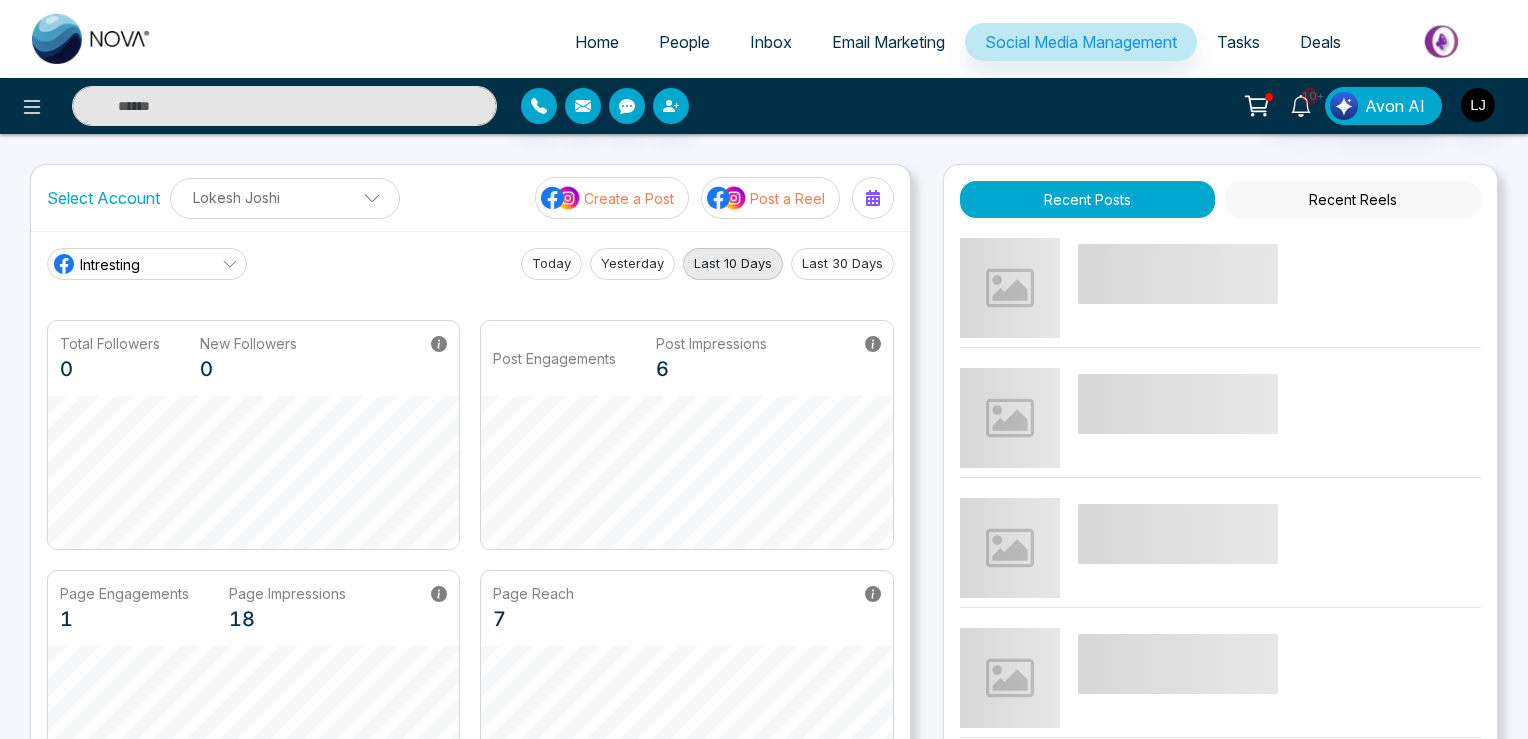 scroll, scrollTop: 0, scrollLeft: 0, axis: both 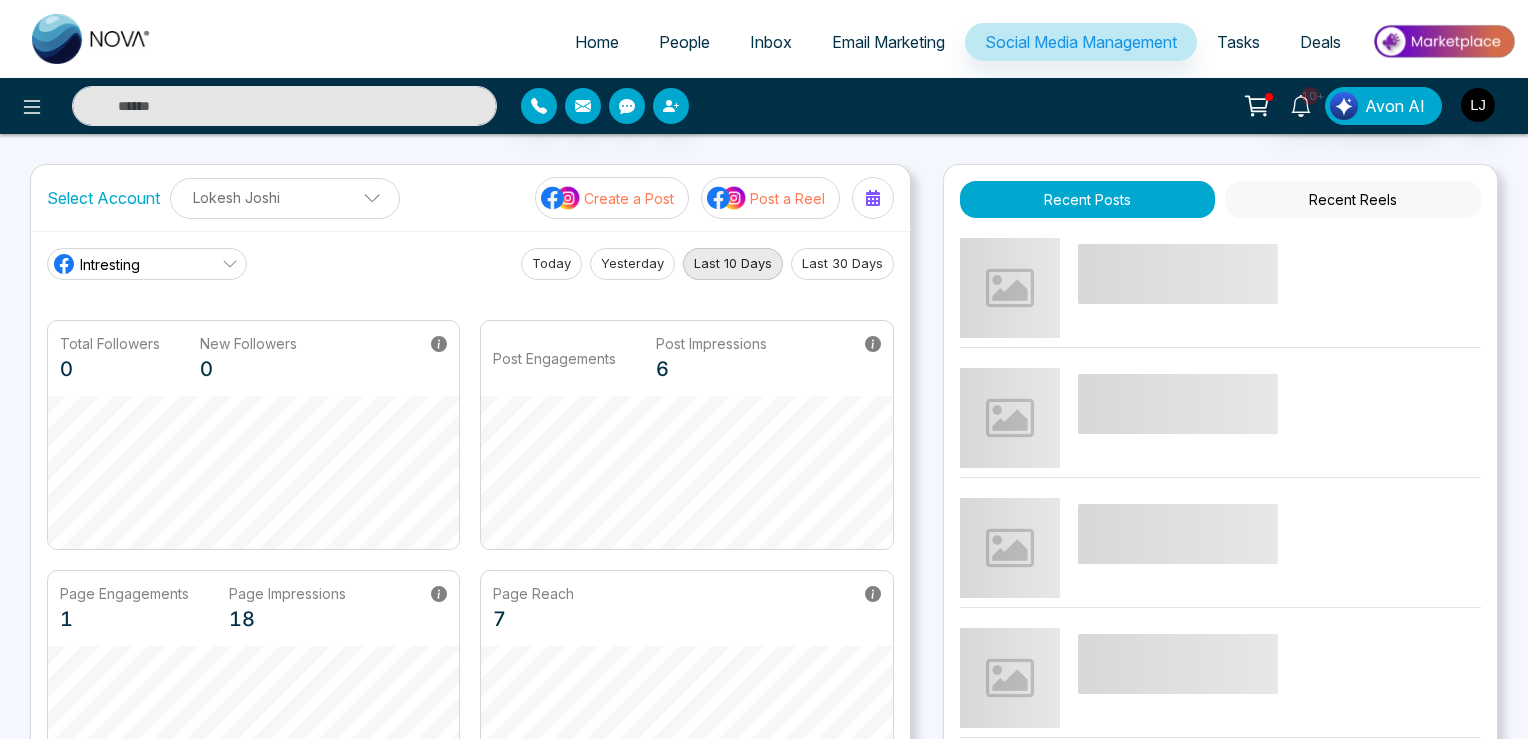 click on "Post a Reel" at bounding box center (770, 198) 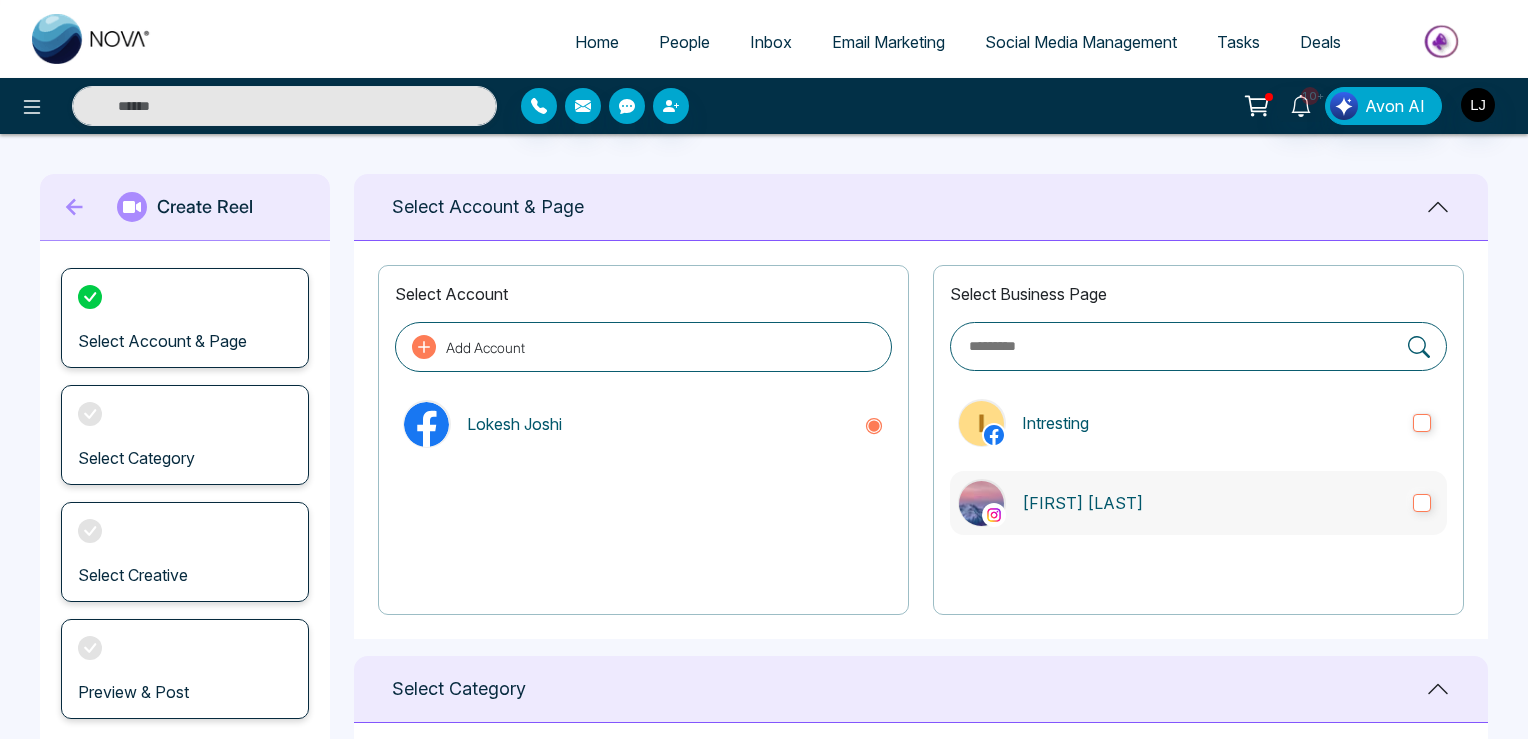 click on "Lokesh Avinash Joshi" at bounding box center (1198, 503) 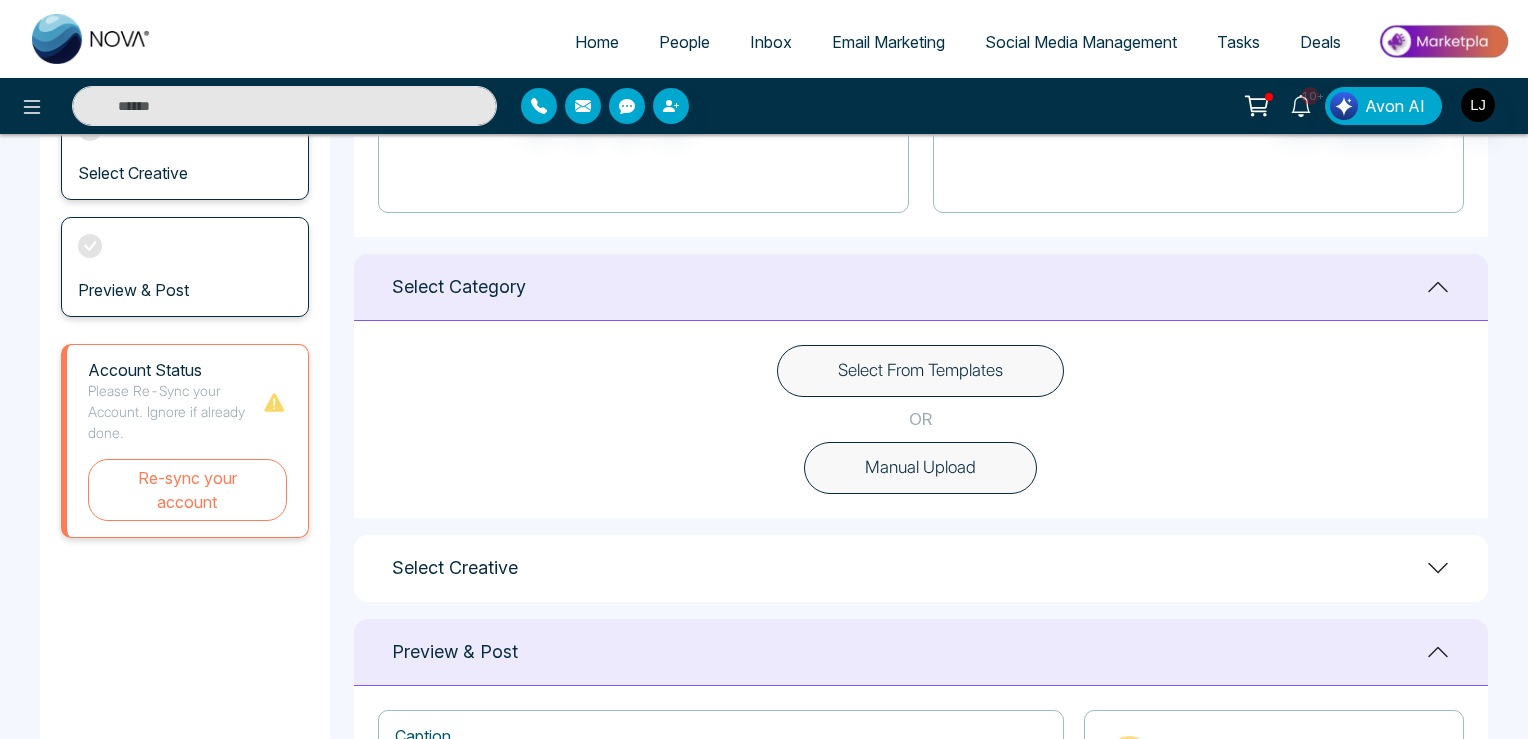 scroll, scrollTop: 633, scrollLeft: 0, axis: vertical 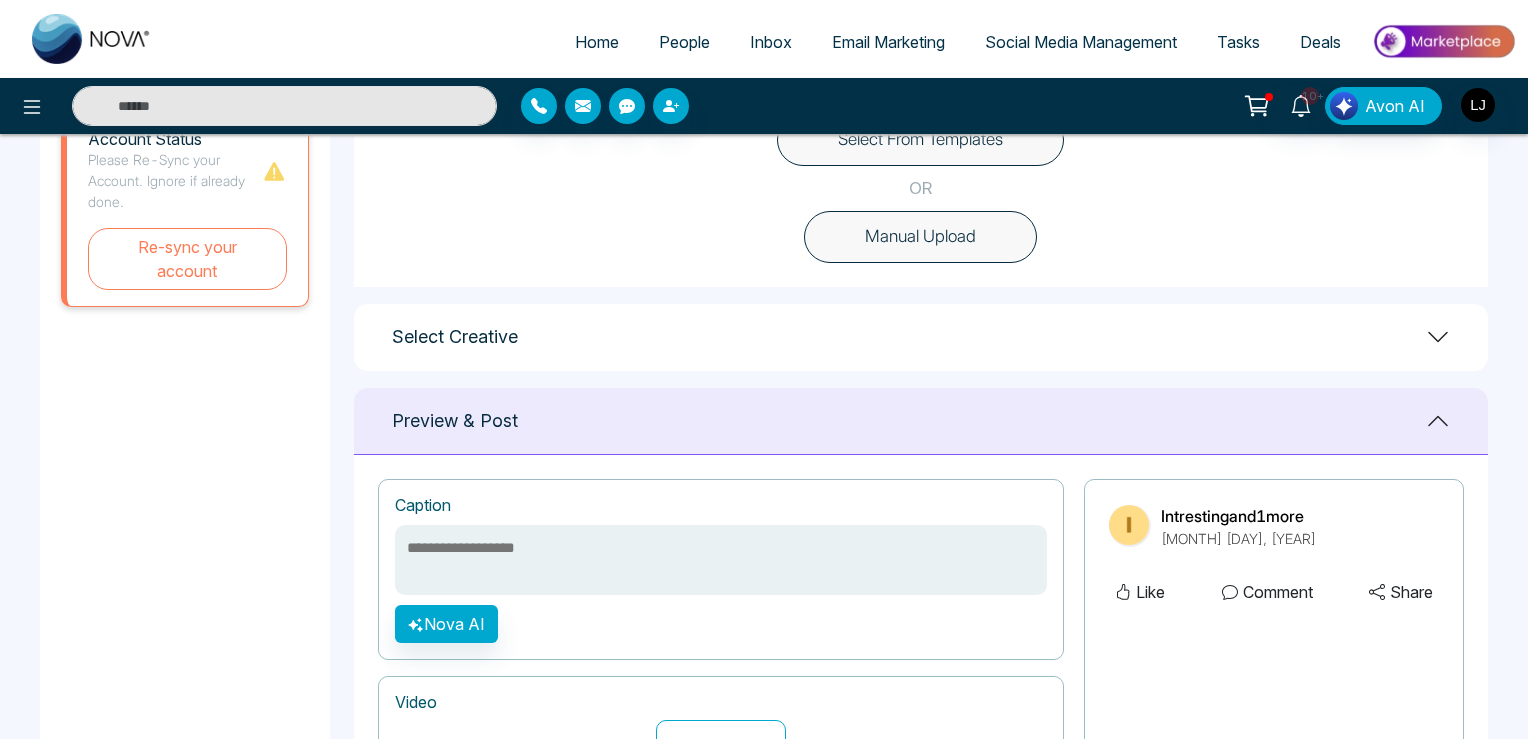 click on "Manual Upload" at bounding box center [920, 237] 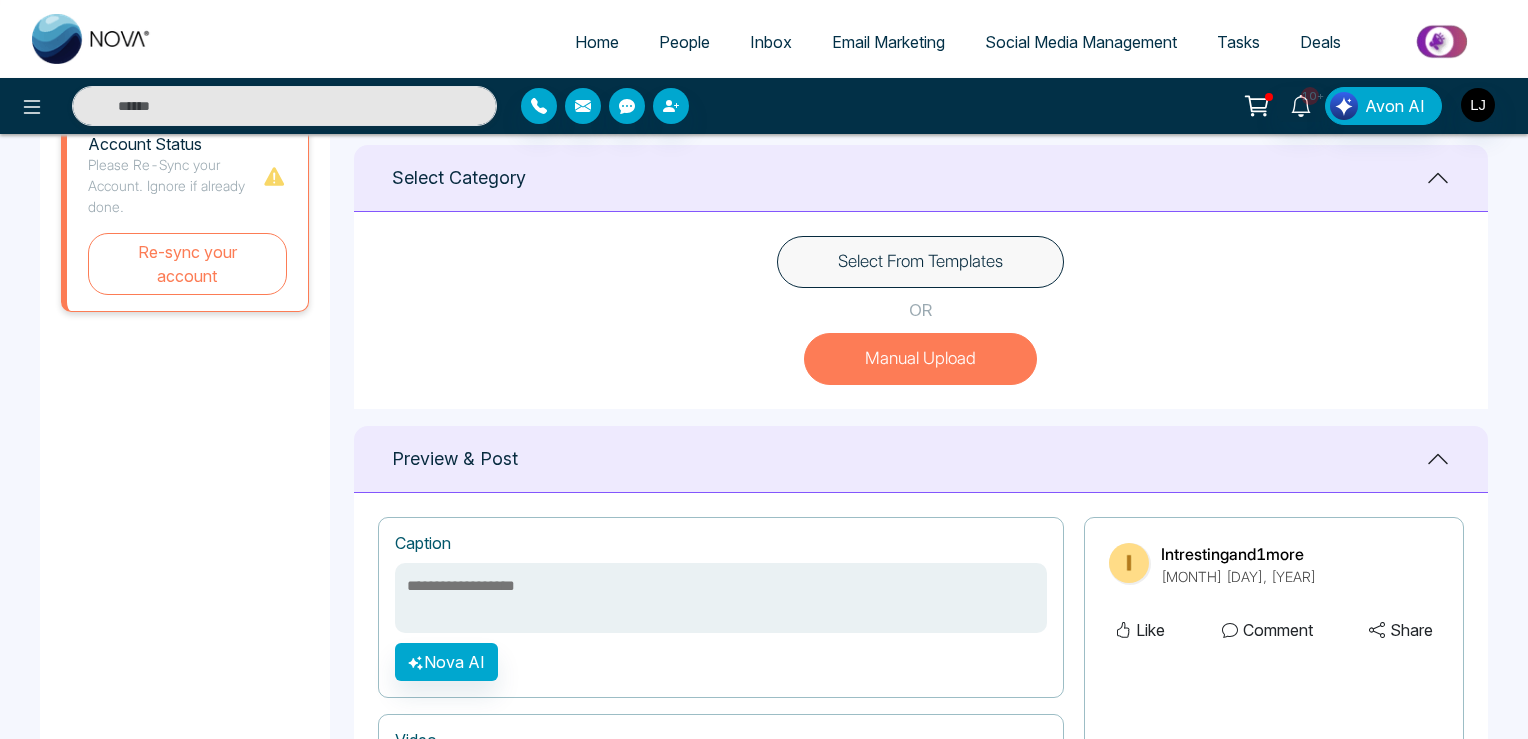 scroll, scrollTop: 411, scrollLeft: 0, axis: vertical 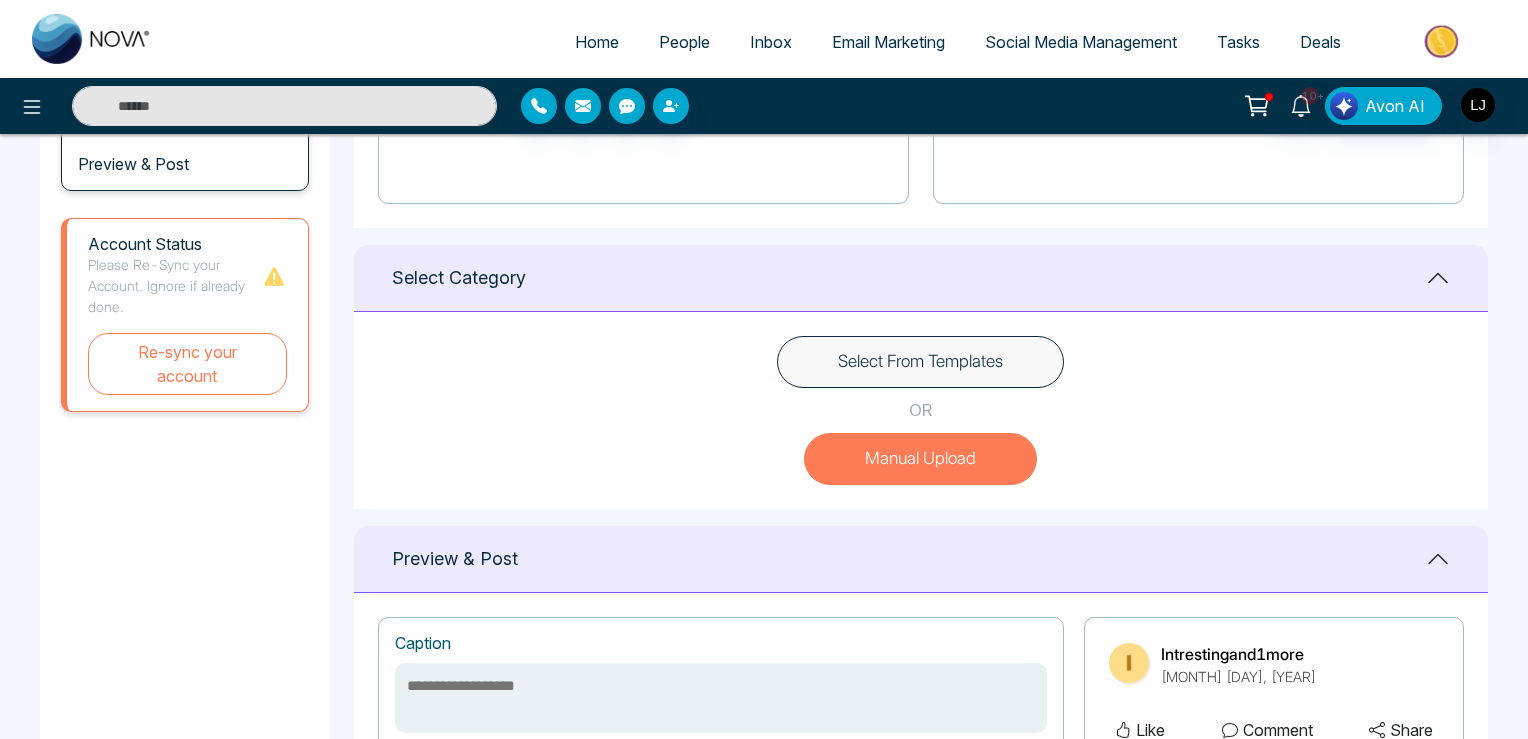 click on "Select From Templates" at bounding box center [920, 362] 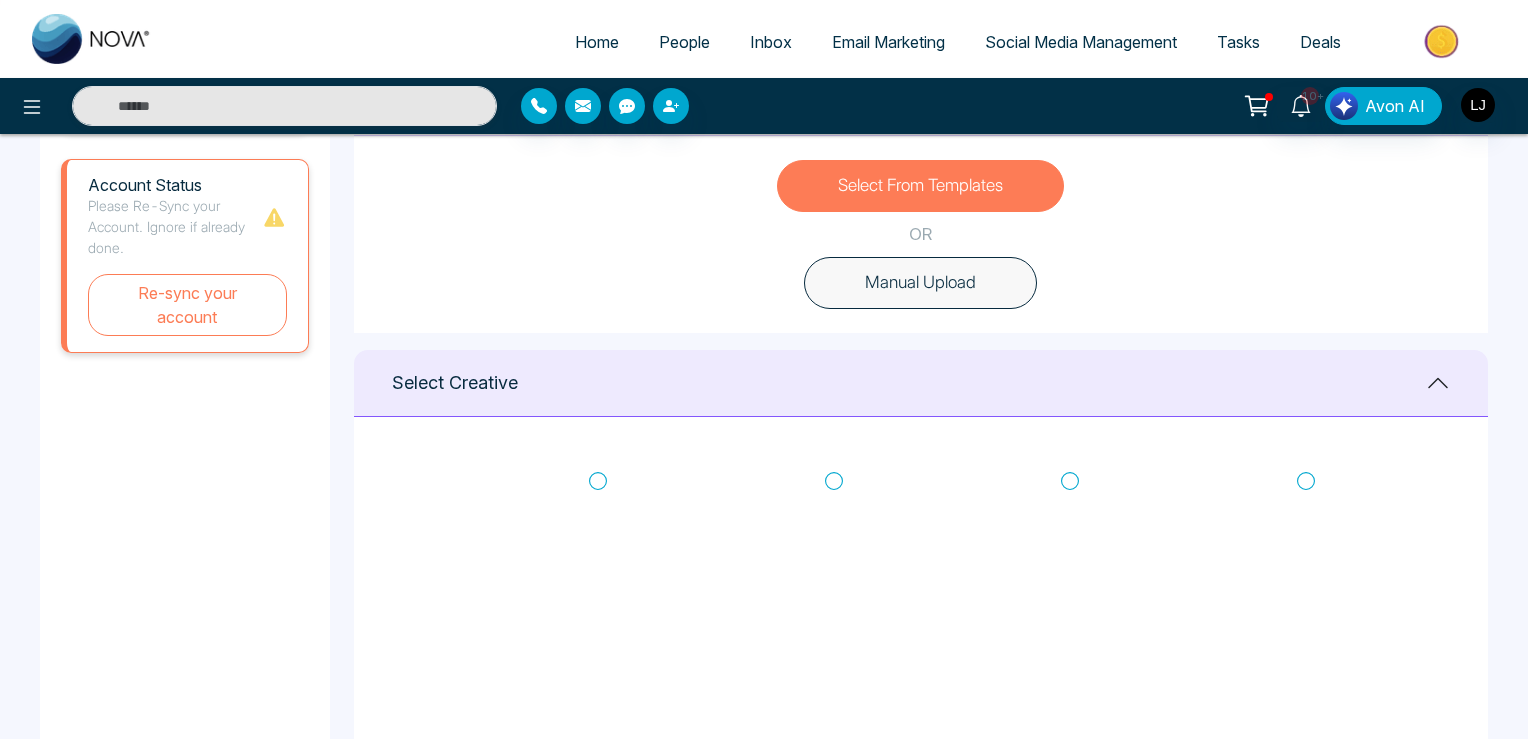 scroll, scrollTop: 833, scrollLeft: 0, axis: vertical 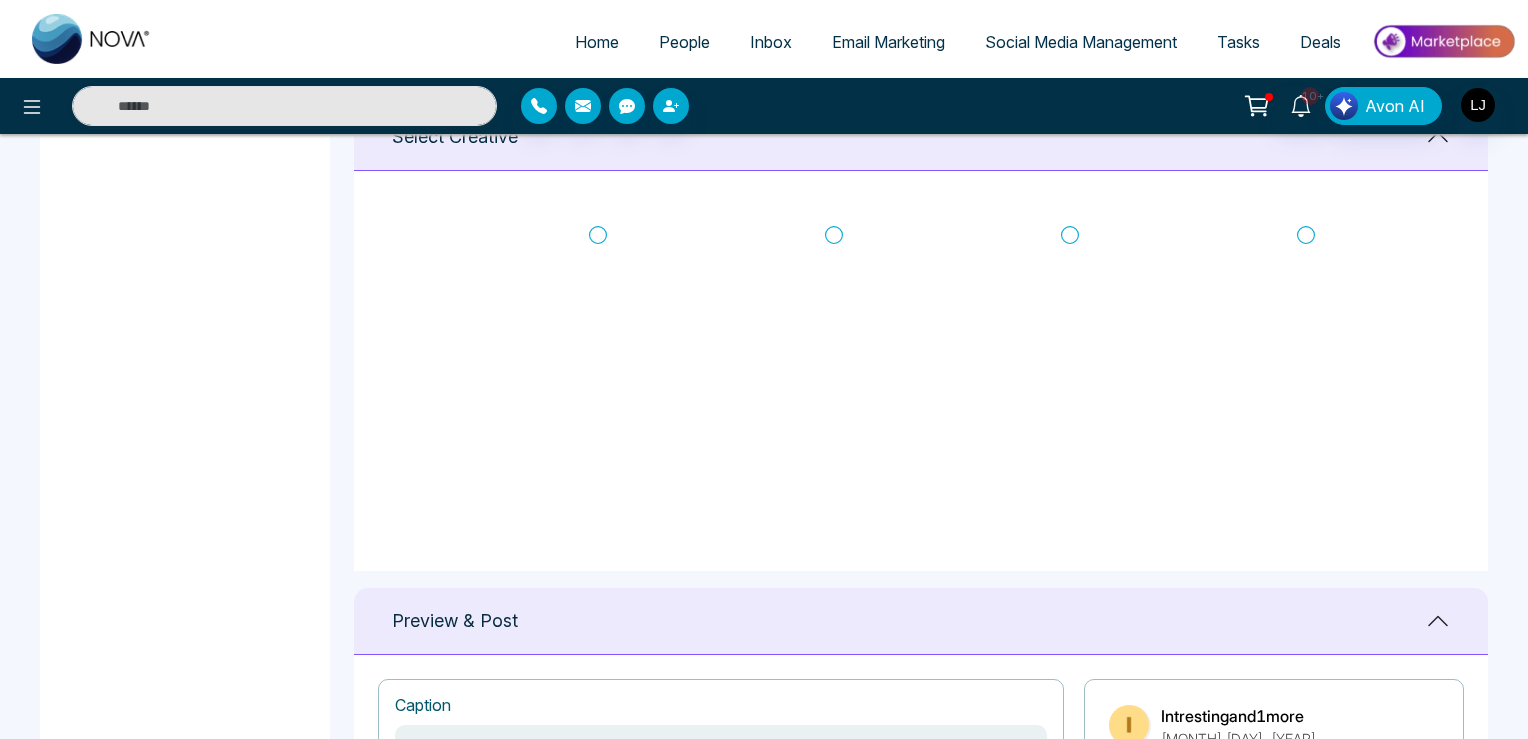 click 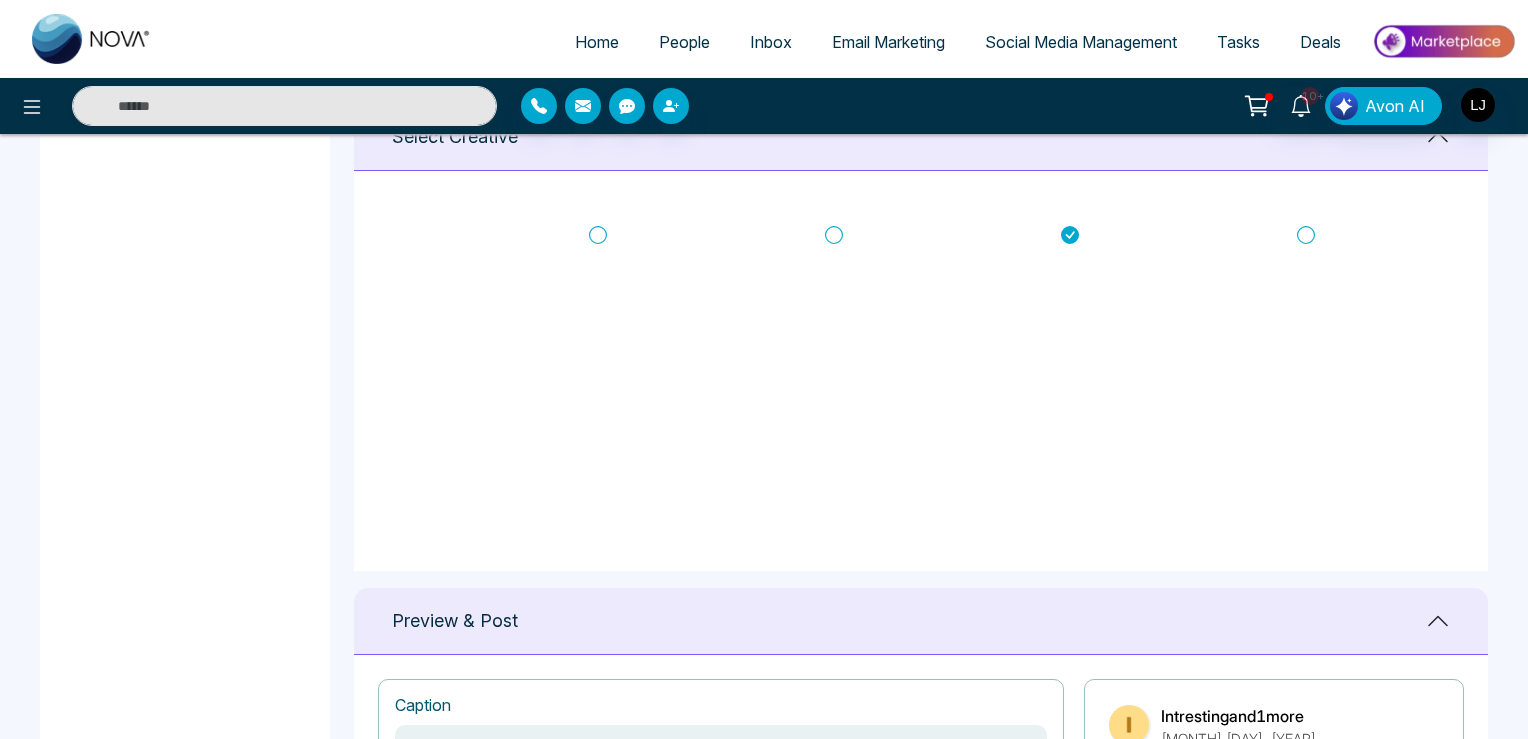 scroll, scrollTop: 79, scrollLeft: 0, axis: vertical 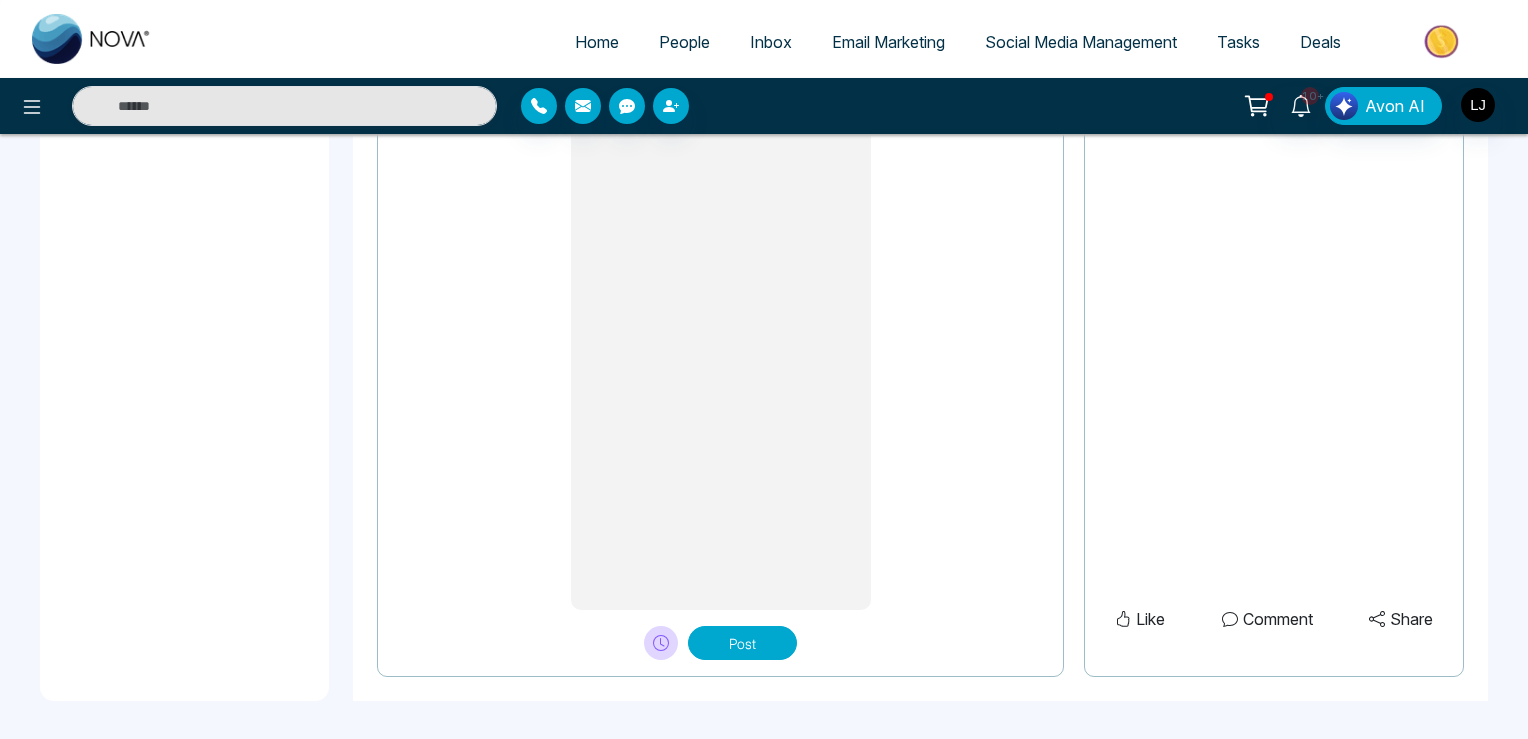 click on "Post" at bounding box center [742, 643] 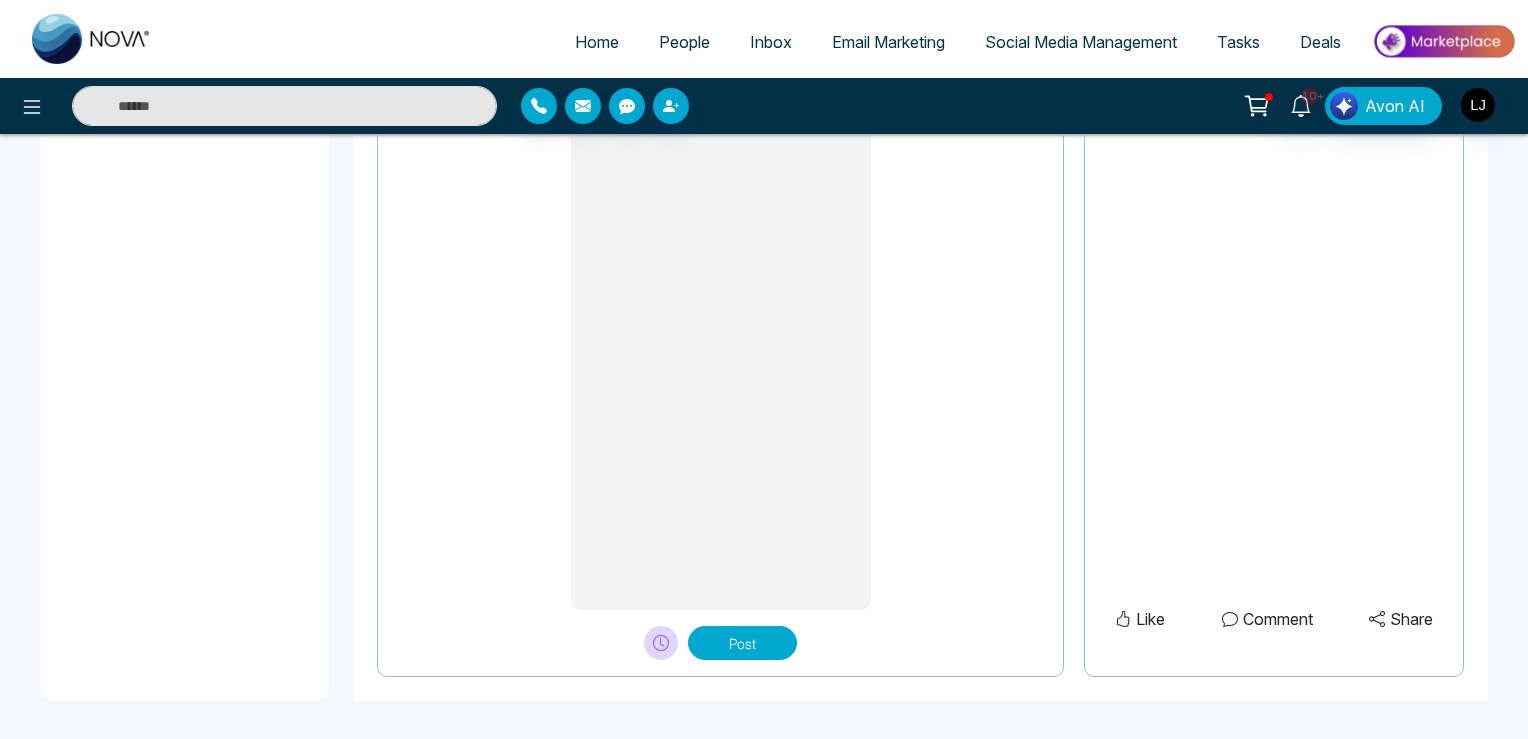 click on "Post" at bounding box center (742, 643) 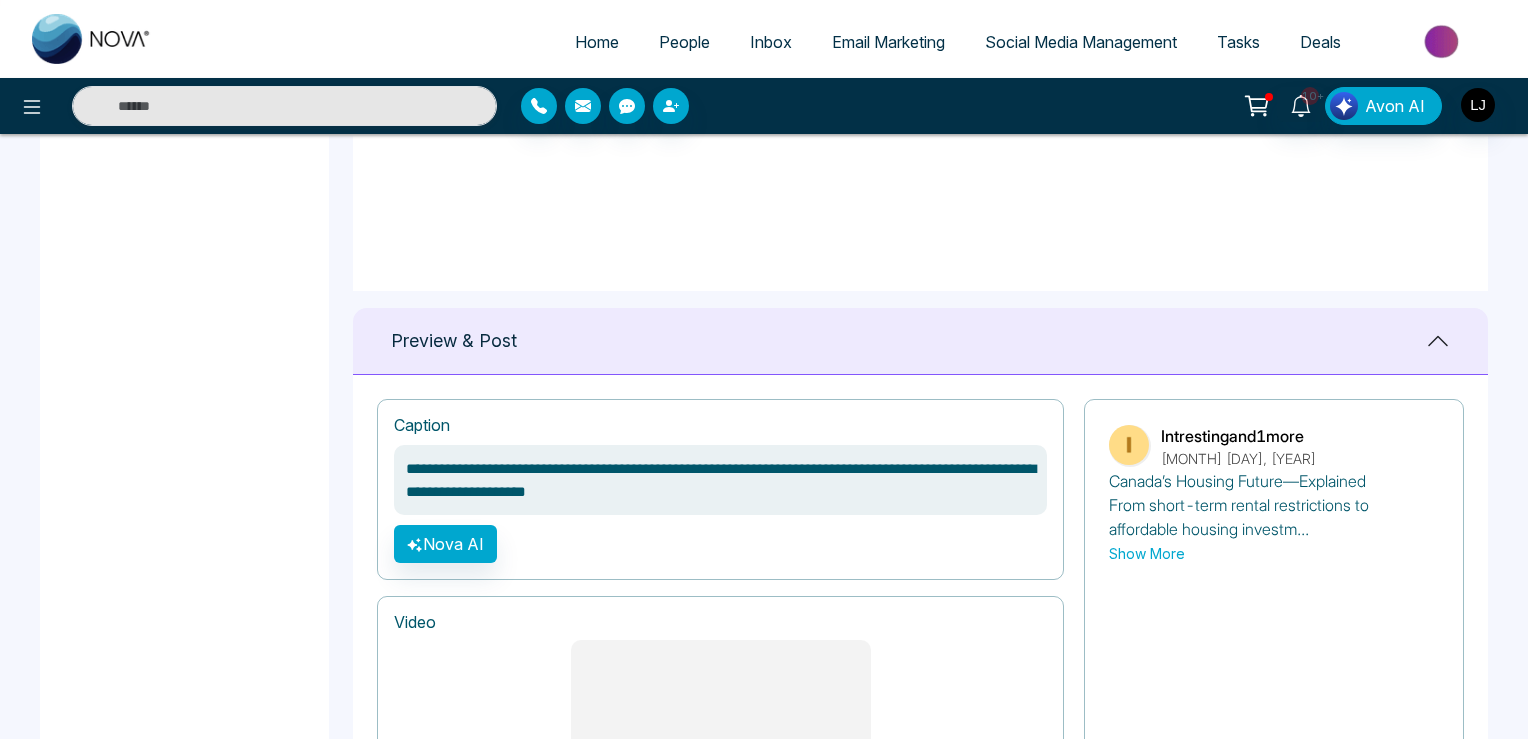 scroll, scrollTop: 936, scrollLeft: 0, axis: vertical 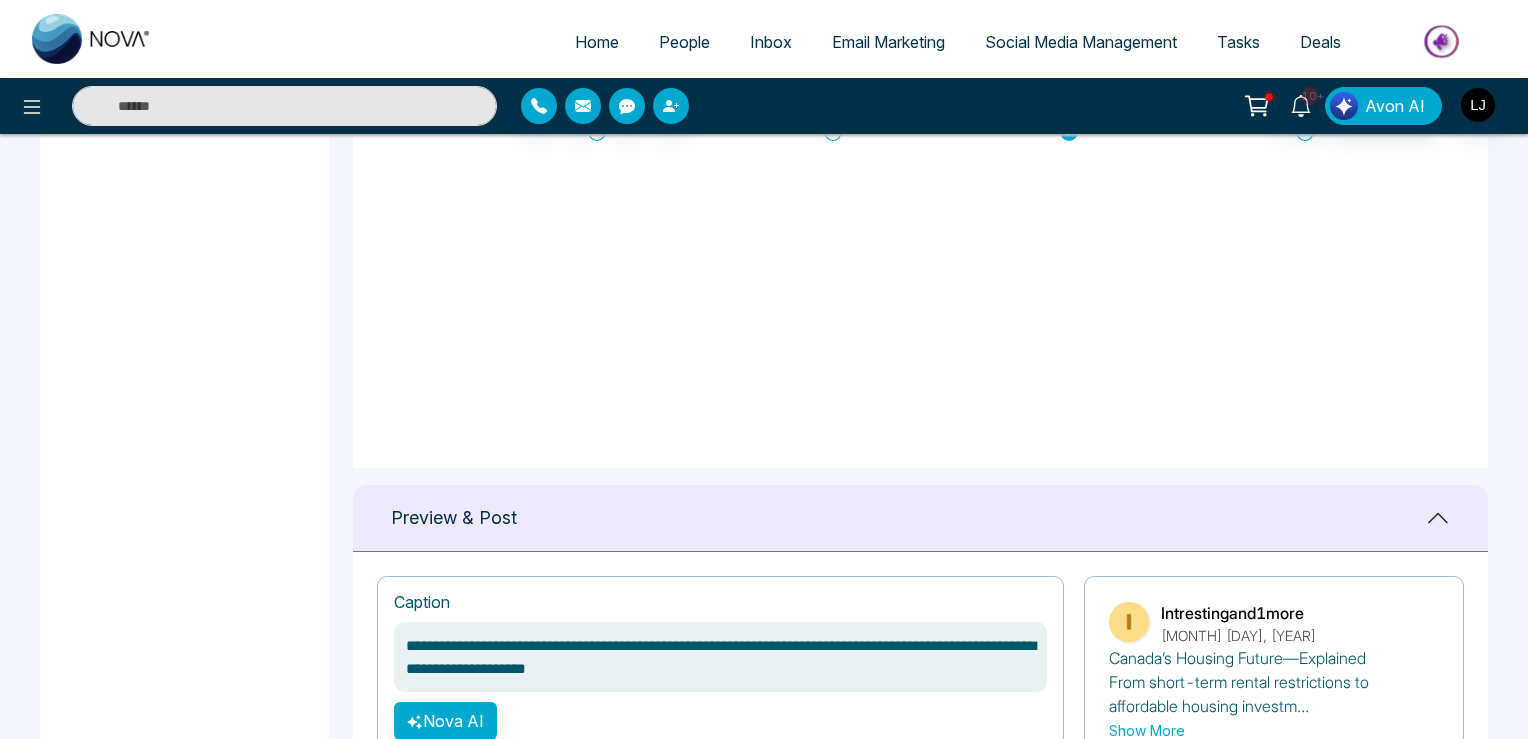 click on "Create Reel Select Account & Page Select Category Select Creative Preview & Post Account Status Please Re-Sync your Account. Ignore if already done. Re-sync your account" at bounding box center (184, 339) 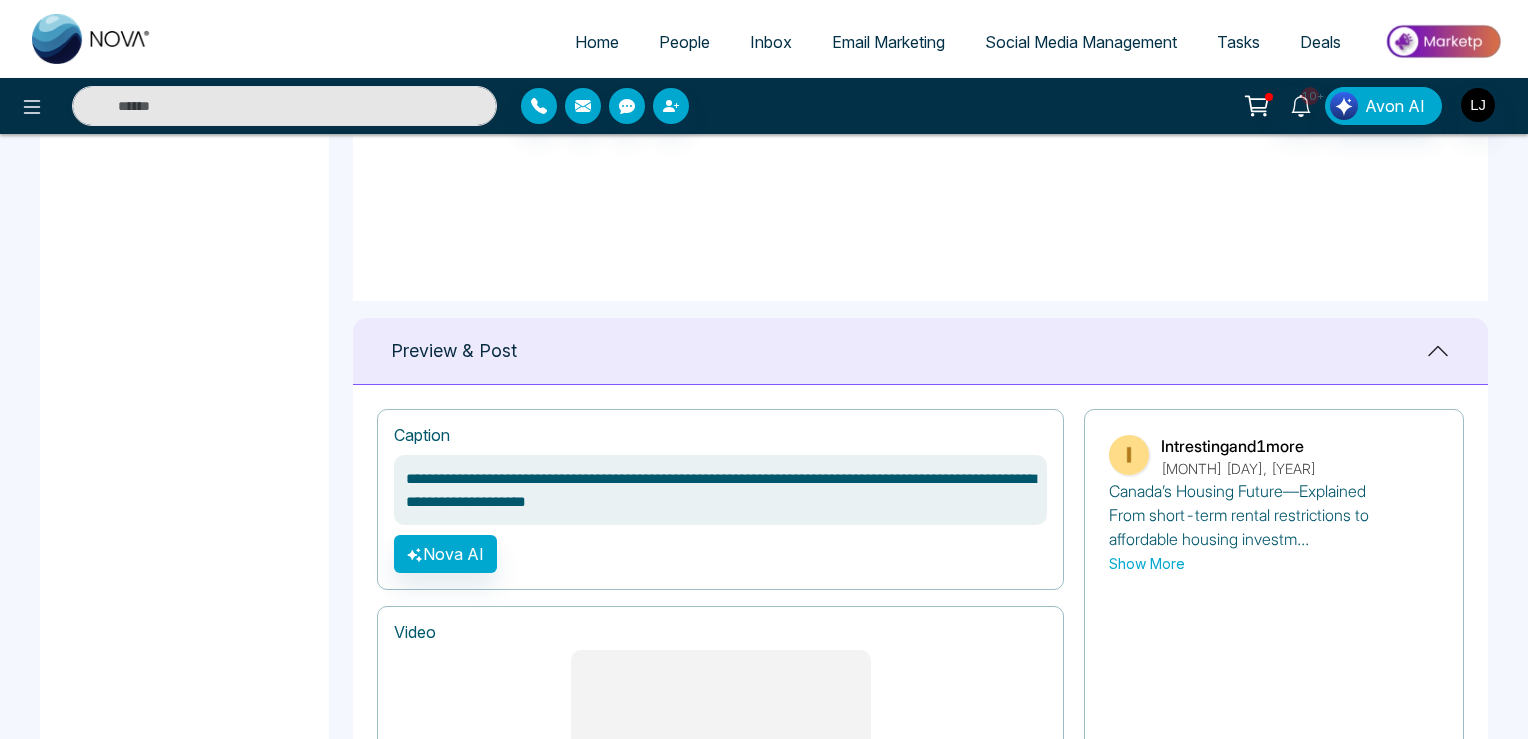 scroll, scrollTop: 831, scrollLeft: 0, axis: vertical 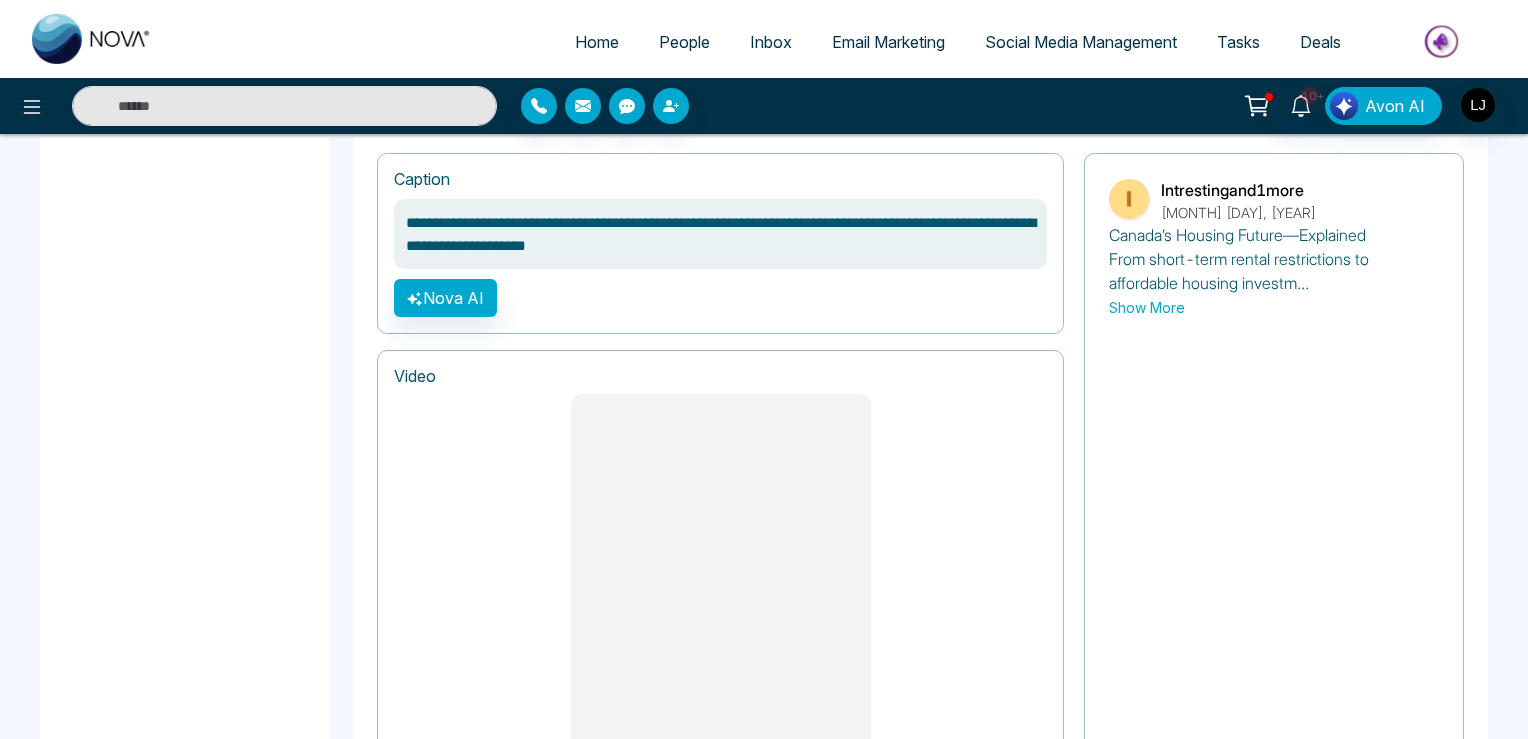 drag, startPoint x: 407, startPoint y: 212, endPoint x: 872, endPoint y: 251, distance: 466.63263 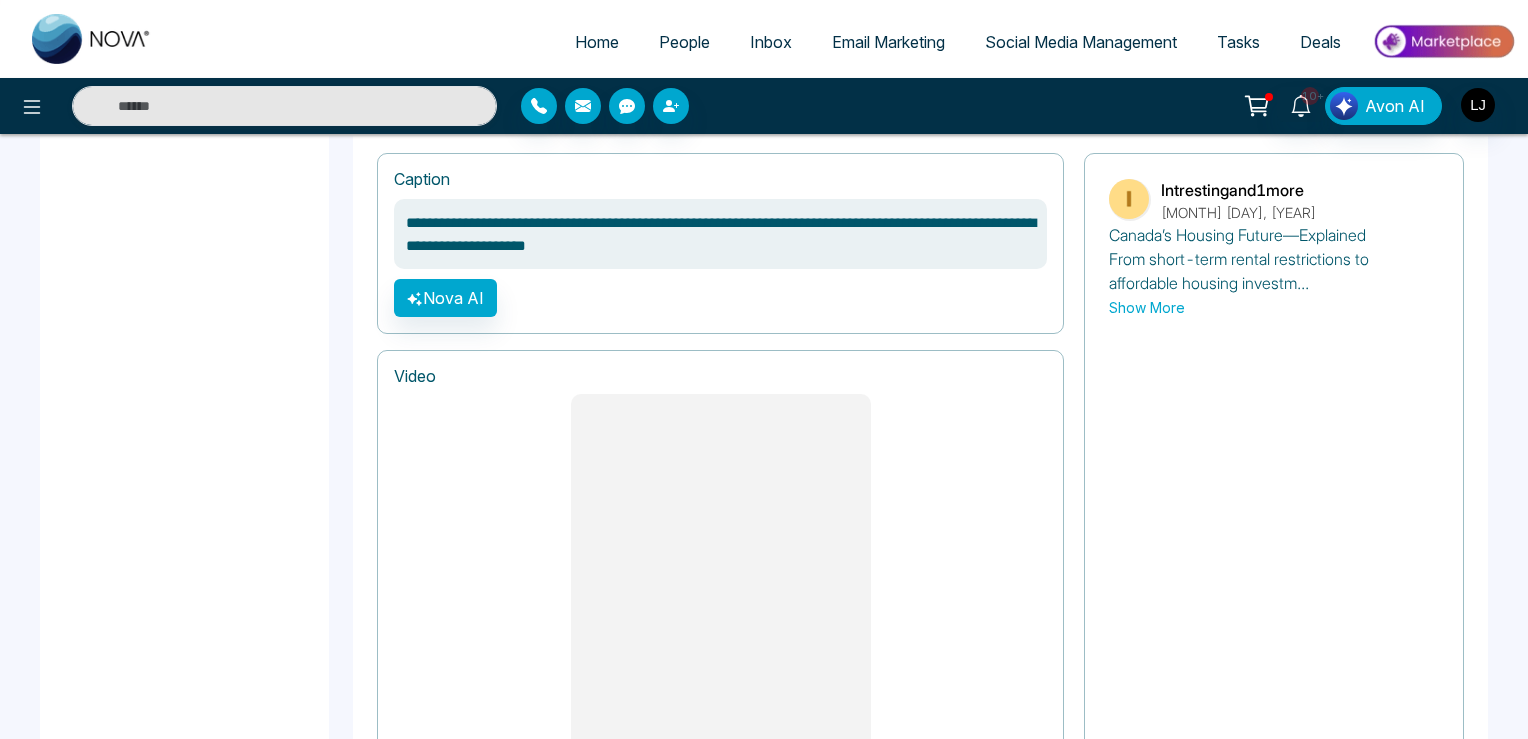 click on "**********" at bounding box center (720, 234) 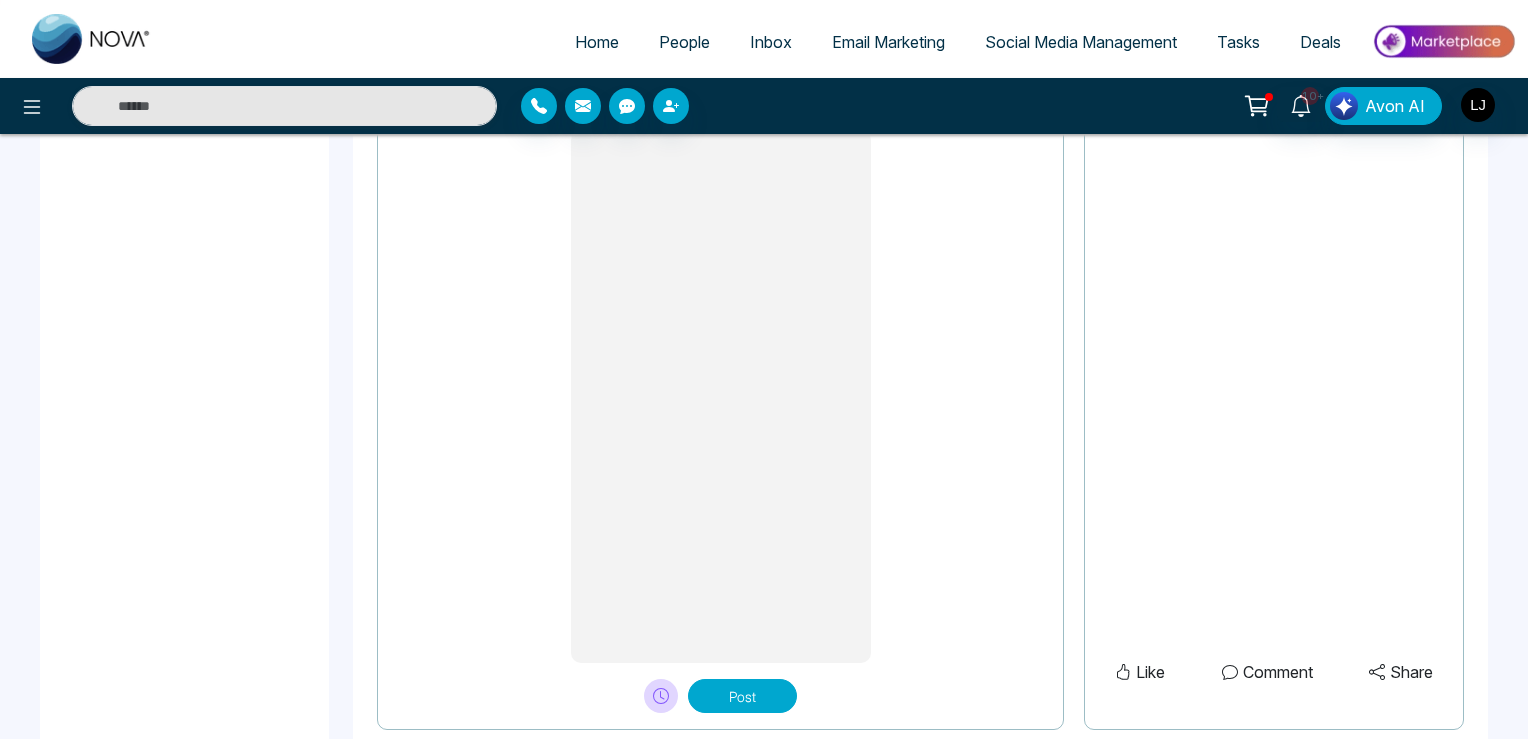 scroll, scrollTop: 1676, scrollLeft: 0, axis: vertical 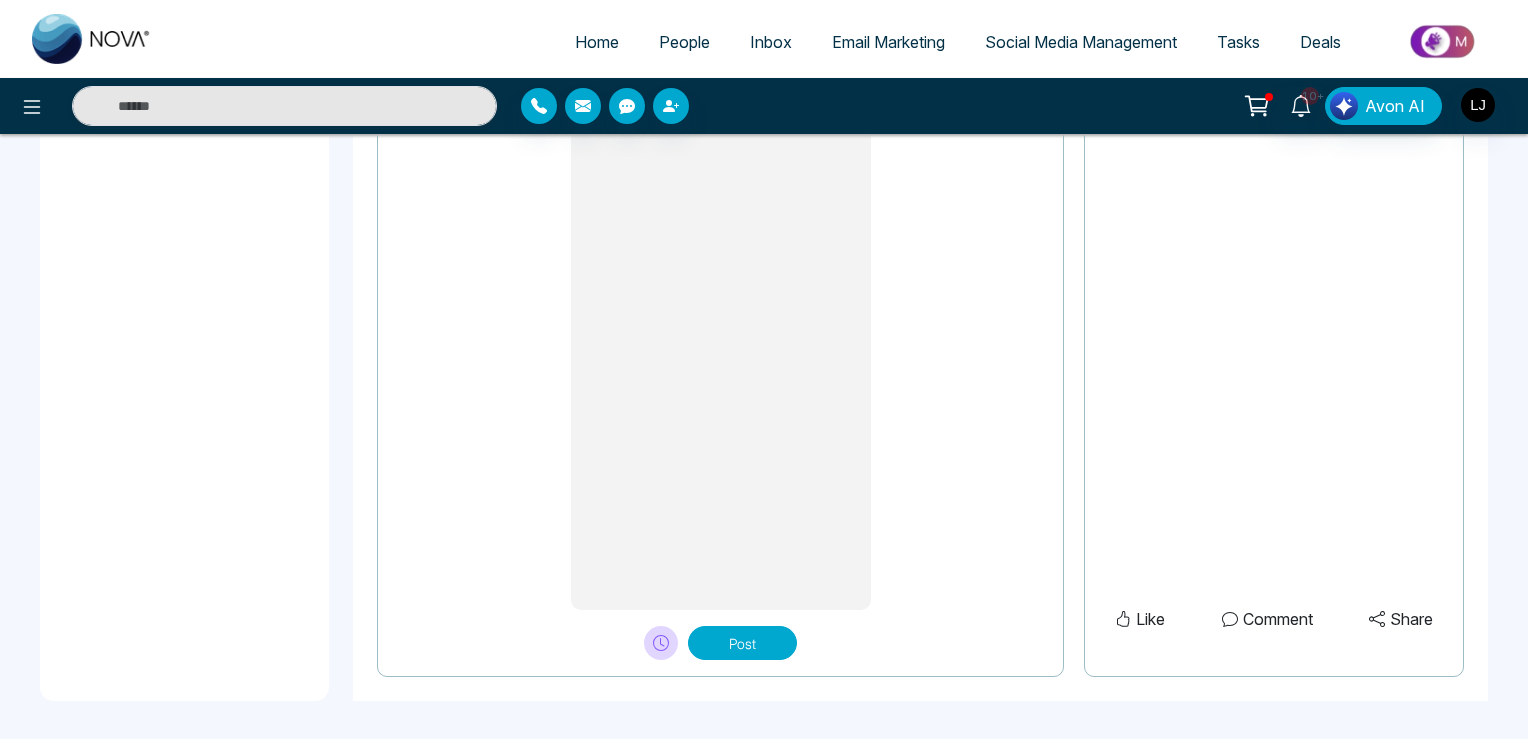 click on "Post" at bounding box center [742, 643] 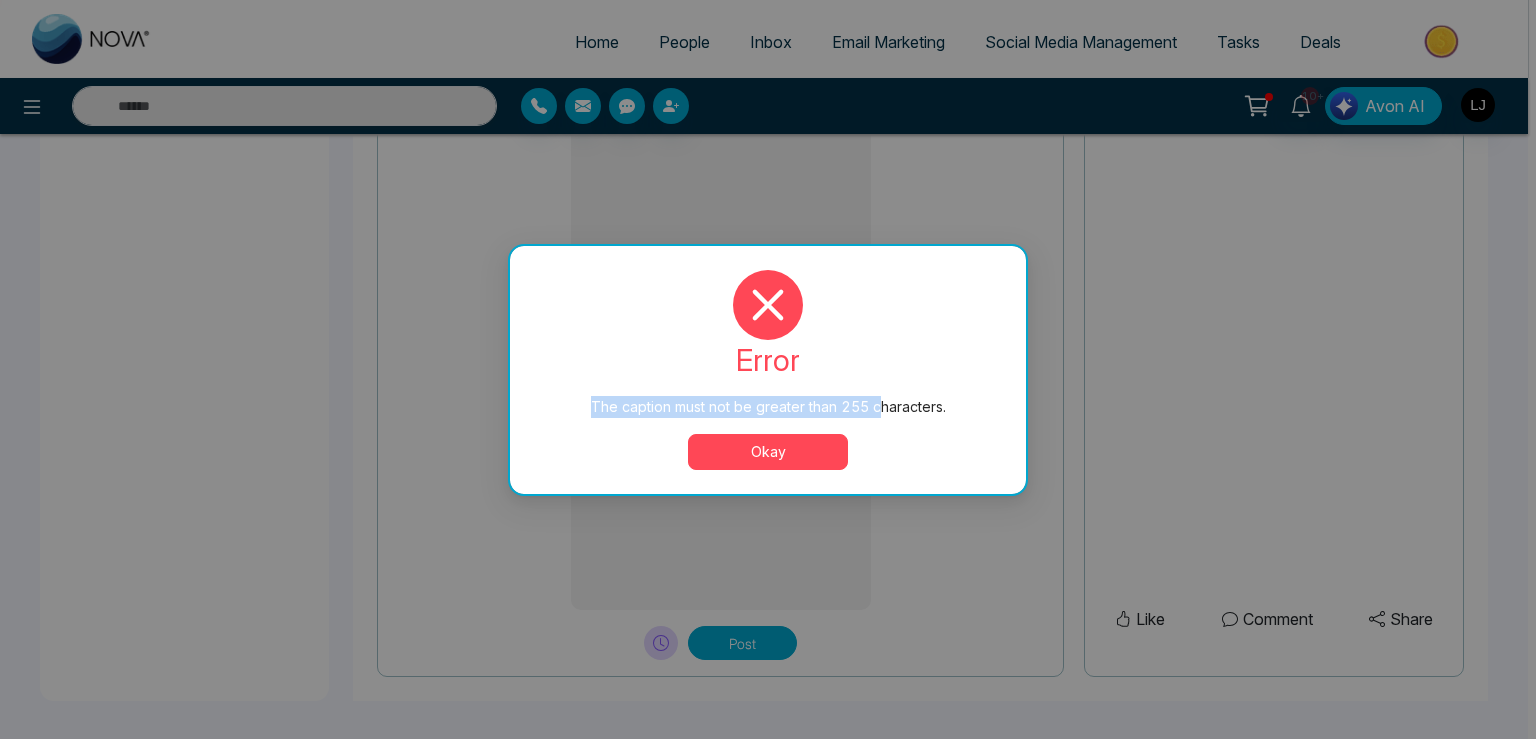 drag, startPoint x: 583, startPoint y: 406, endPoint x: 878, endPoint y: 390, distance: 295.4336 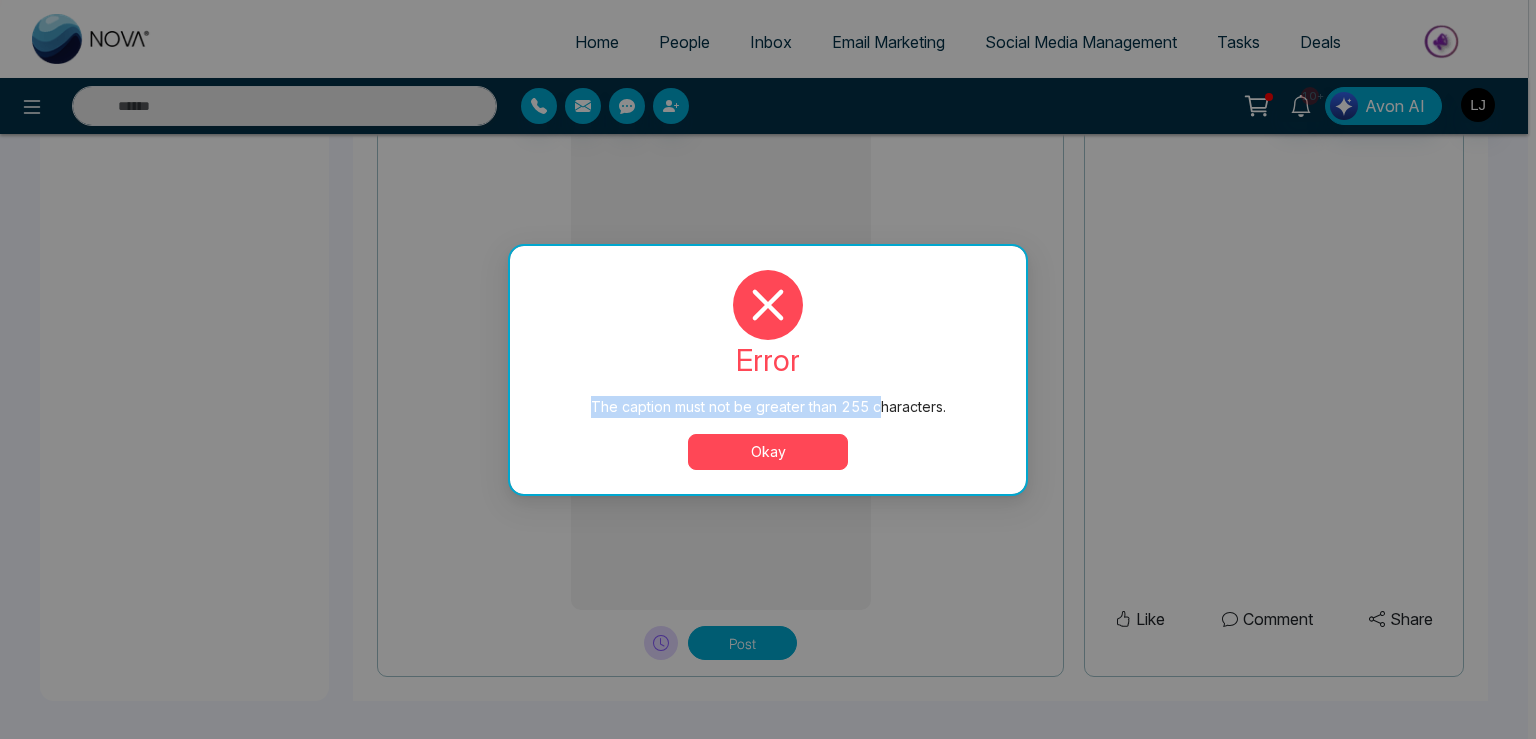 click on "error The caption must not be greater than 255 characters.   Okay" at bounding box center (768, 370) 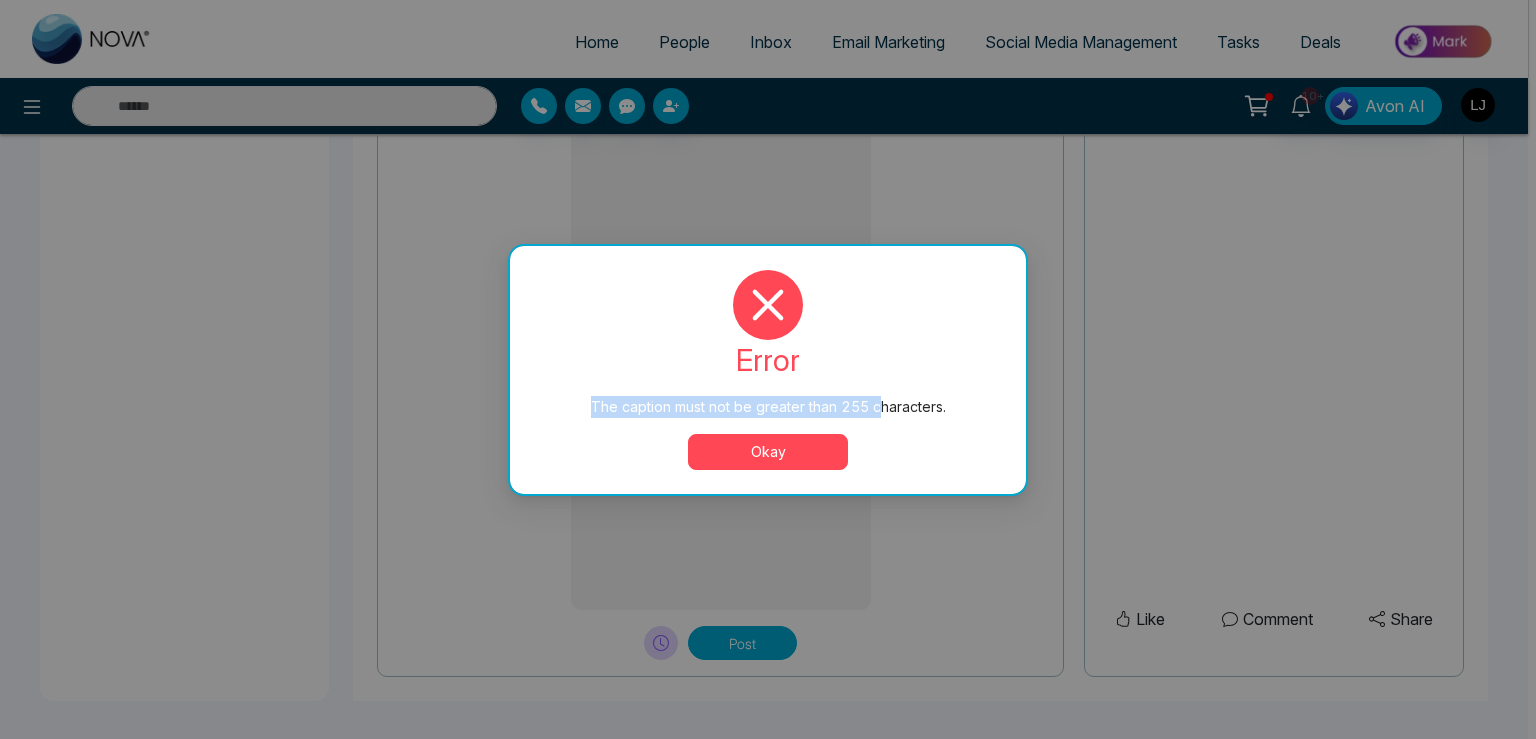 type on "**********" 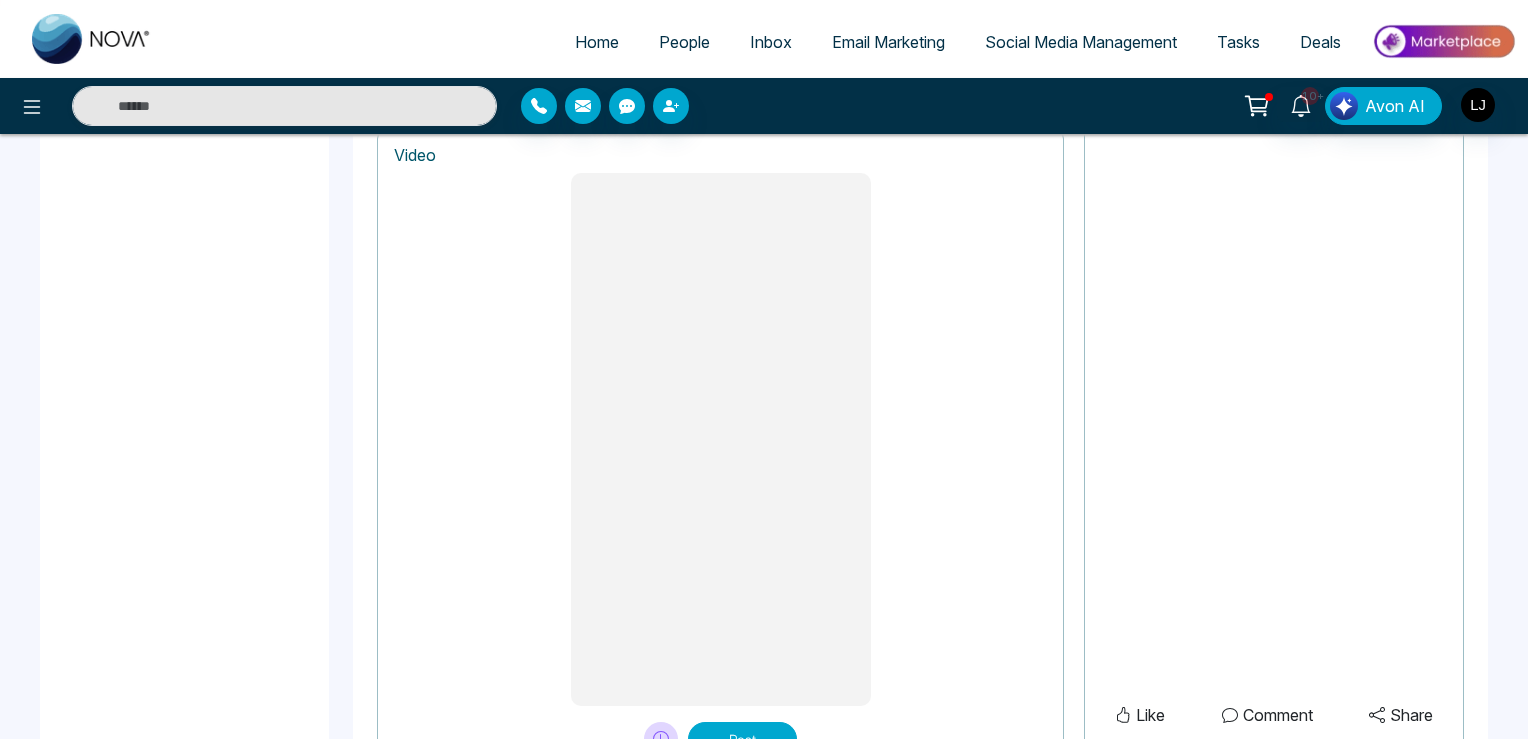 scroll, scrollTop: 1676, scrollLeft: 0, axis: vertical 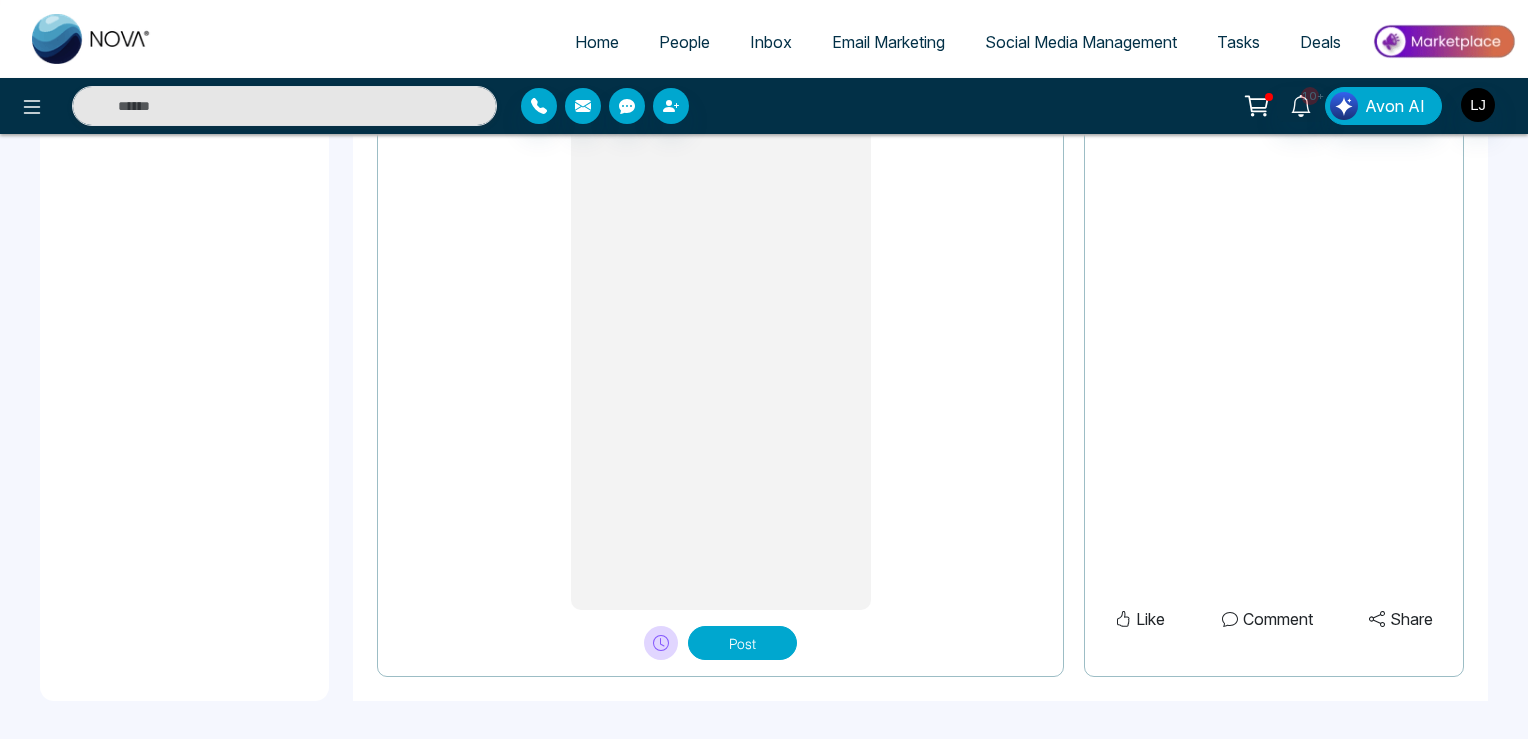 click on "Create Reel Select Account & Page Select Category Select Creative Preview & Post Account Status Please Re-Sync your Account. Ignore if already done. Re-sync your account" at bounding box center [184, -401] 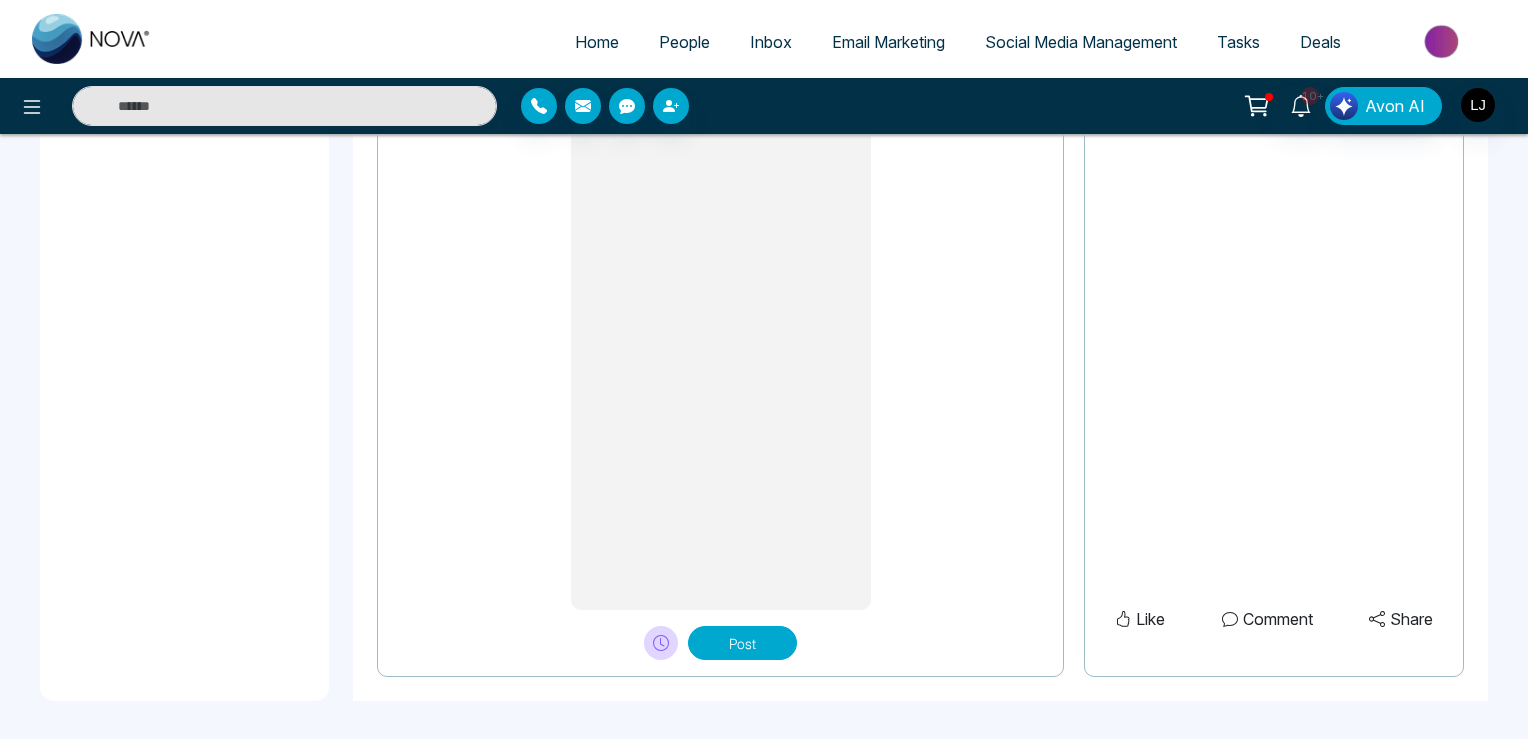 click on "Social Media Management" at bounding box center [1081, 42] 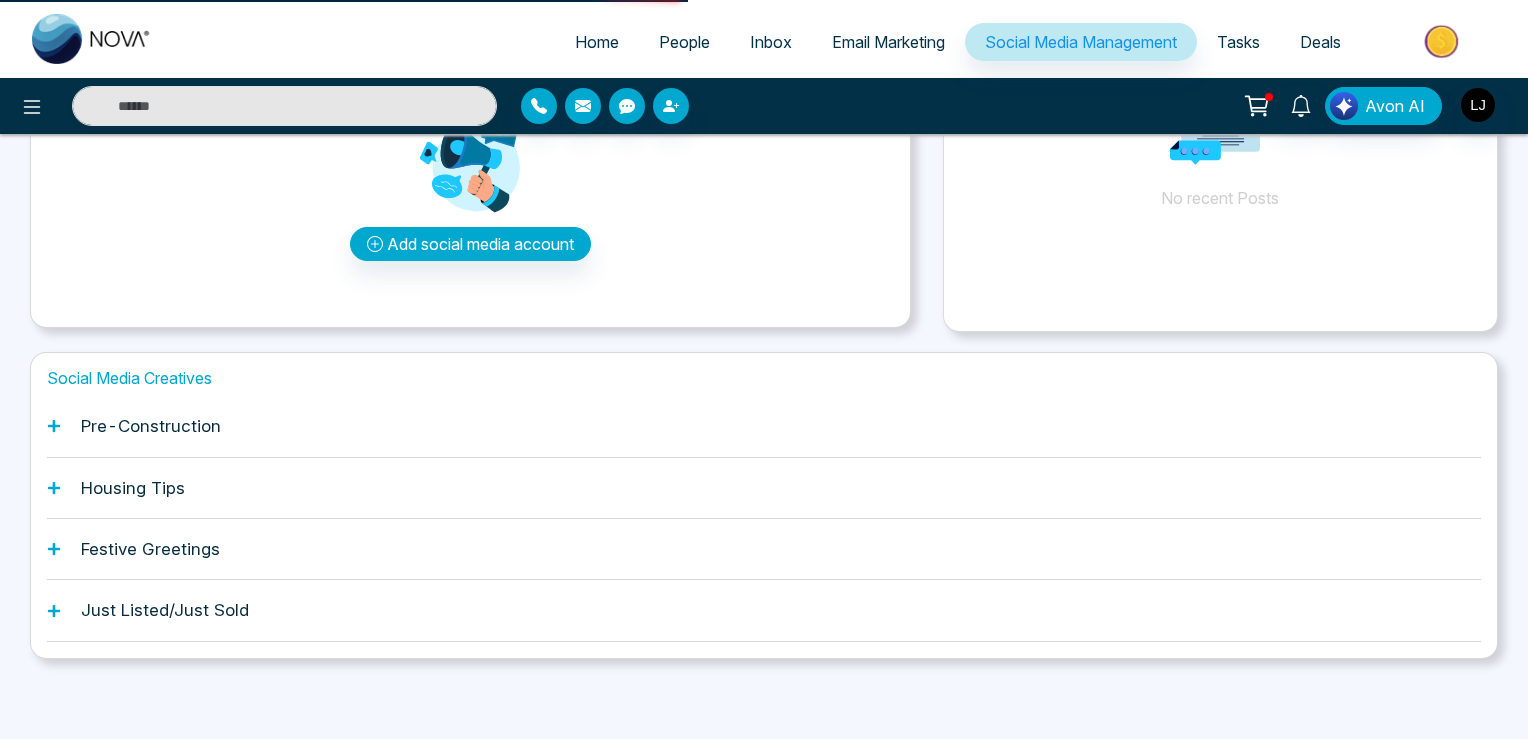 scroll, scrollTop: 0, scrollLeft: 0, axis: both 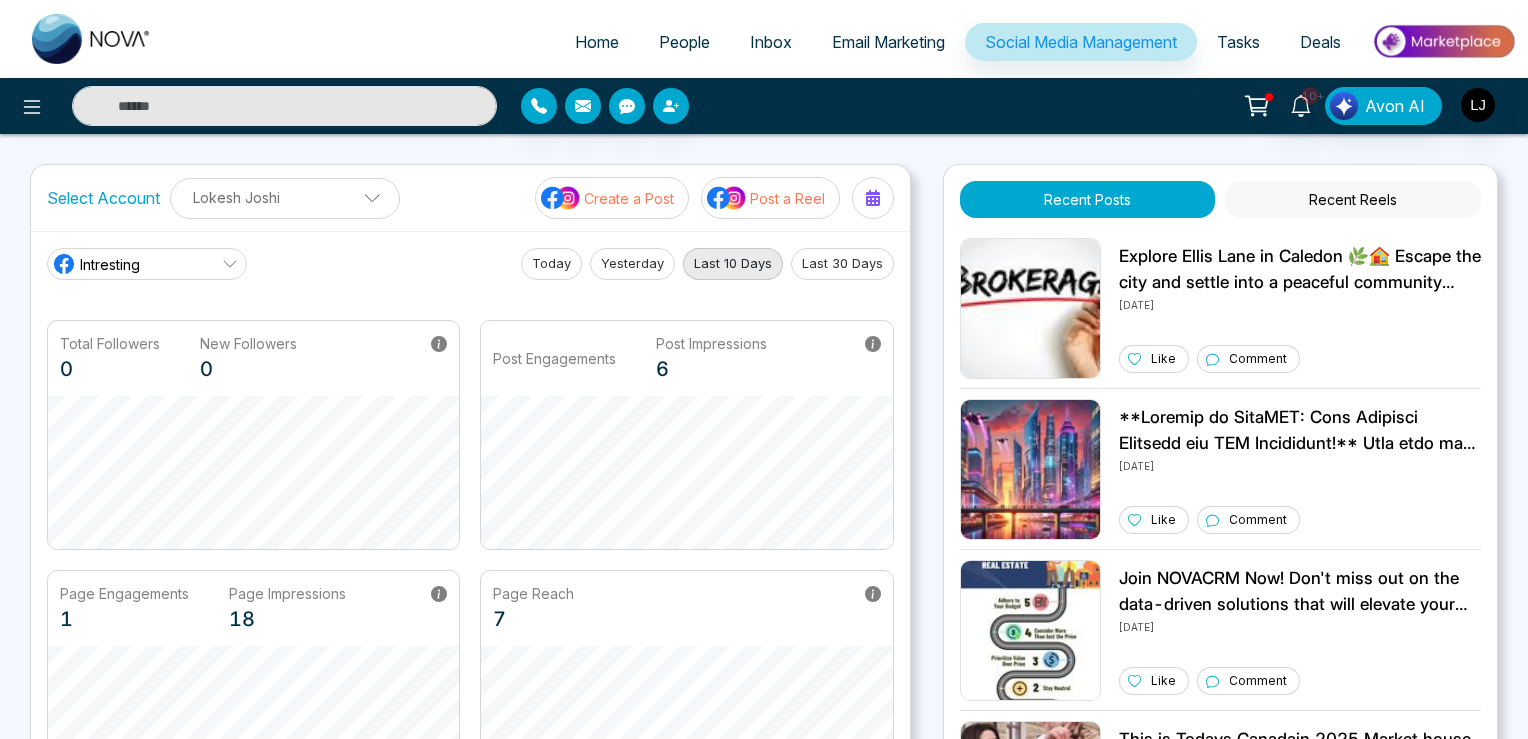 click on "Post a Reel" at bounding box center (787, 198) 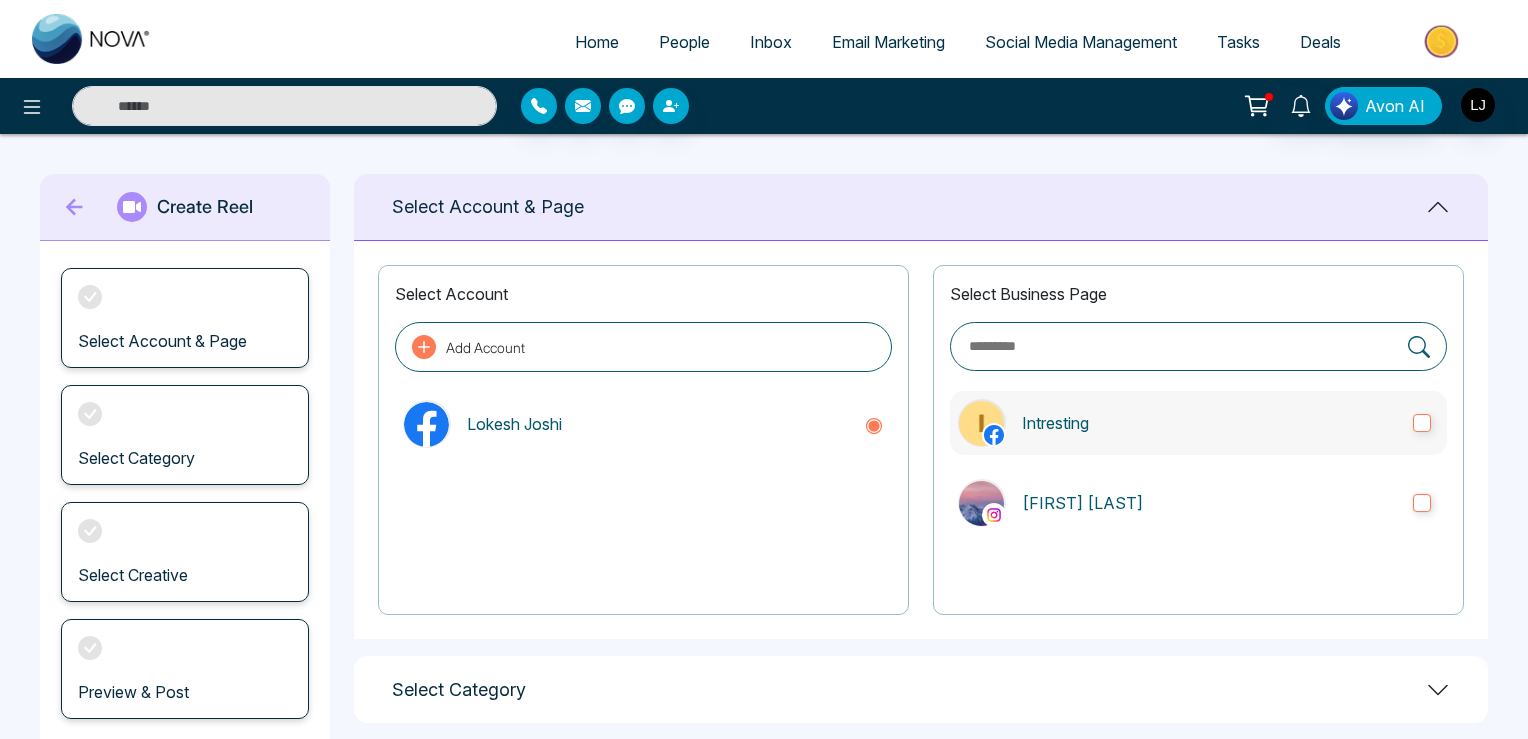 click on "Intresting" at bounding box center (1209, 423) 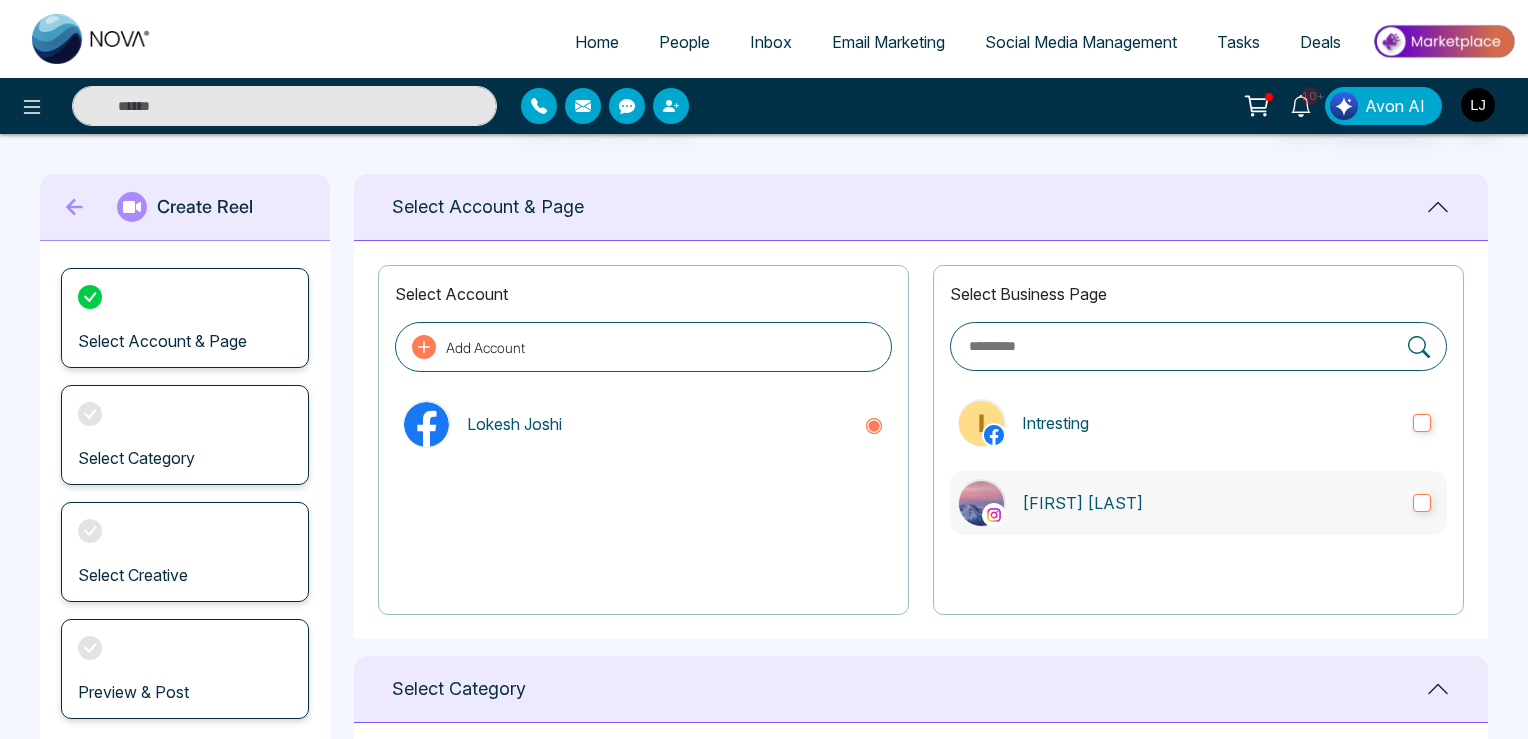 click on "[FIRST] [LAST]" at bounding box center (1209, 503) 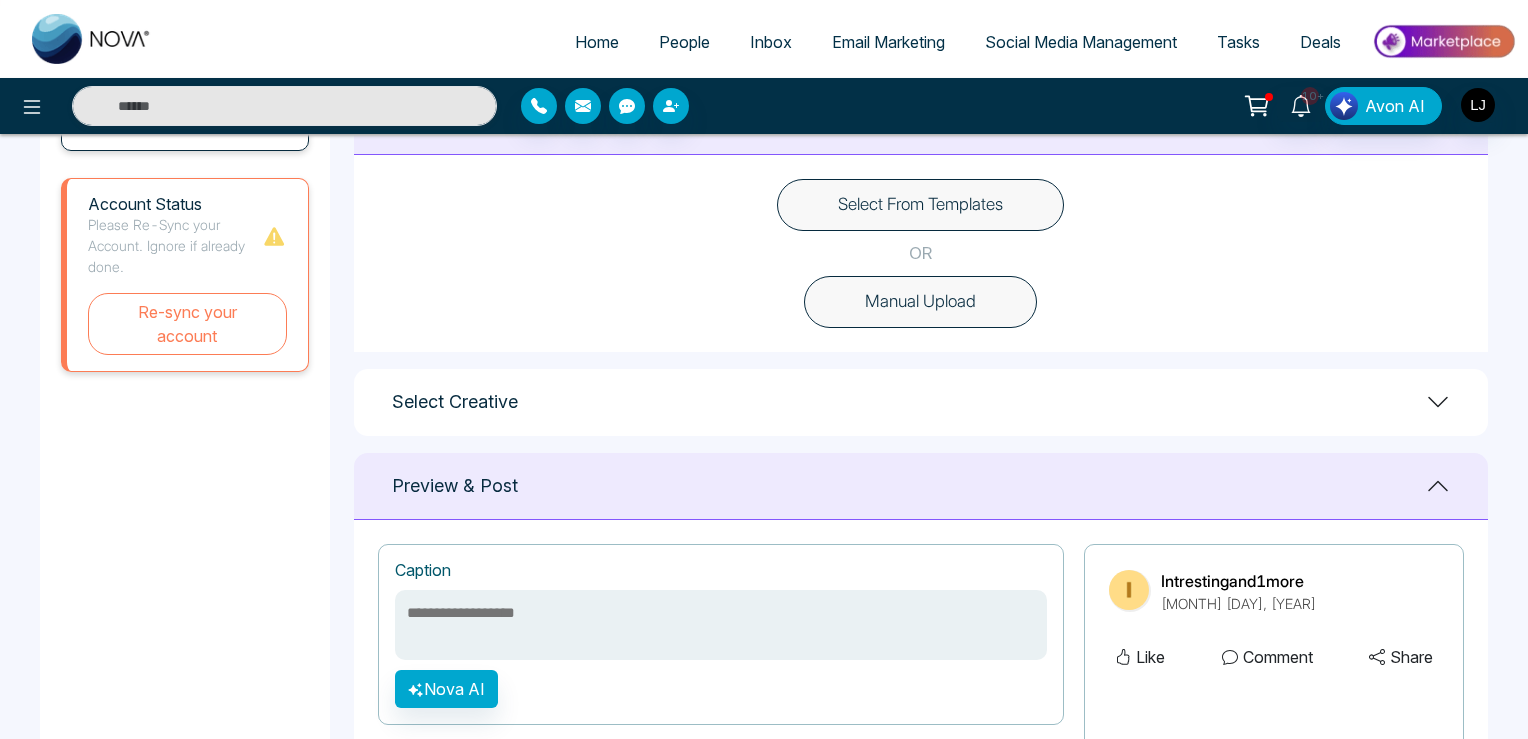 scroll, scrollTop: 528, scrollLeft: 0, axis: vertical 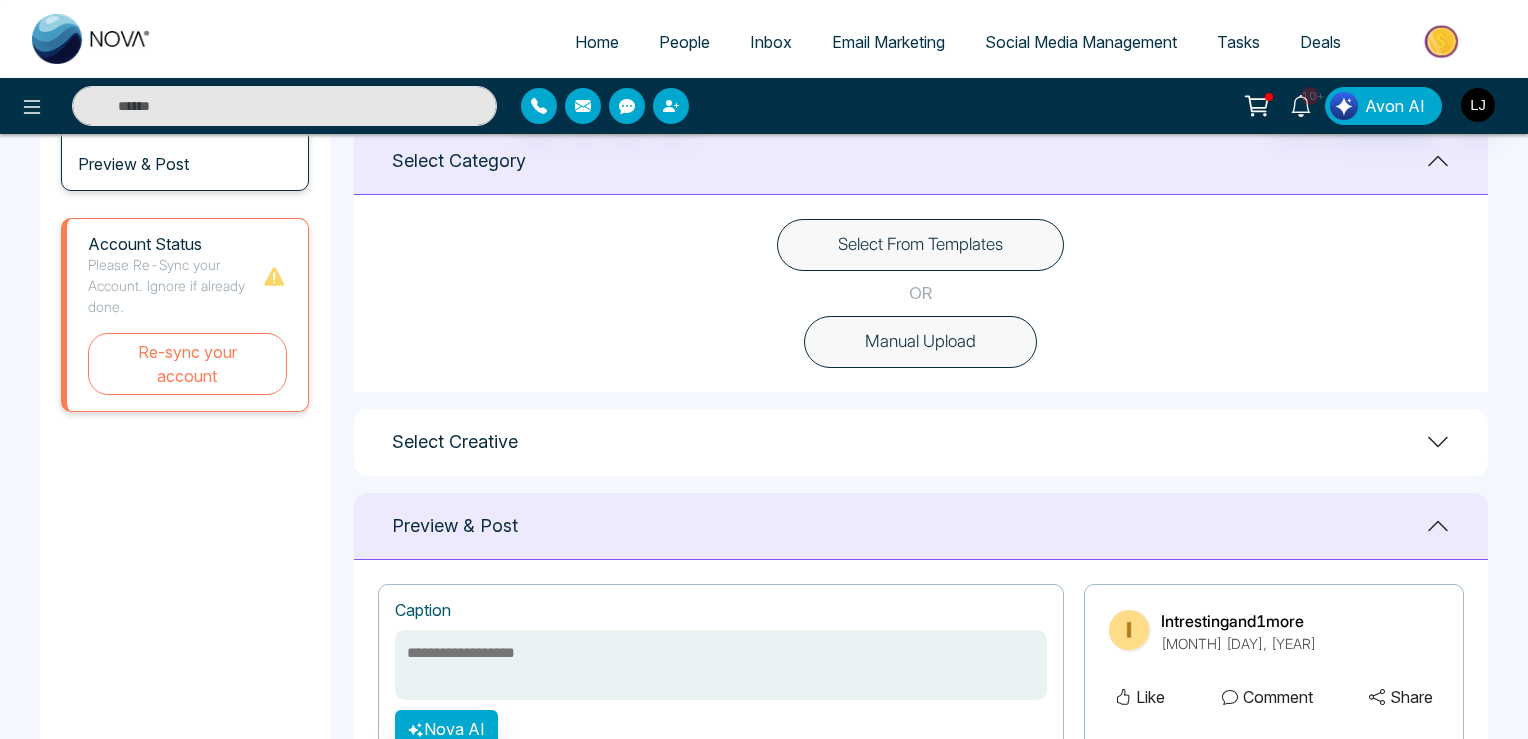click on "Select From Templates" at bounding box center [920, 245] 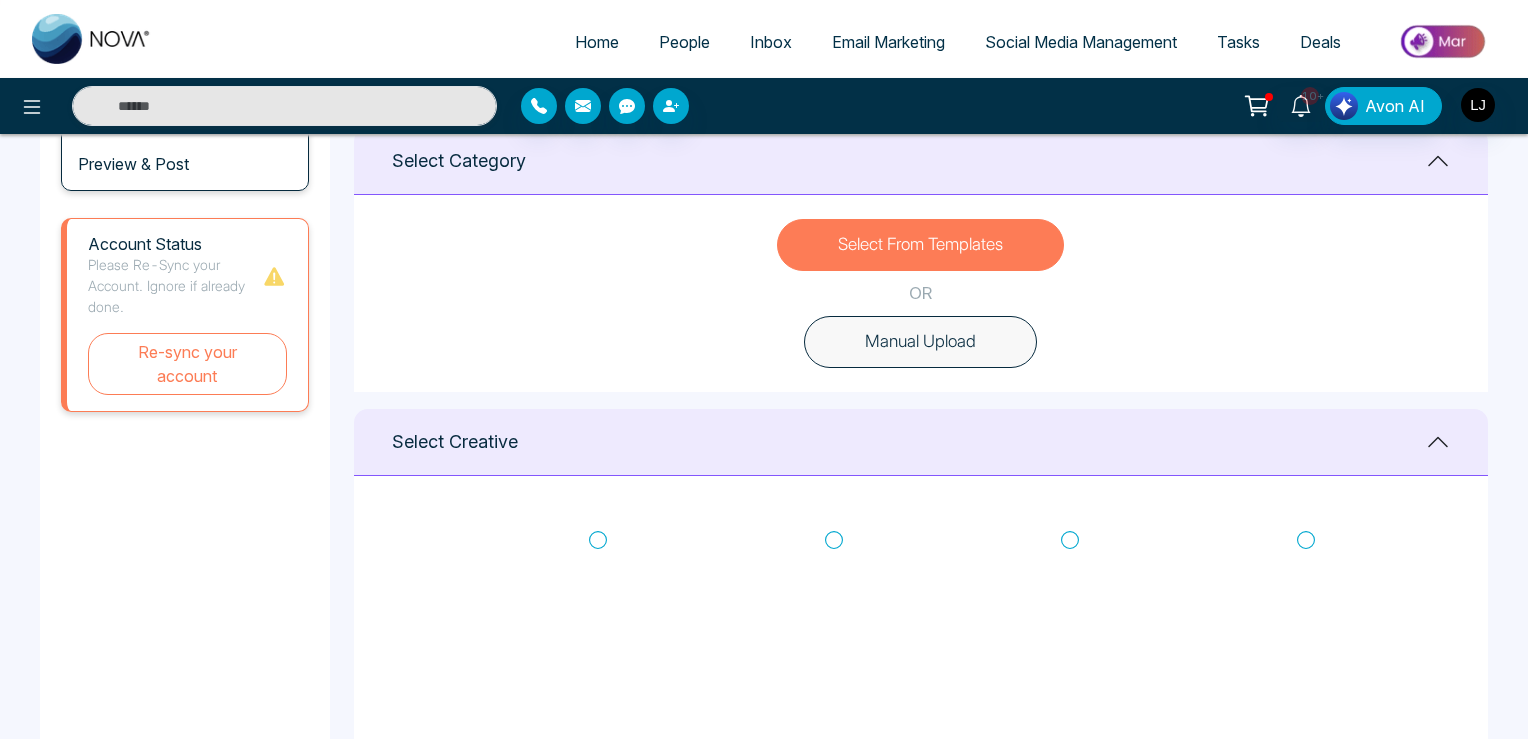 click 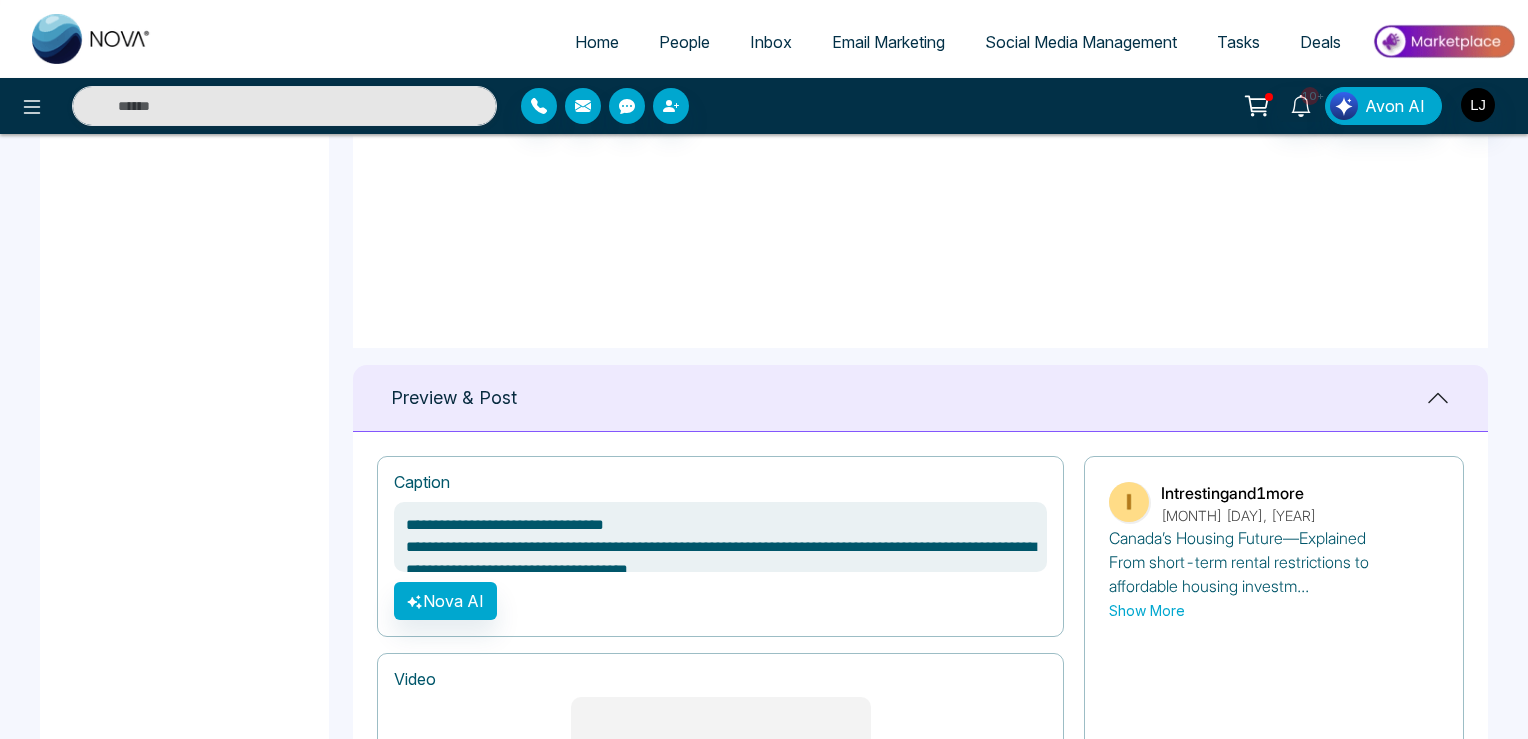 scroll, scrollTop: 1267, scrollLeft: 0, axis: vertical 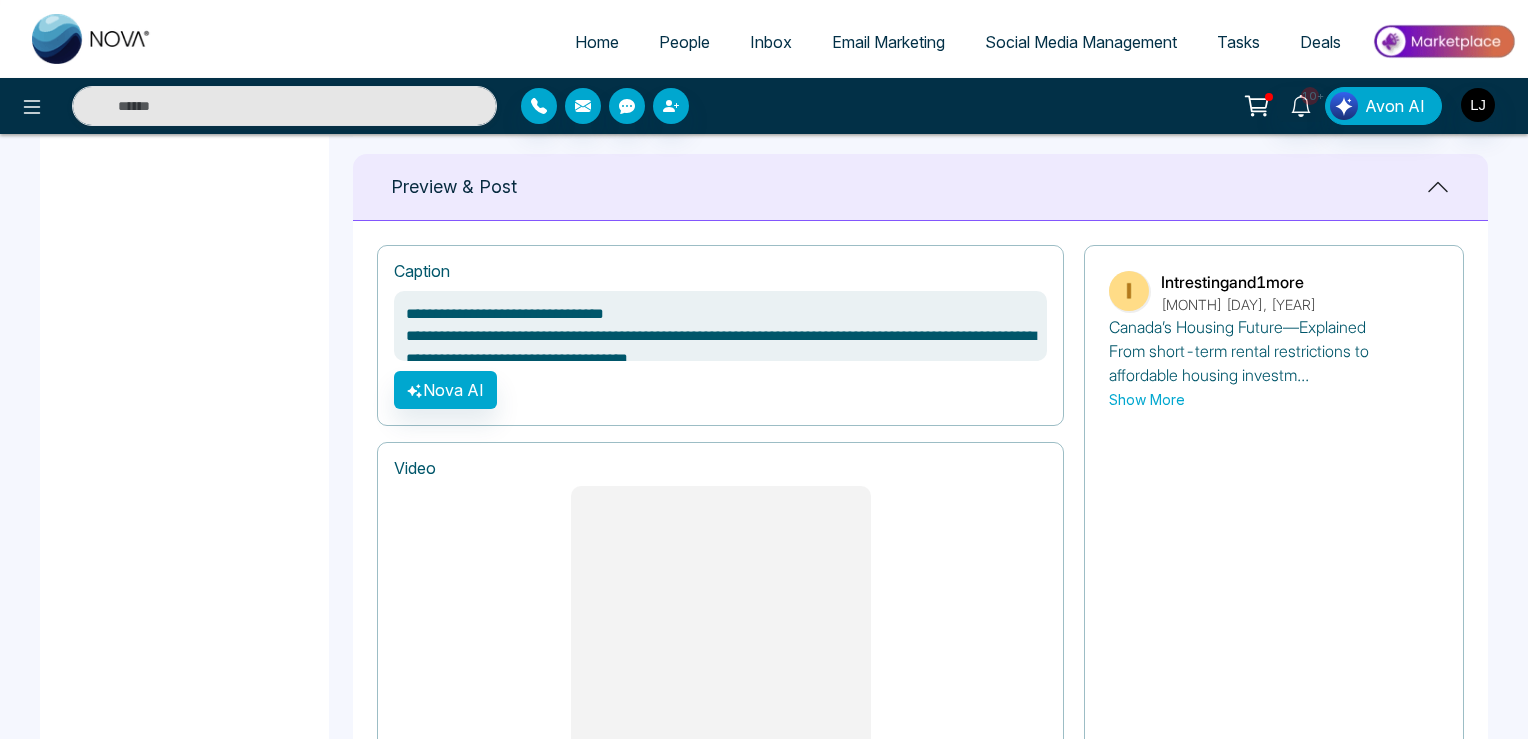 drag, startPoint x: 404, startPoint y: 311, endPoint x: 721, endPoint y: 348, distance: 319.152 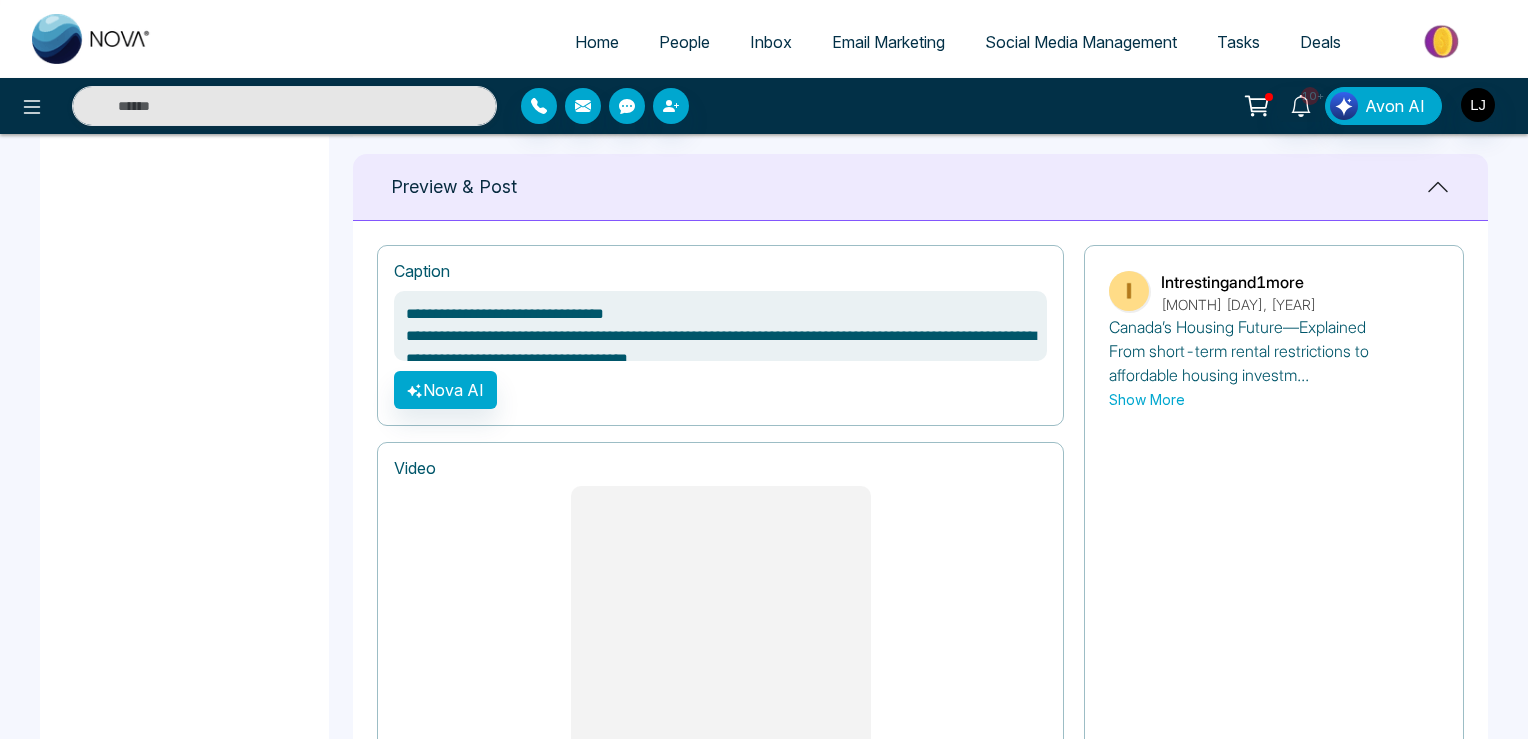 click on "**********" at bounding box center [720, 326] 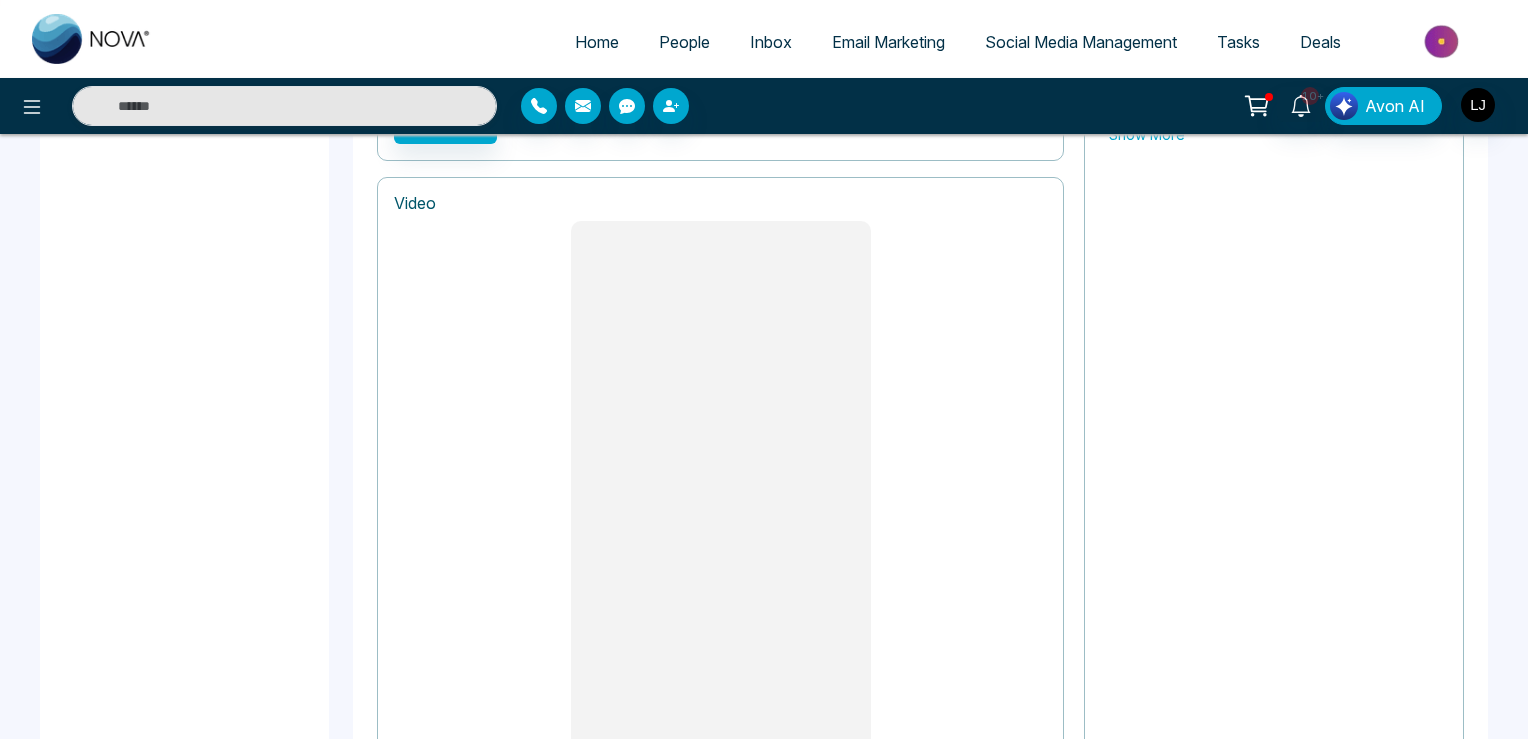 scroll, scrollTop: 1676, scrollLeft: 0, axis: vertical 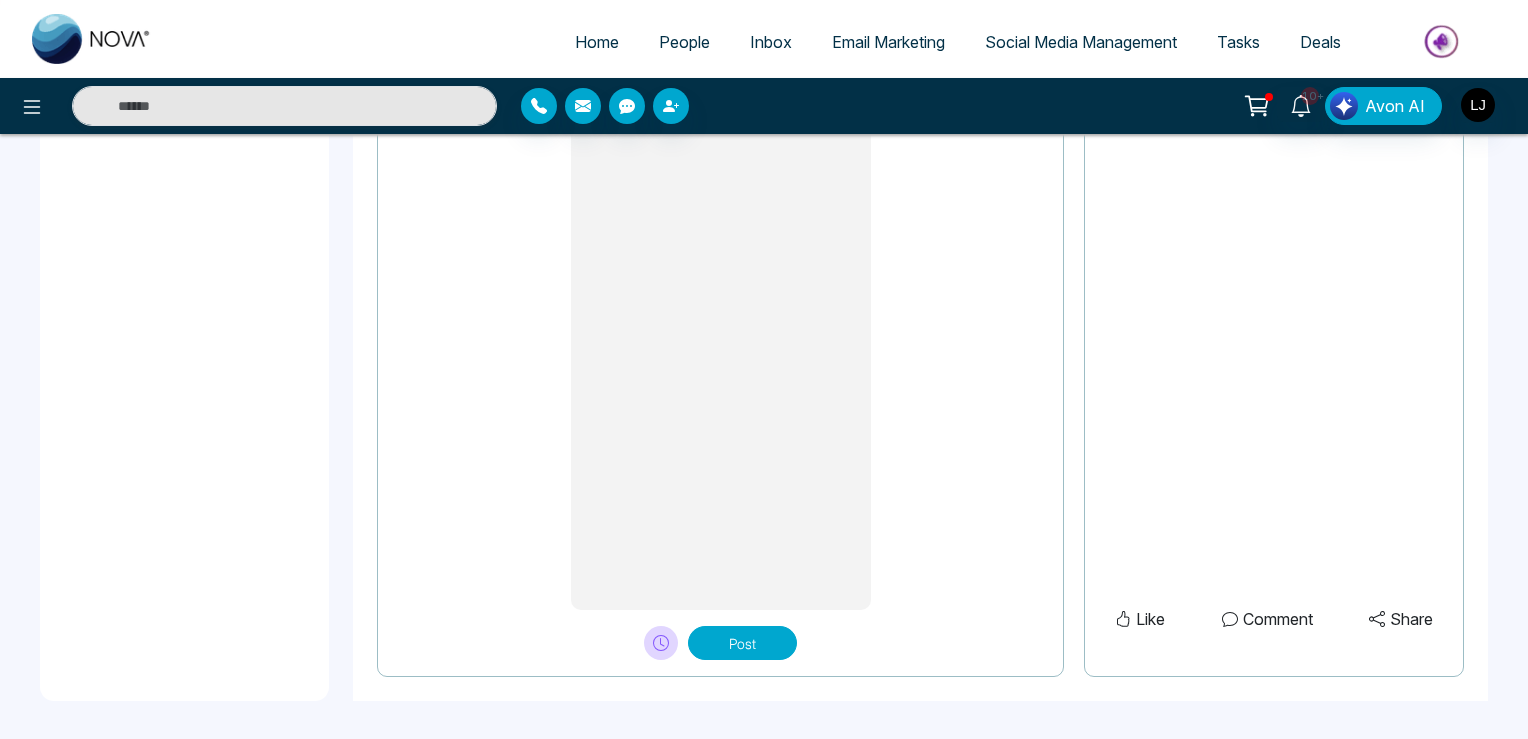 click on "Post" at bounding box center [742, 643] 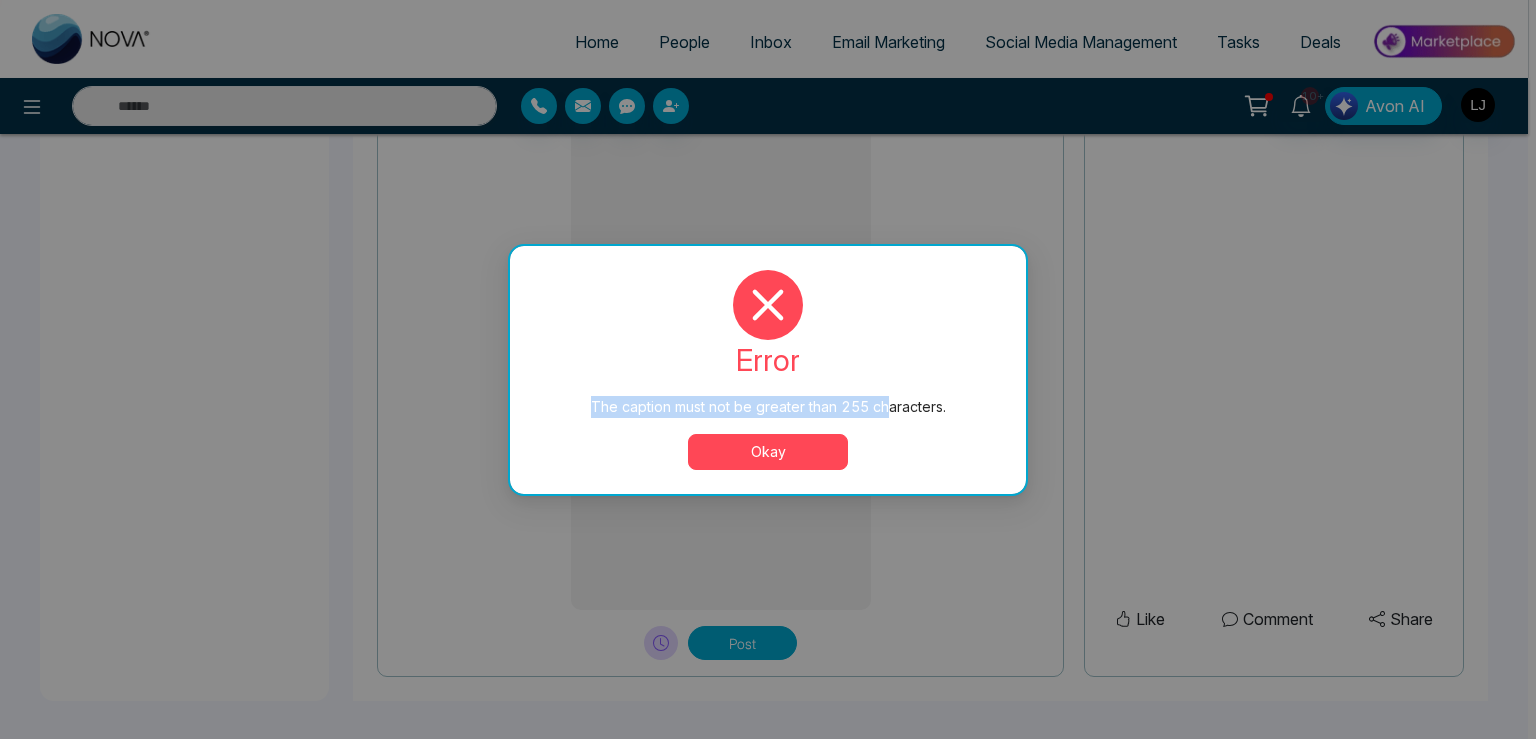 drag, startPoint x: 594, startPoint y: 408, endPoint x: 886, endPoint y: 415, distance: 292.0839 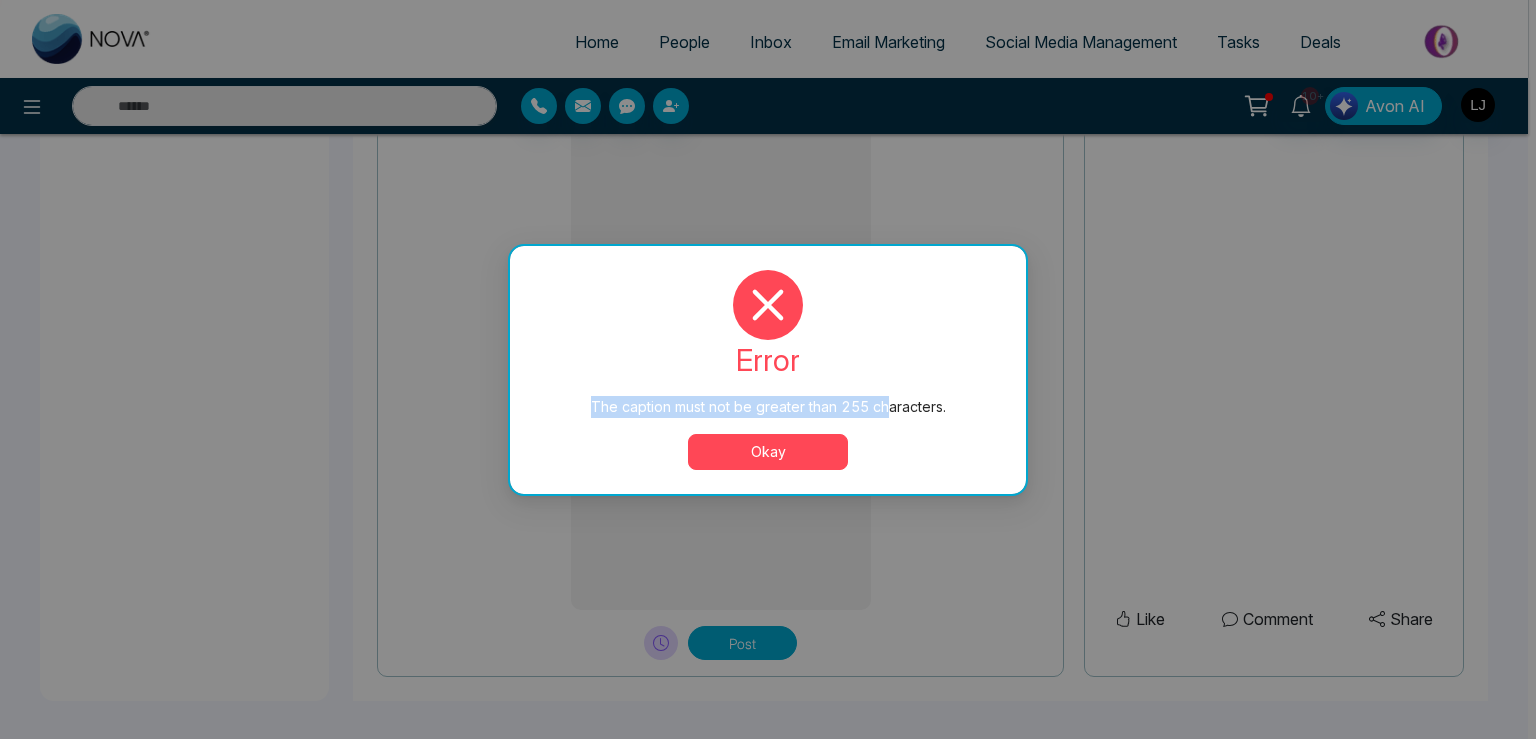 click on "The caption must not be greater than 255 characters." at bounding box center (768, 407) 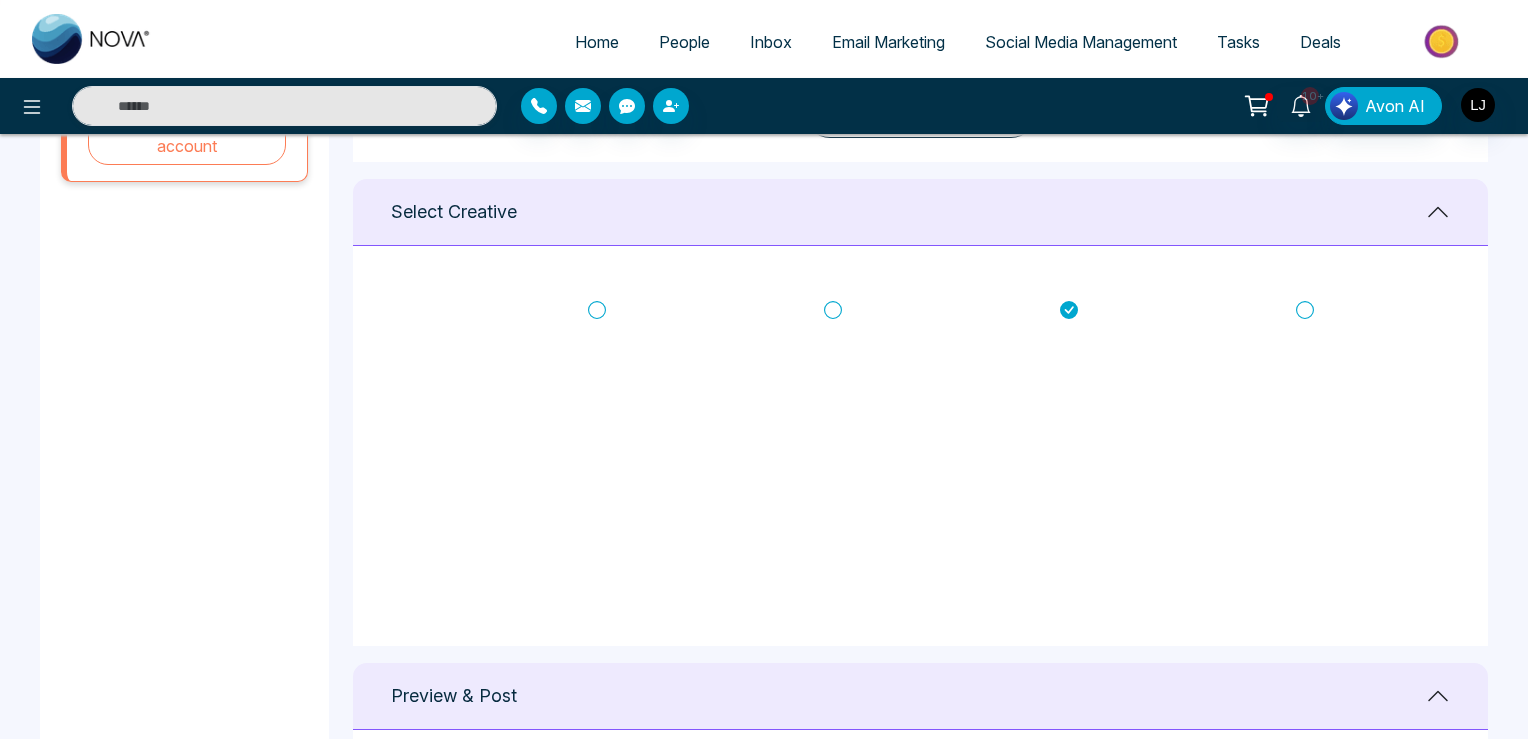 scroll, scrollTop: 725, scrollLeft: 0, axis: vertical 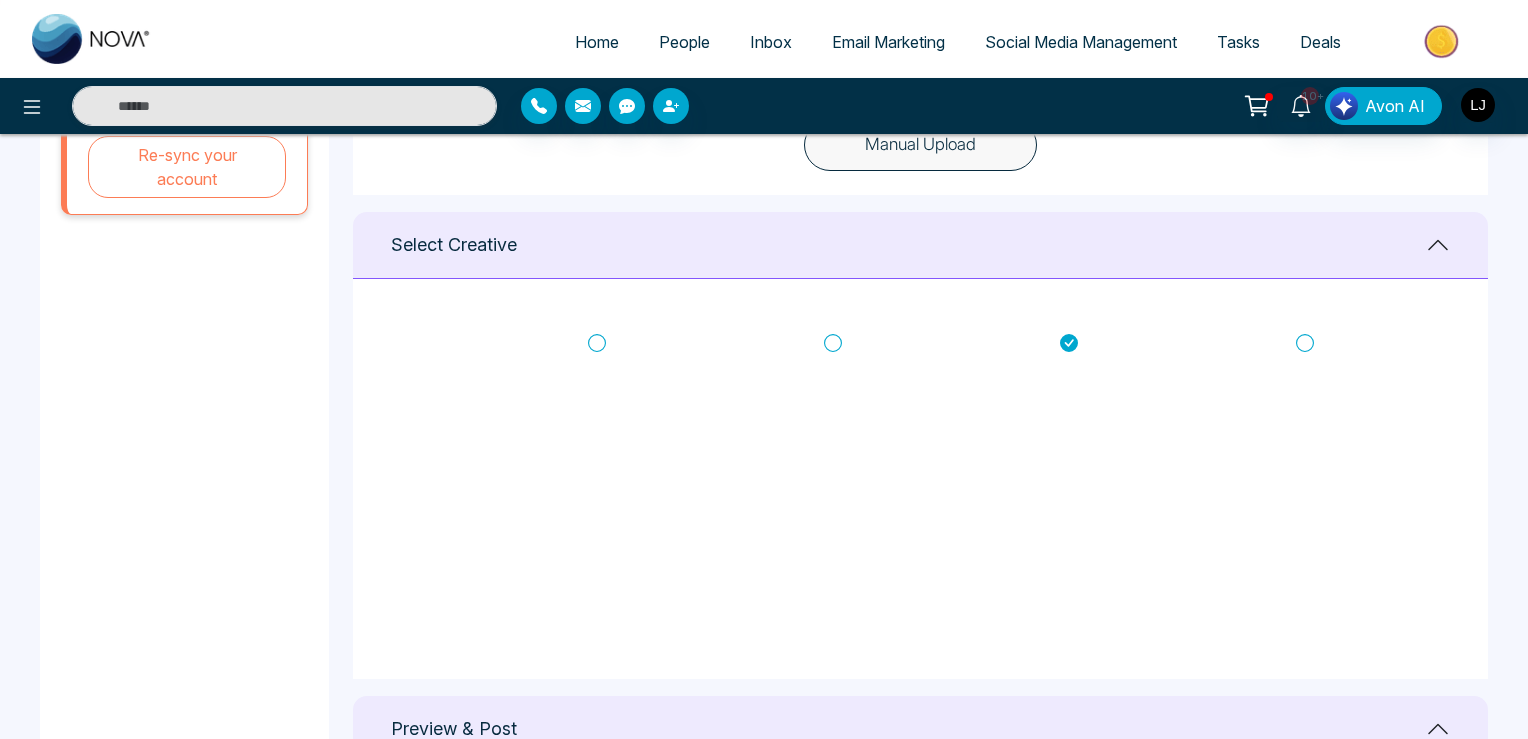 click 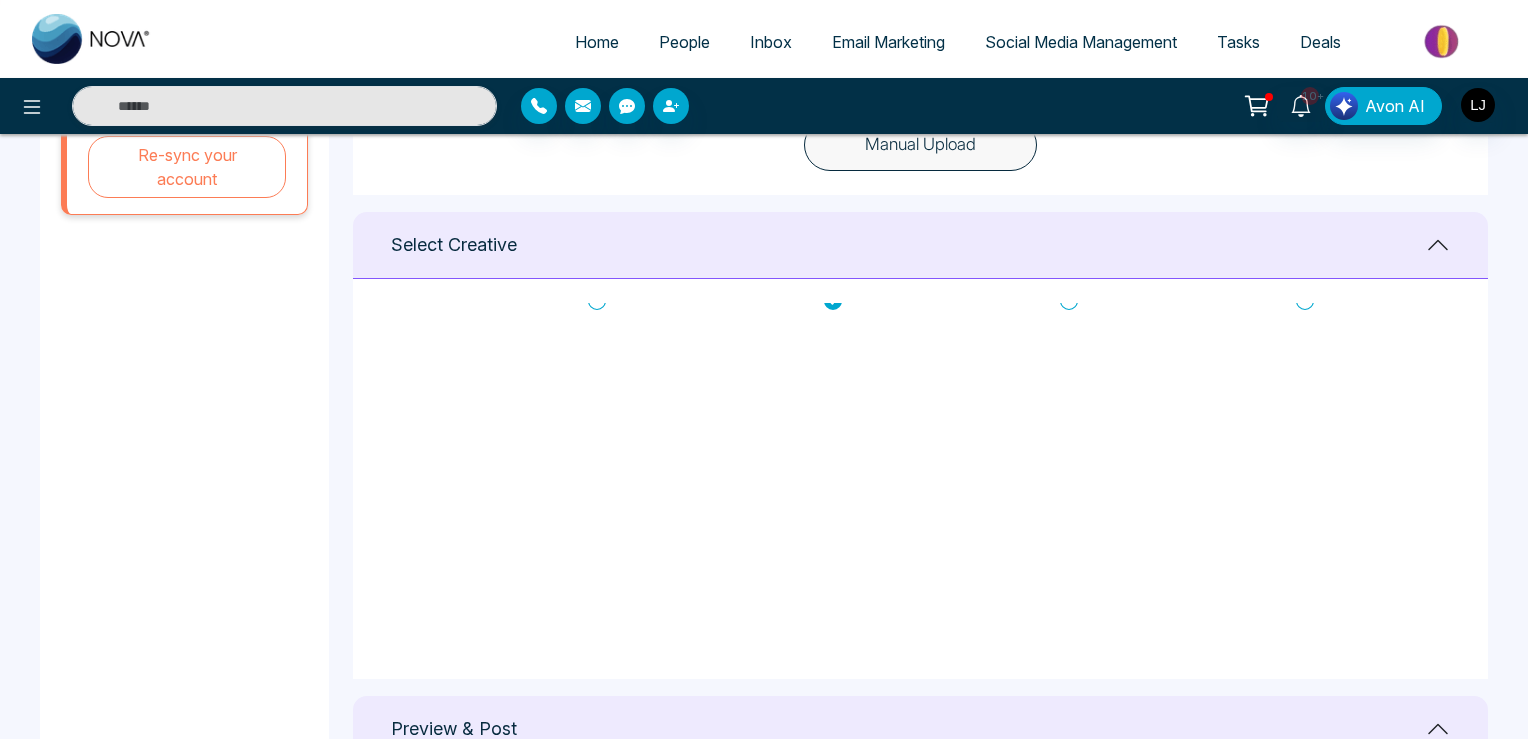scroll, scrollTop: 79, scrollLeft: 0, axis: vertical 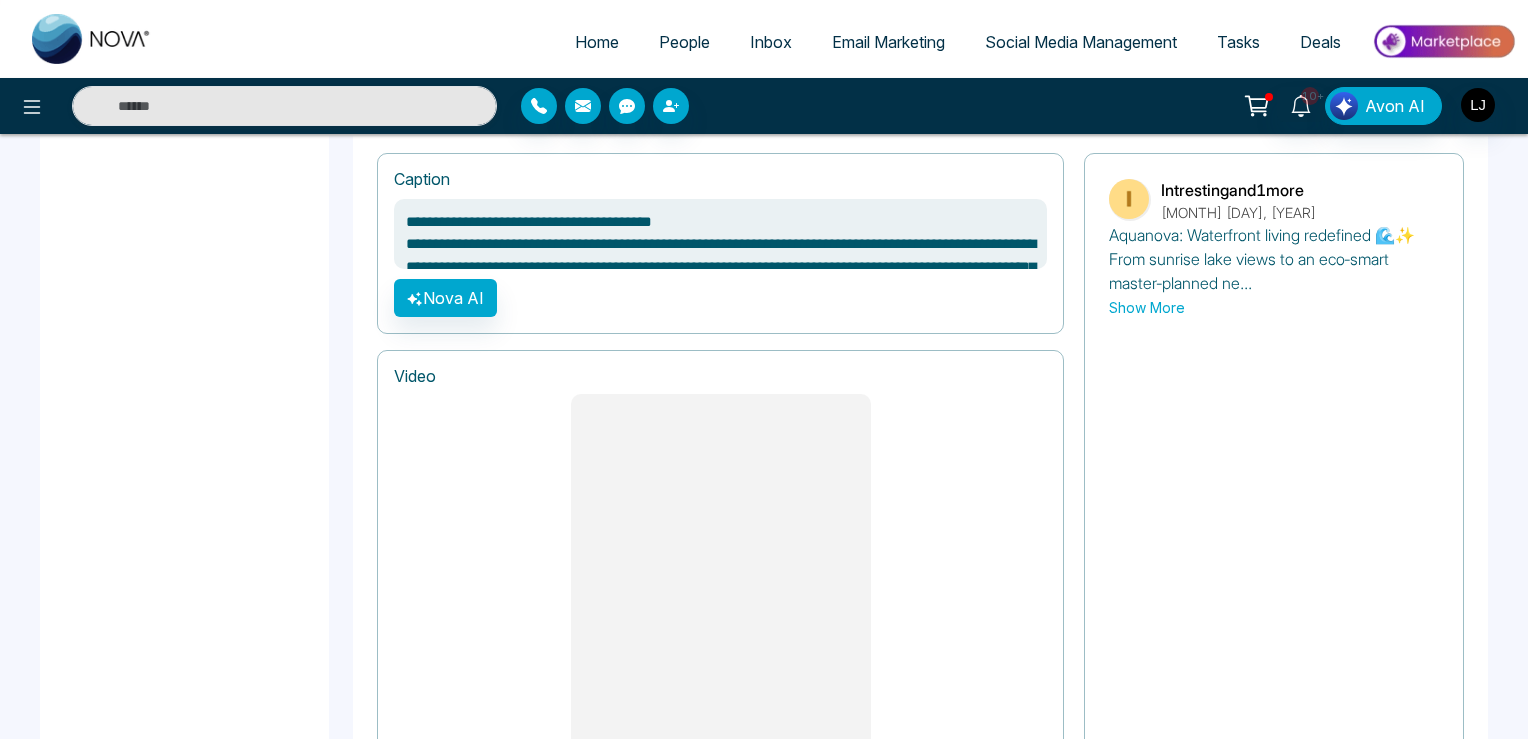drag, startPoint x: 418, startPoint y: 226, endPoint x: 624, endPoint y: 254, distance: 207.89421 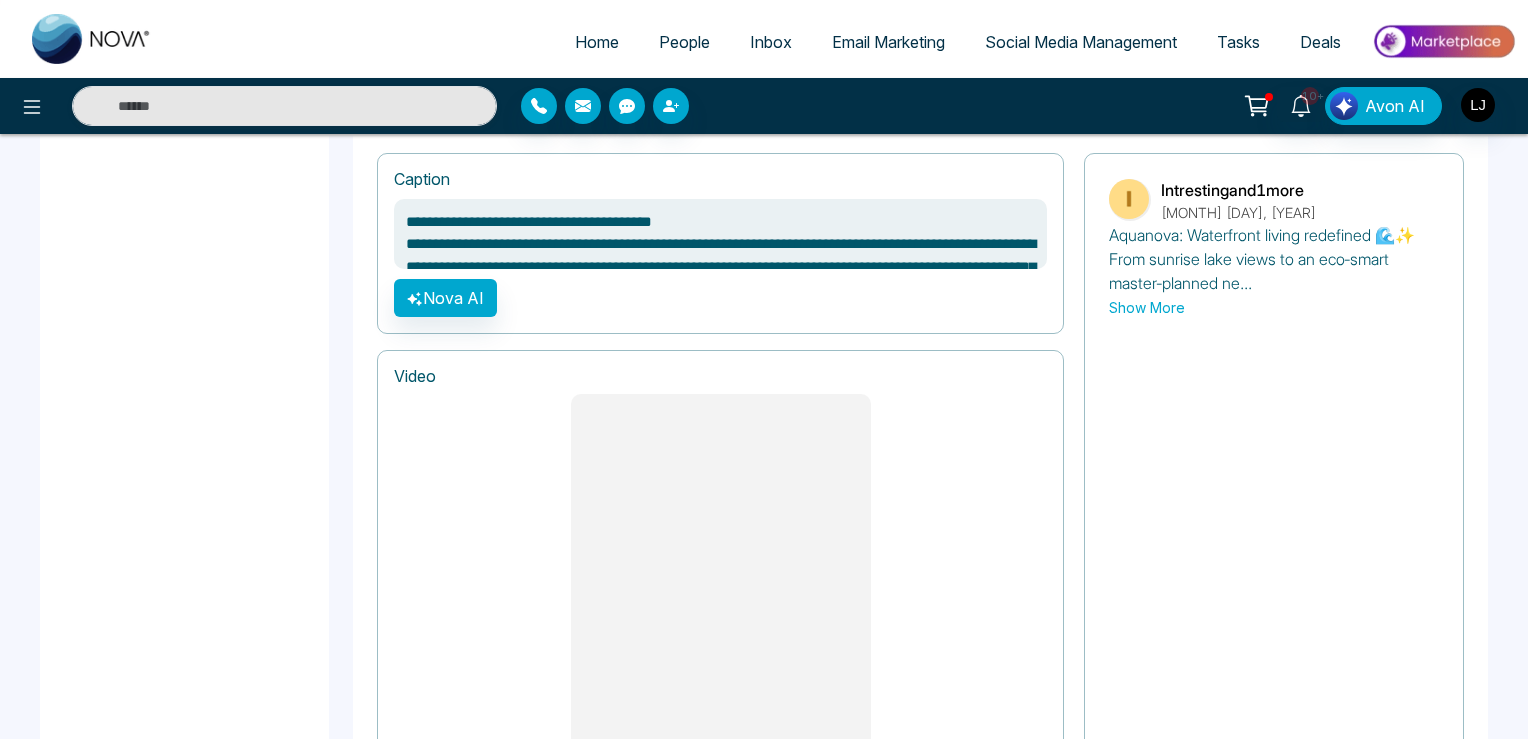 click on "**********" at bounding box center (720, 234) 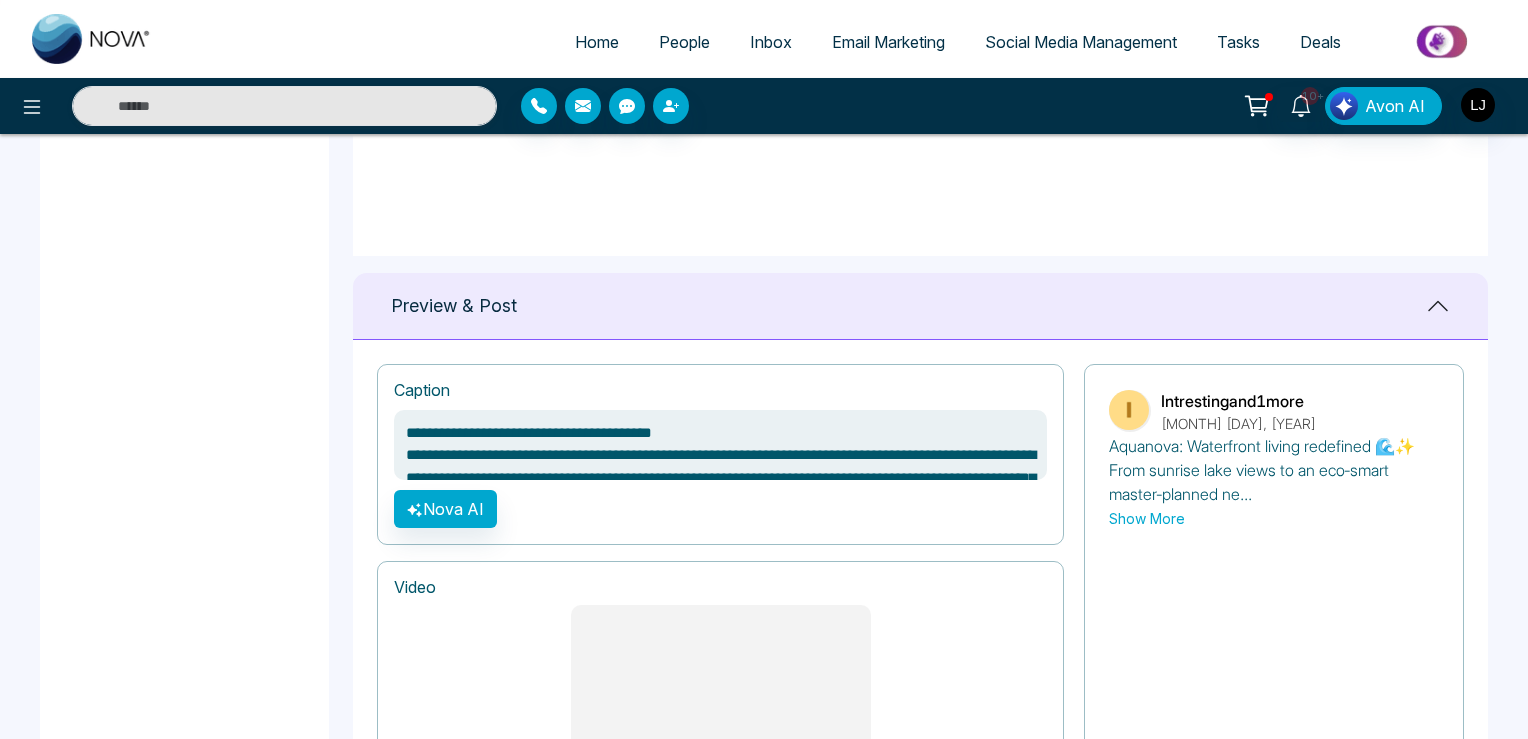 scroll, scrollTop: 725, scrollLeft: 0, axis: vertical 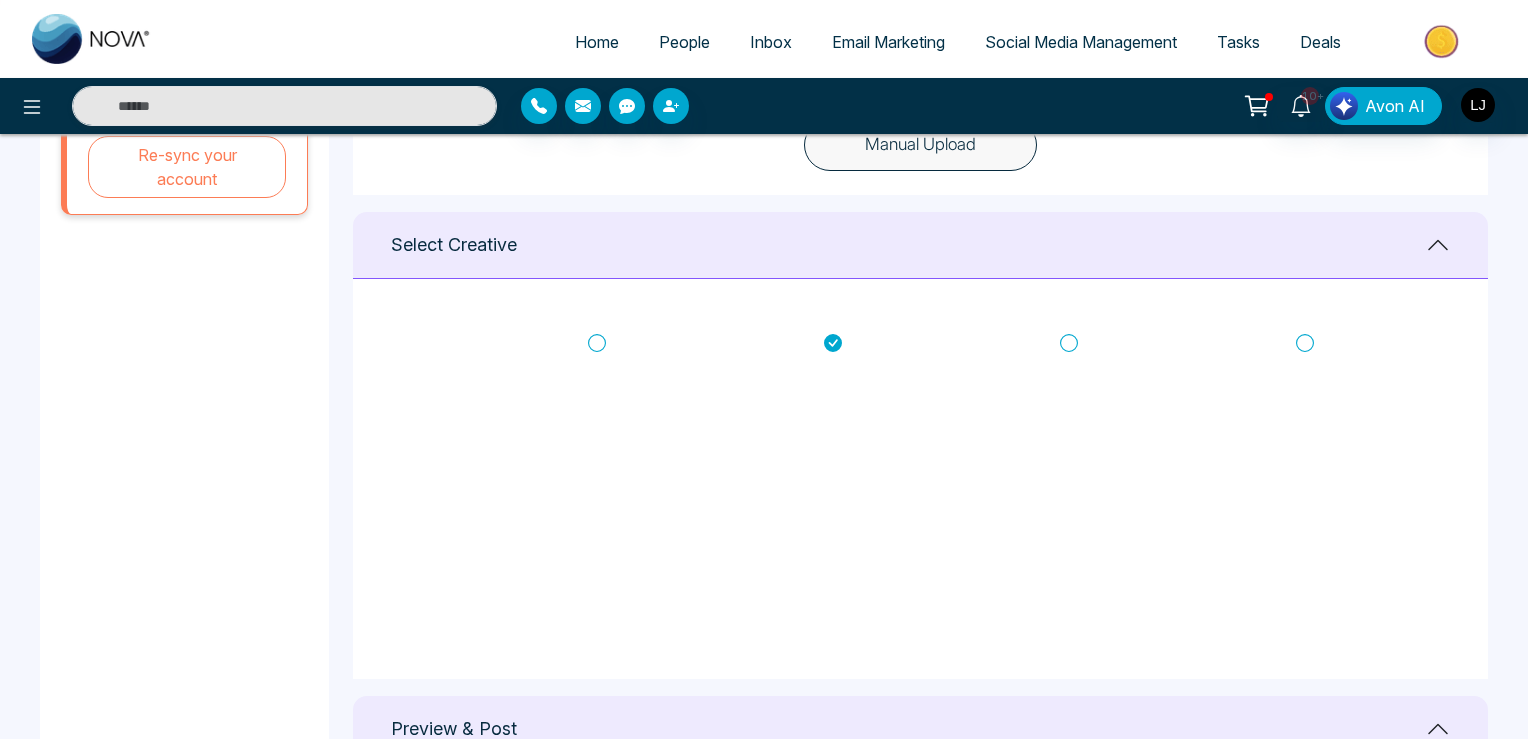 click 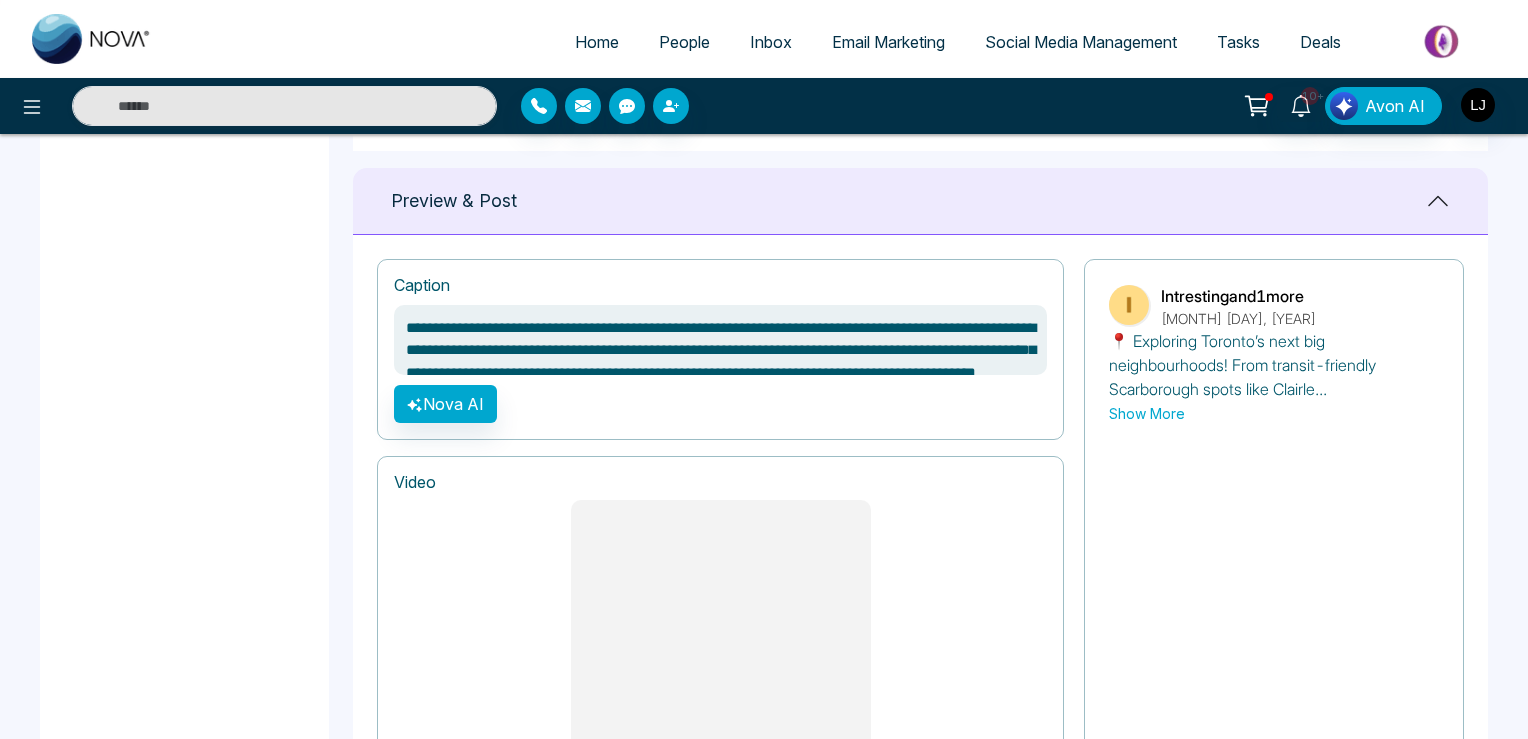 scroll, scrollTop: 831, scrollLeft: 0, axis: vertical 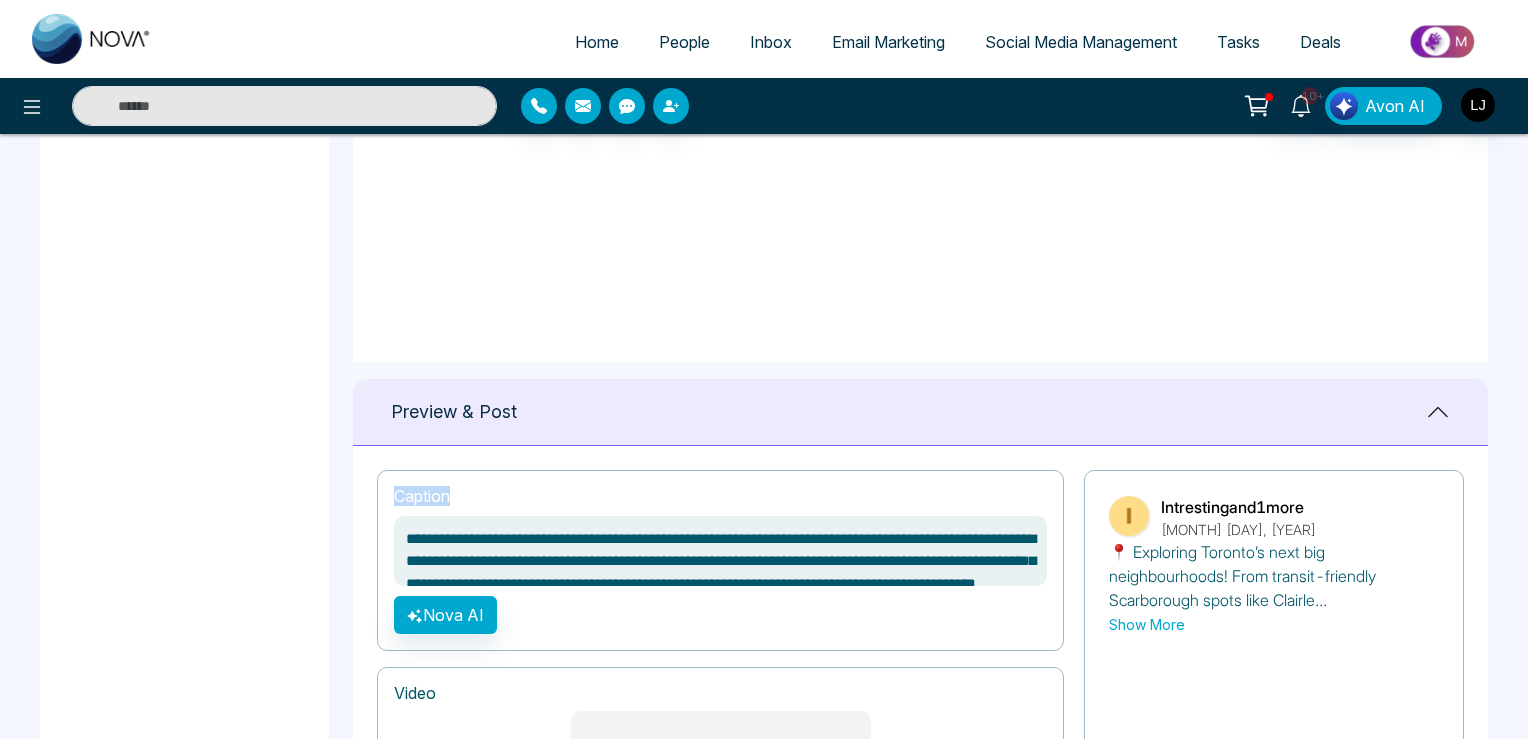 drag, startPoint x: 398, startPoint y: 491, endPoint x: 507, endPoint y: 493, distance: 109.01835 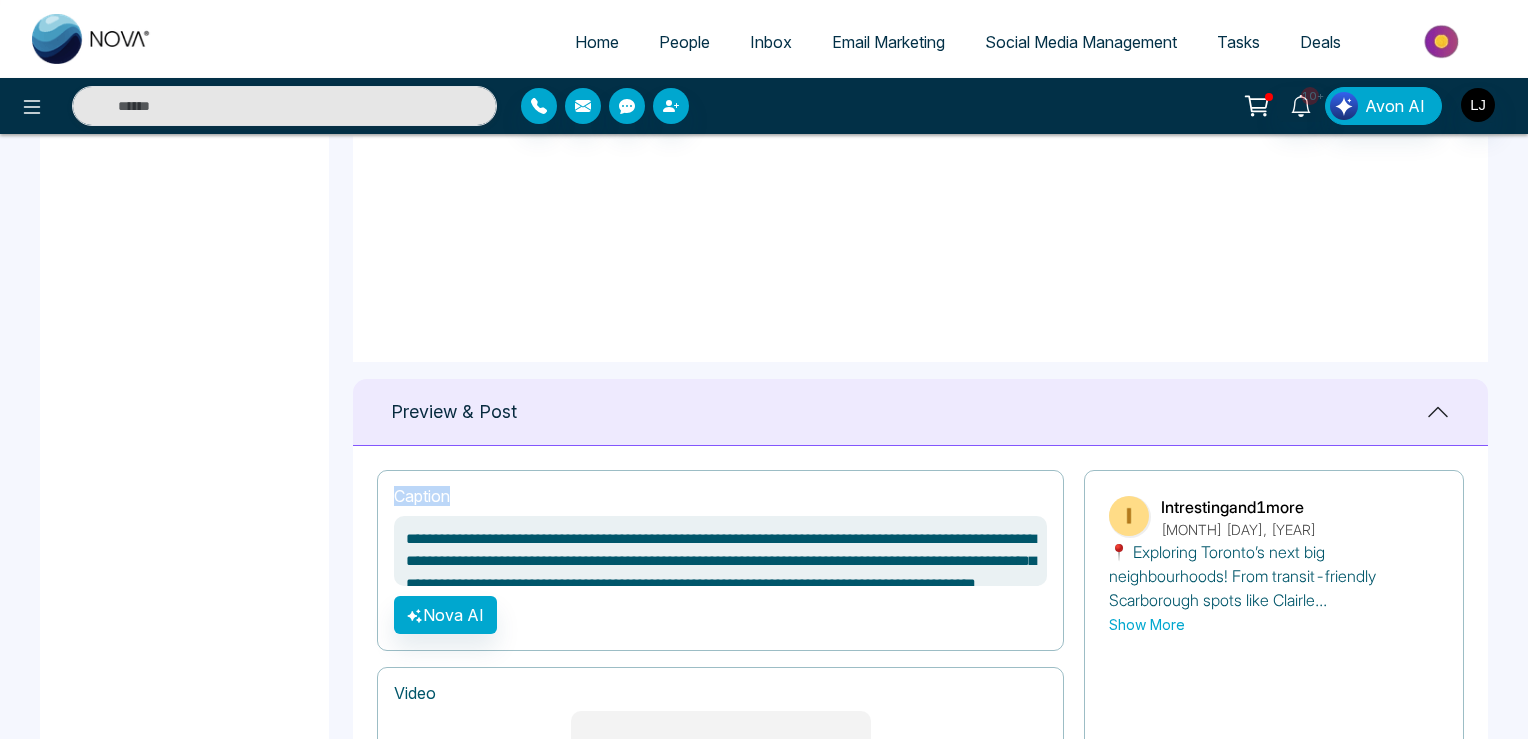 click on "Caption" at bounding box center (720, 496) 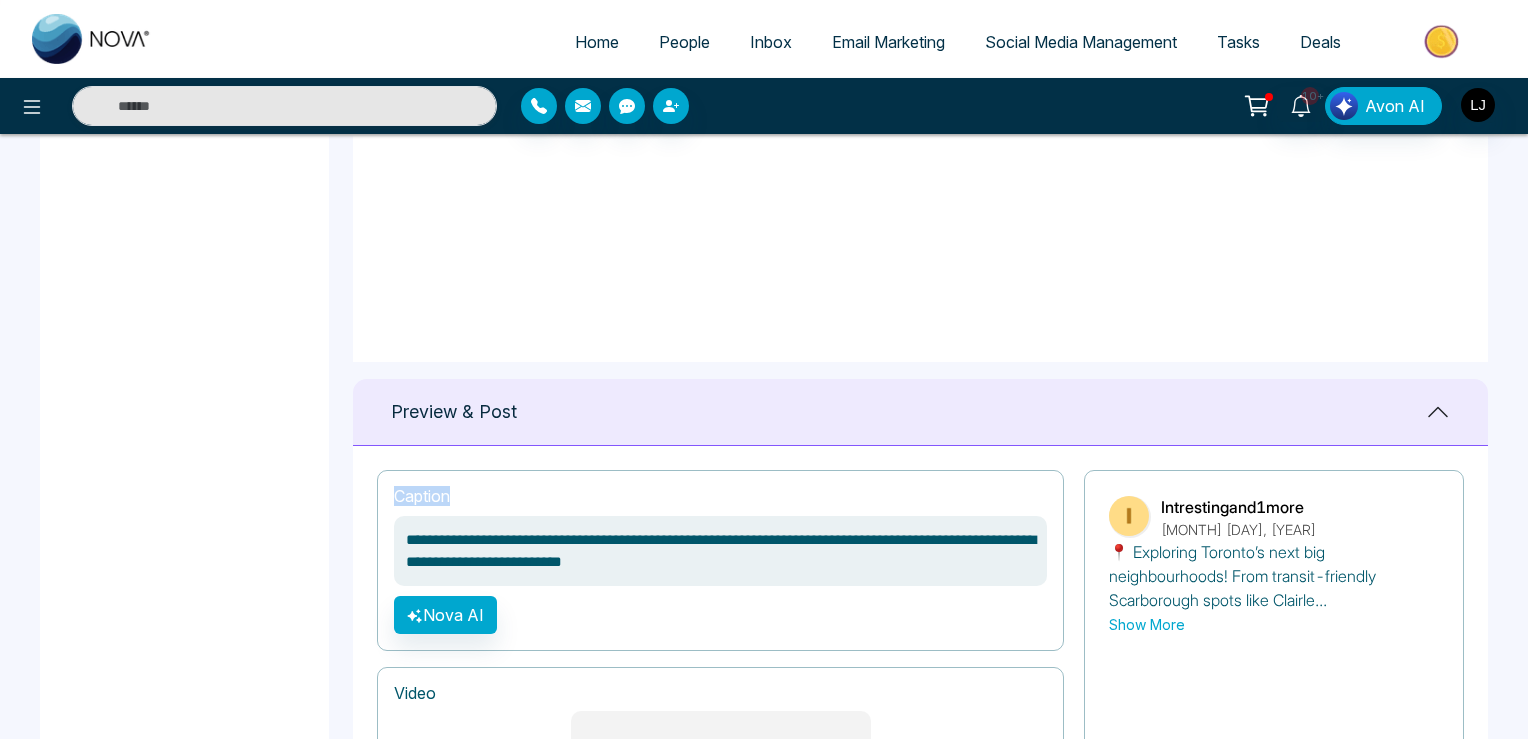 scroll, scrollTop: 179, scrollLeft: 0, axis: vertical 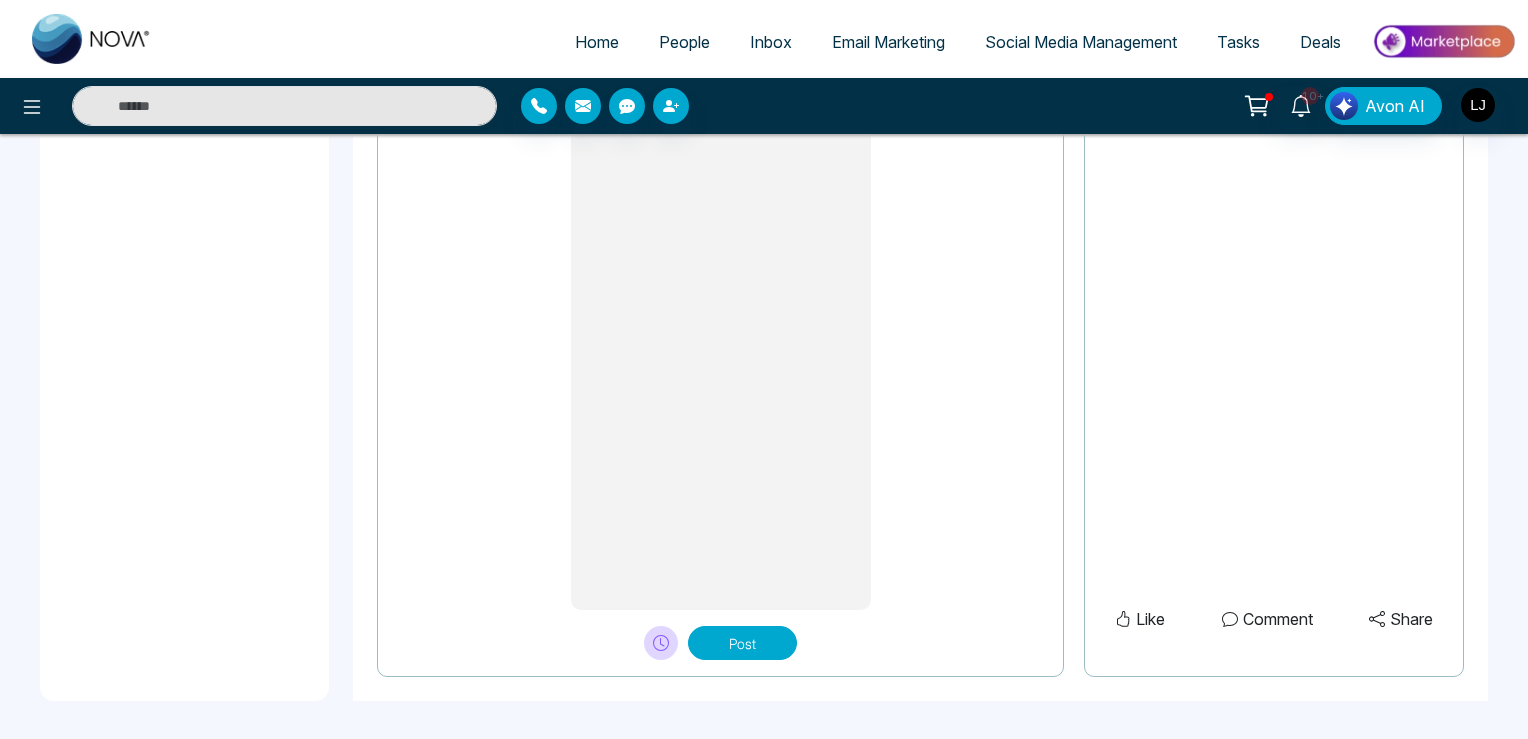 click on "Post" at bounding box center (742, 643) 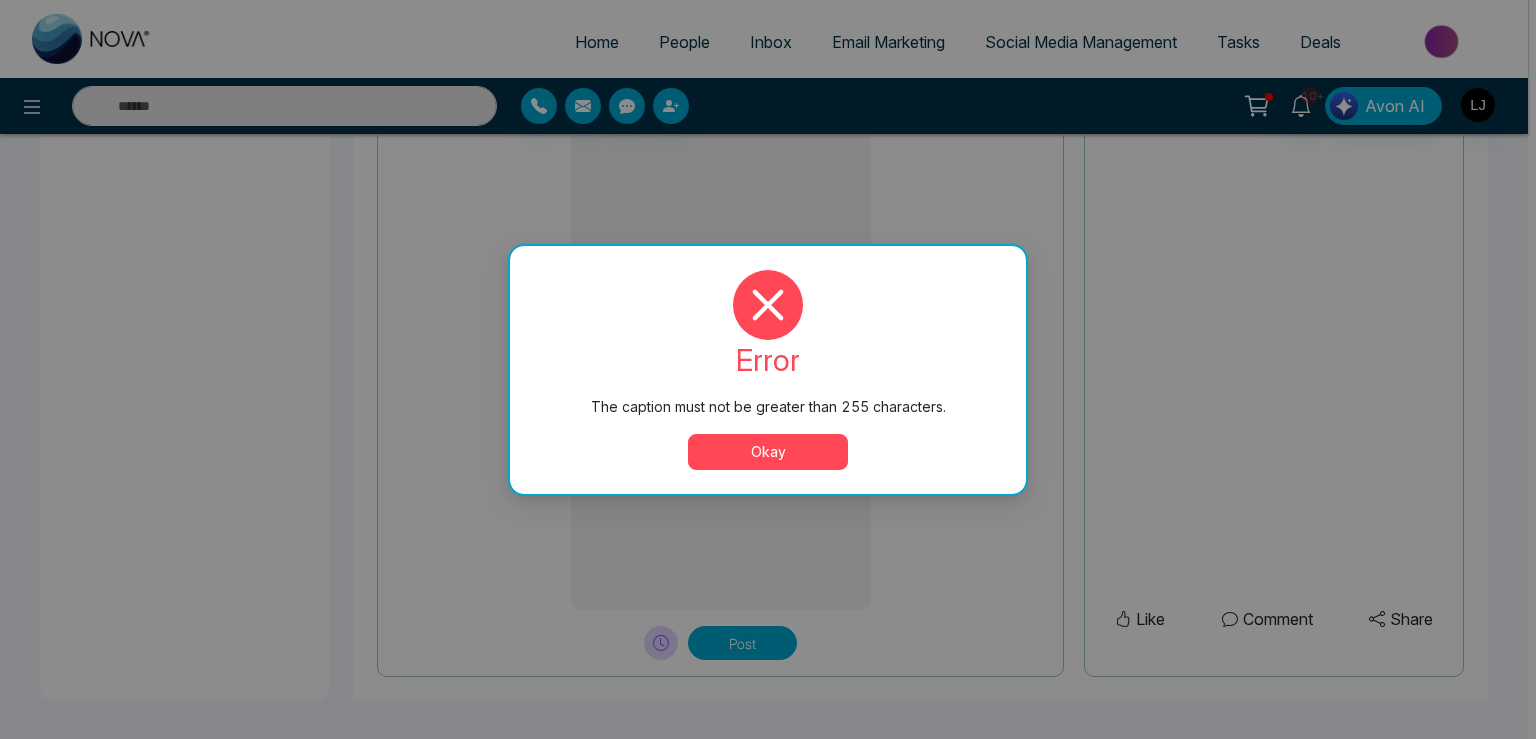 click on "Okay" at bounding box center [768, 452] 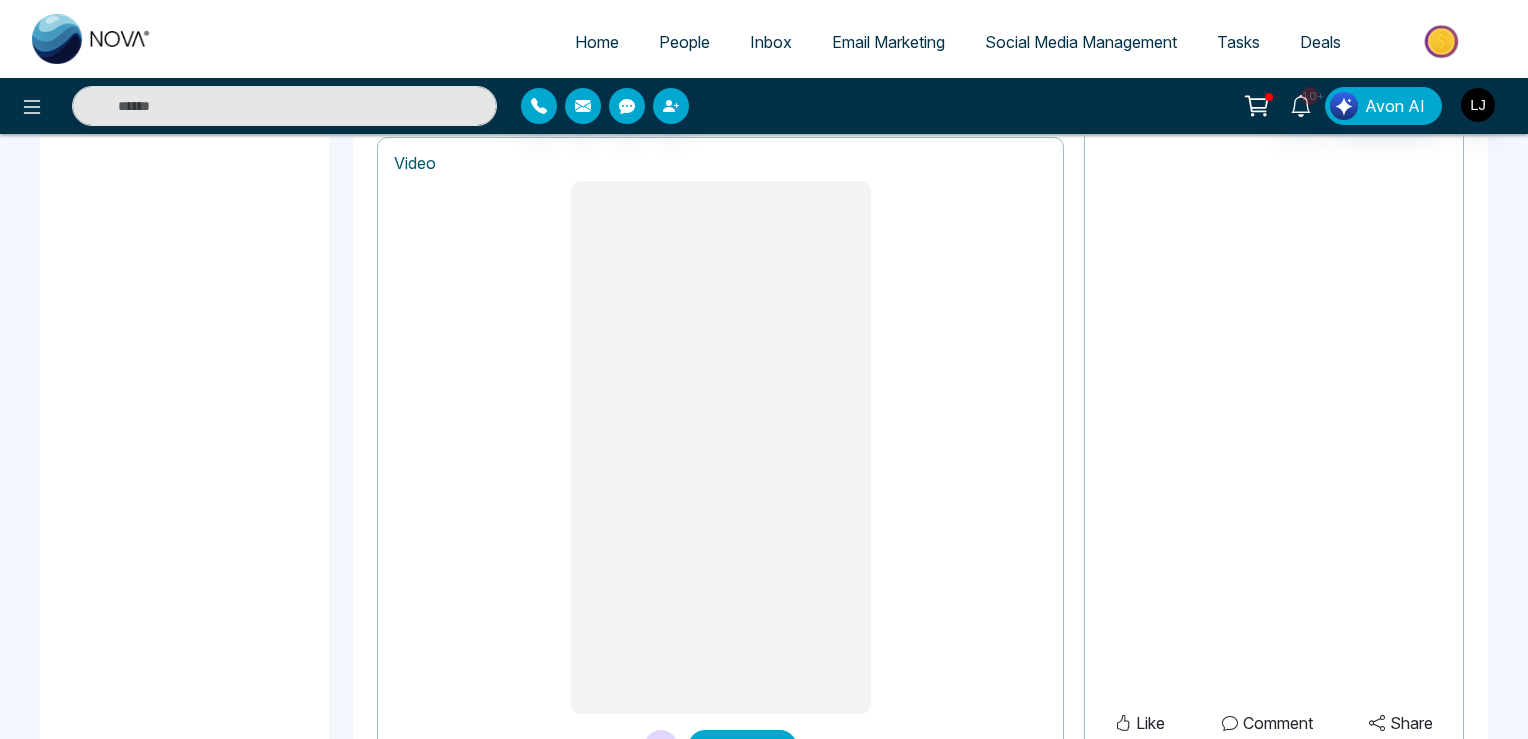 type on "**********" 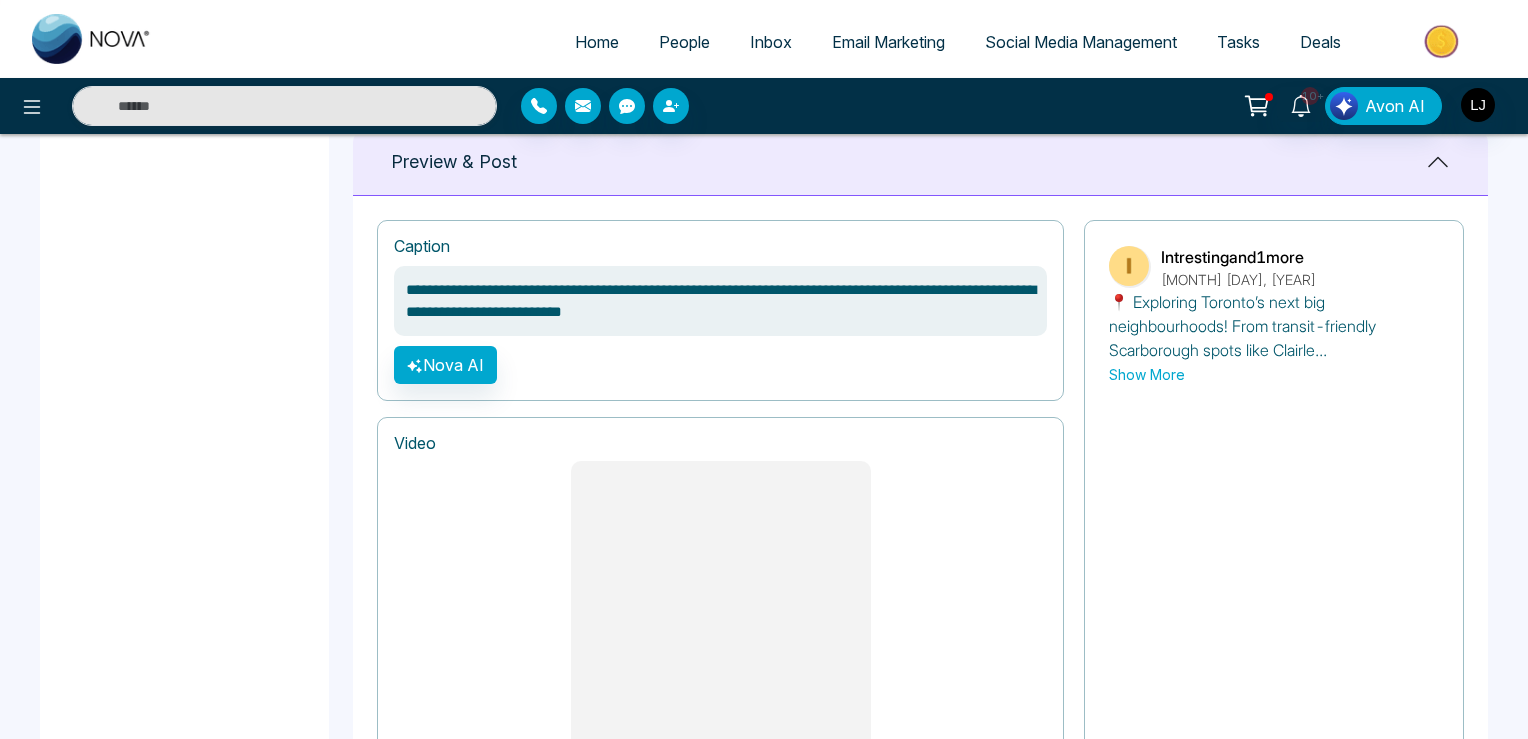 scroll, scrollTop: 1253, scrollLeft: 0, axis: vertical 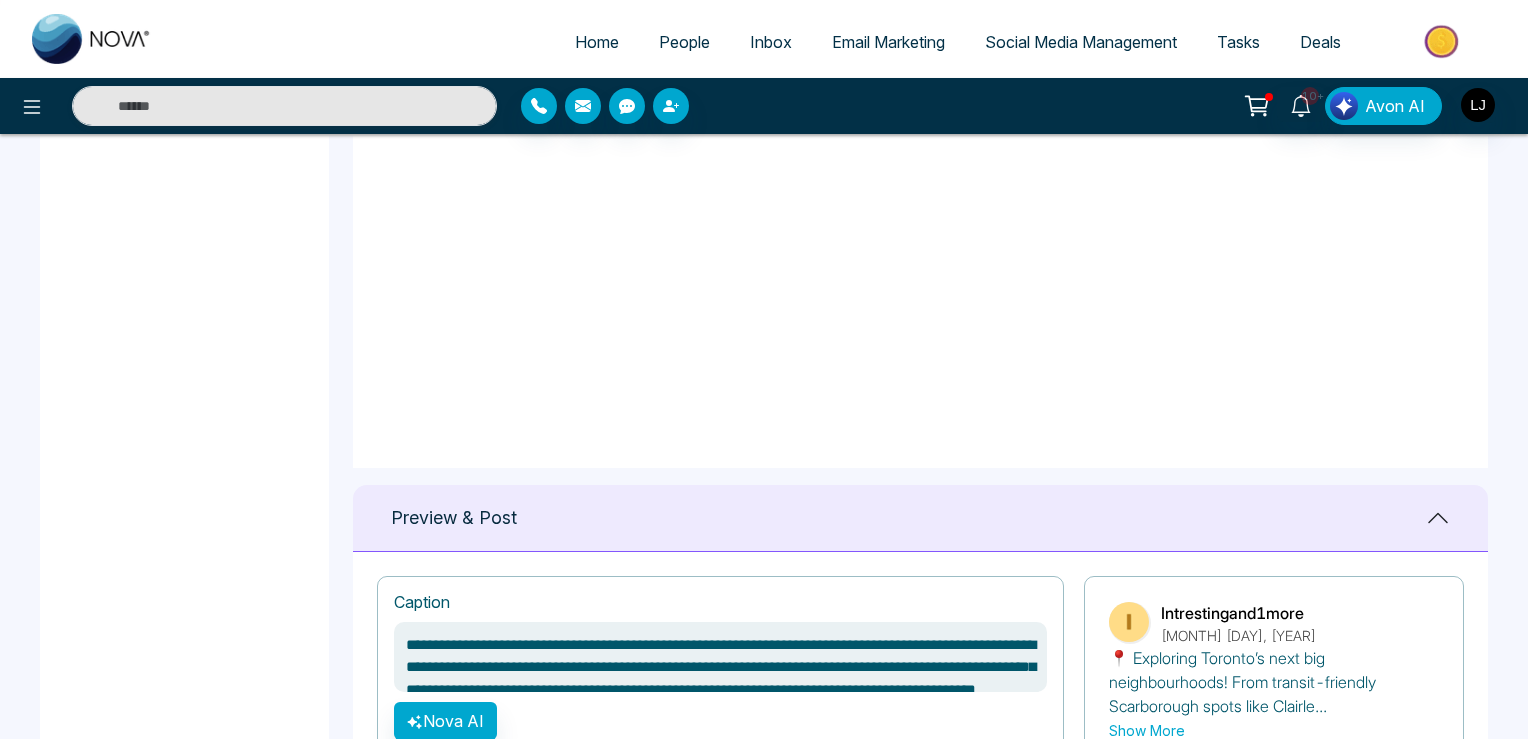 click on "Social Media Management" at bounding box center [1081, 42] 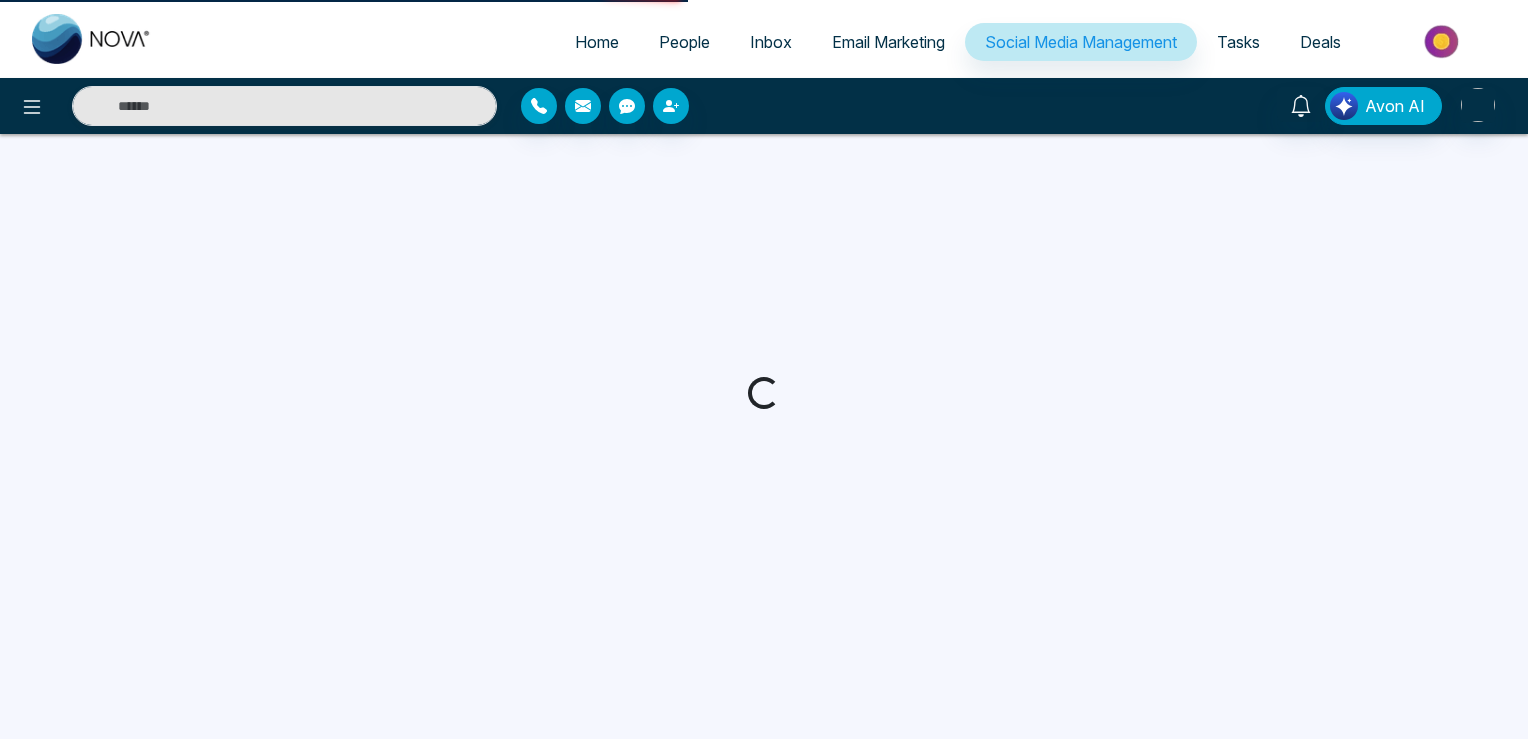 scroll, scrollTop: 0, scrollLeft: 0, axis: both 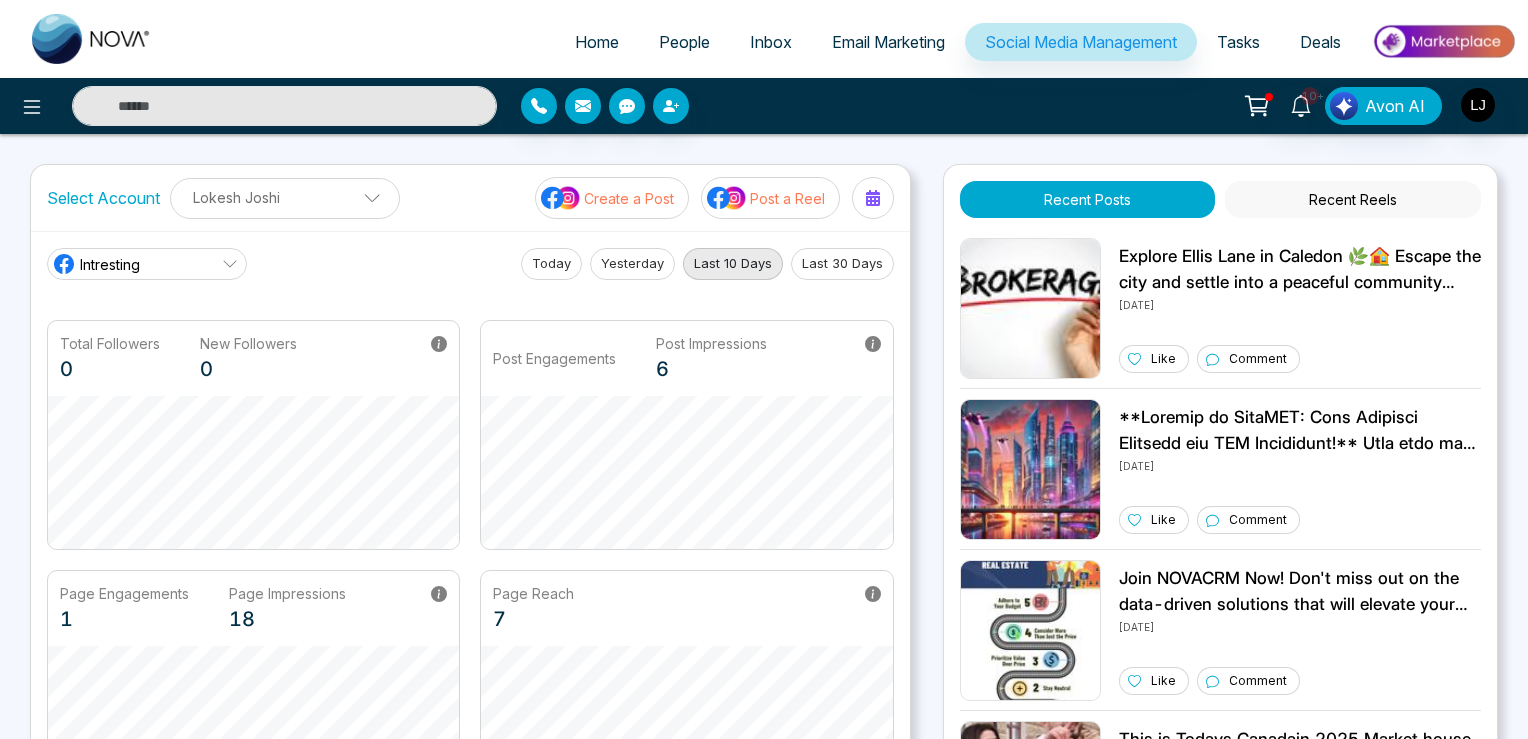click on "Post a Reel" at bounding box center (787, 198) 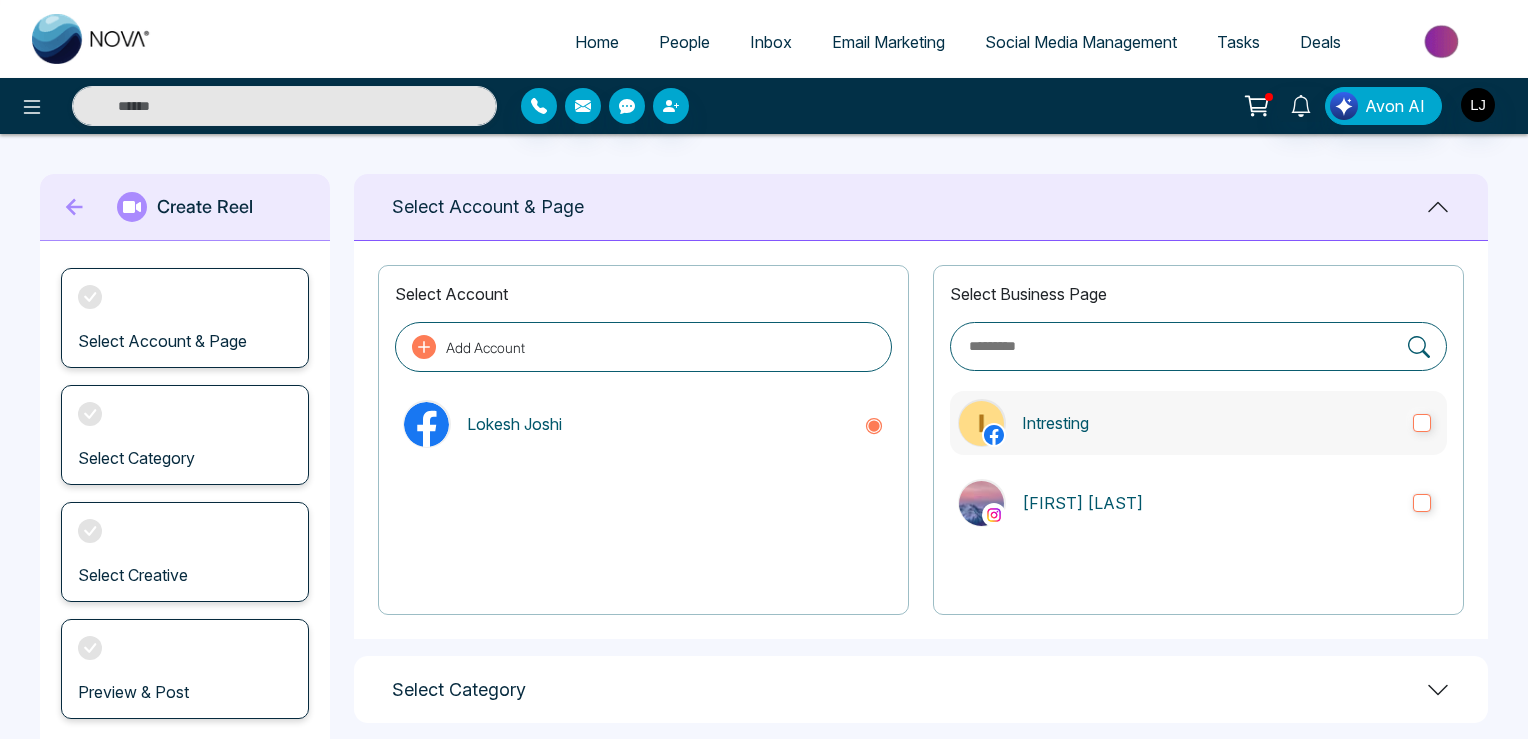 click on "Intresting" at bounding box center [1209, 423] 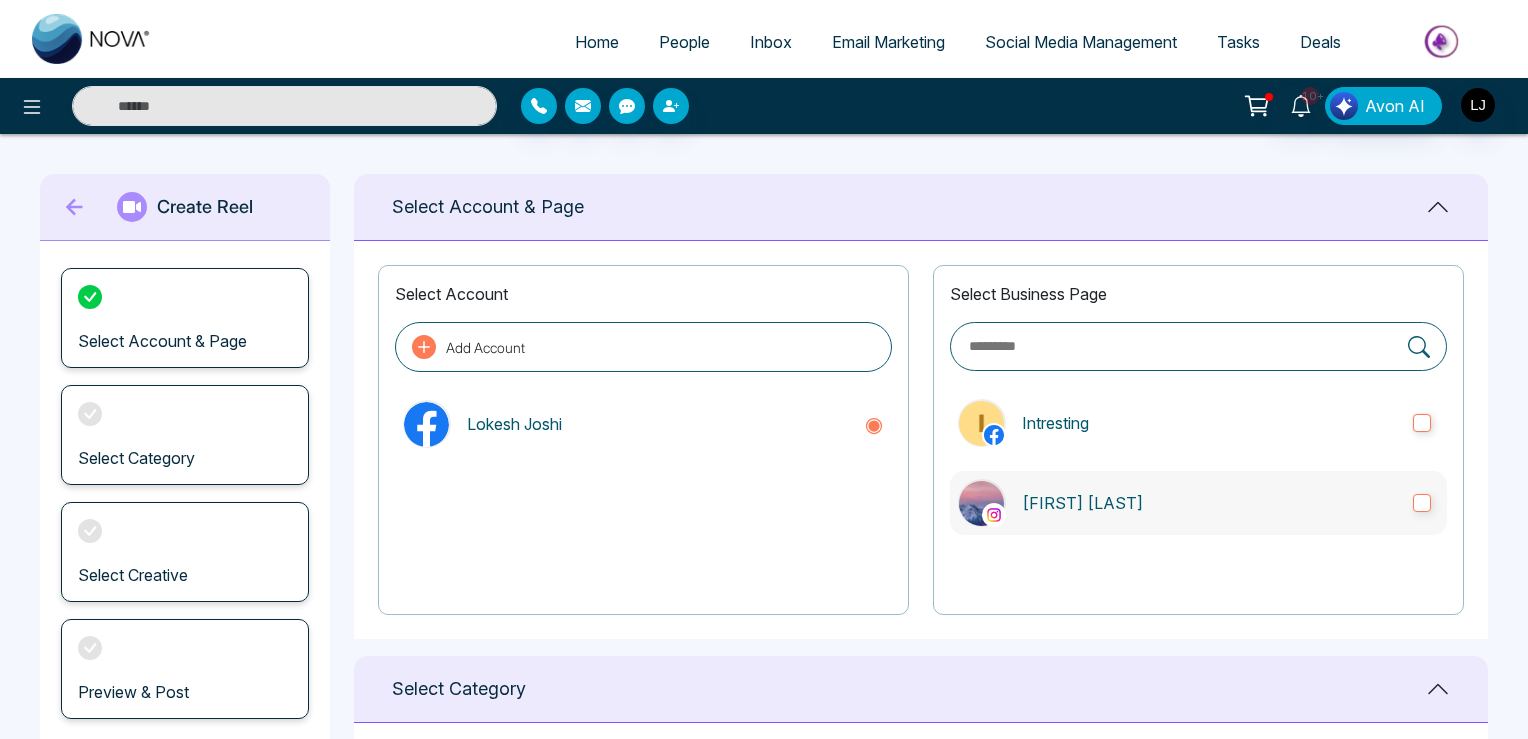 click on "[FIRST] [LAST]" at bounding box center (1198, 503) 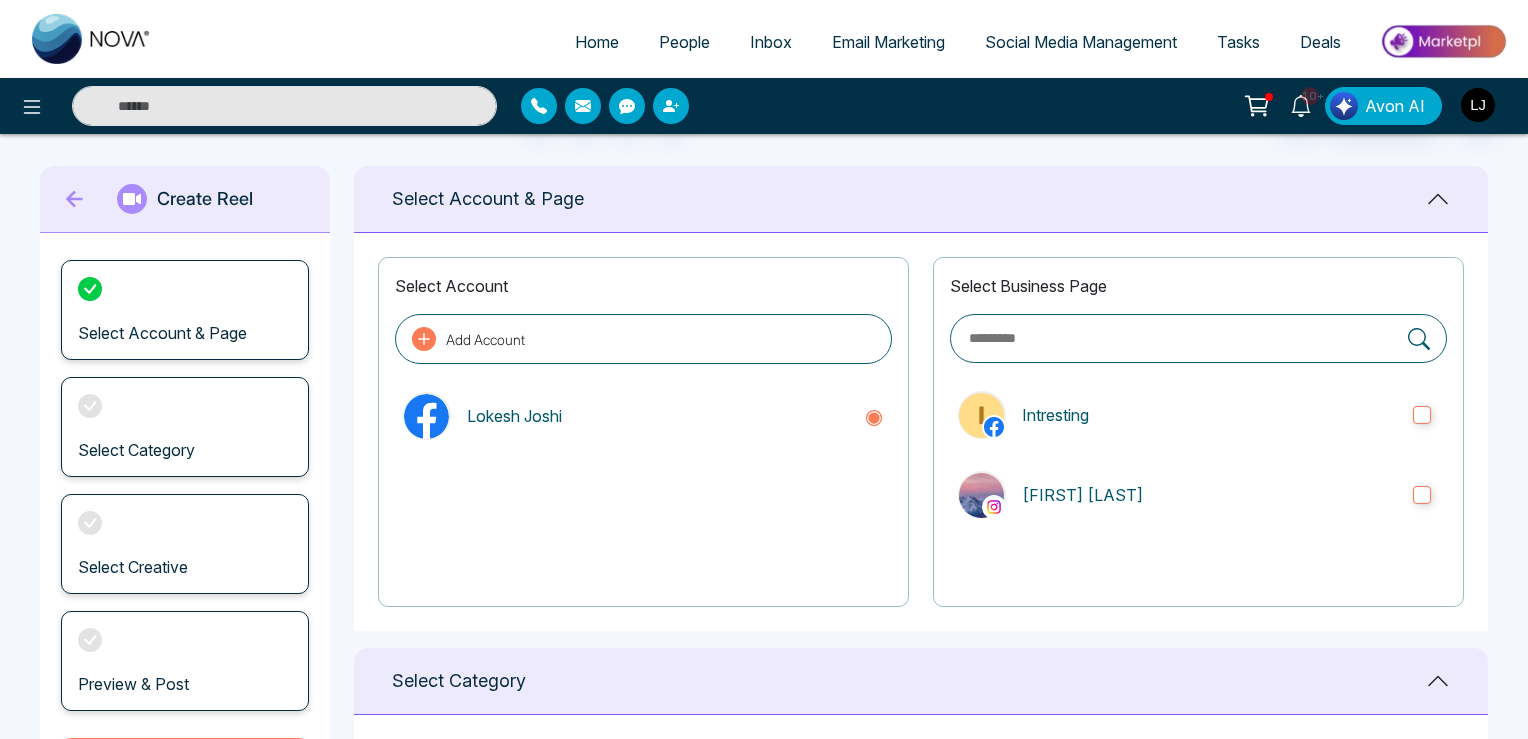 scroll, scrollTop: 633, scrollLeft: 0, axis: vertical 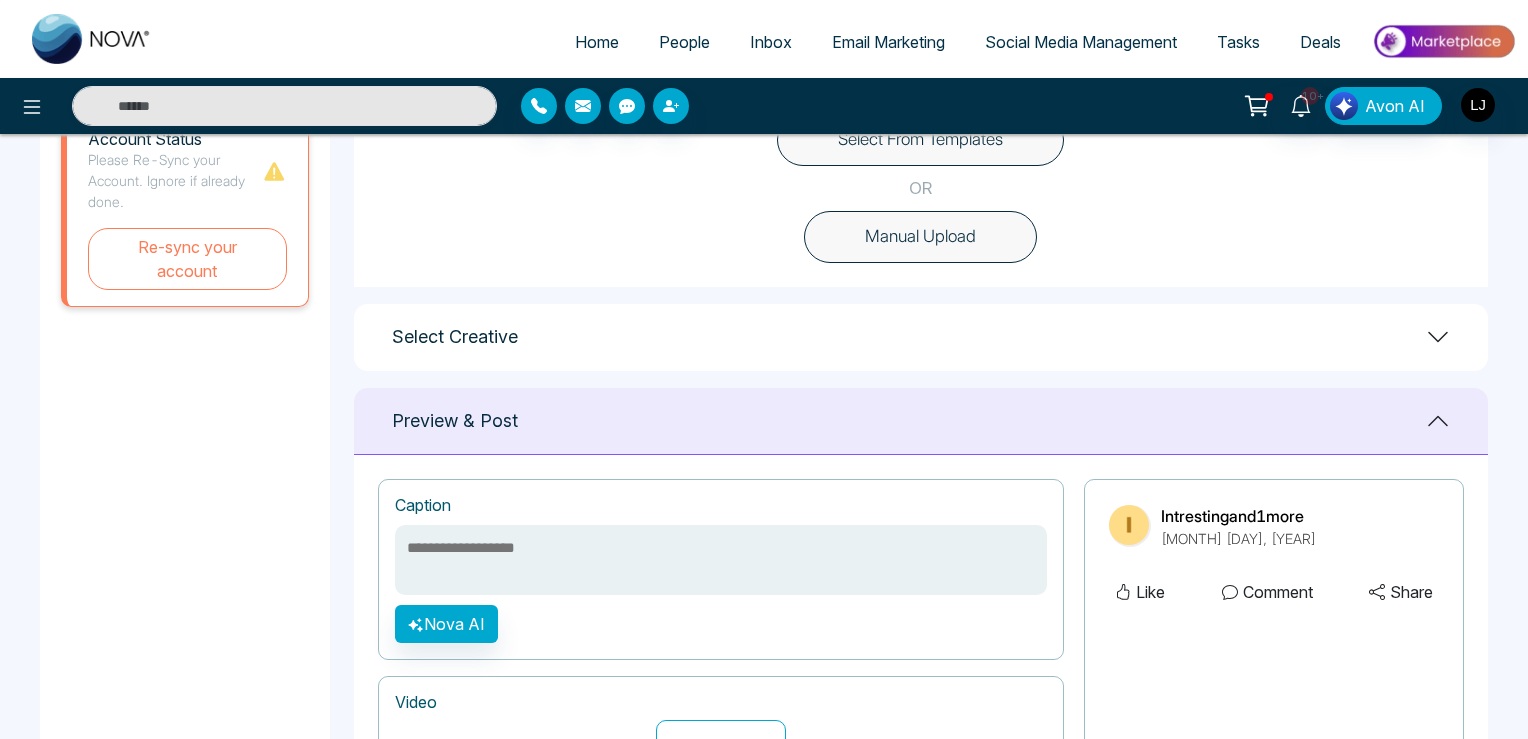 click on "Select From Templates" at bounding box center [920, 140] 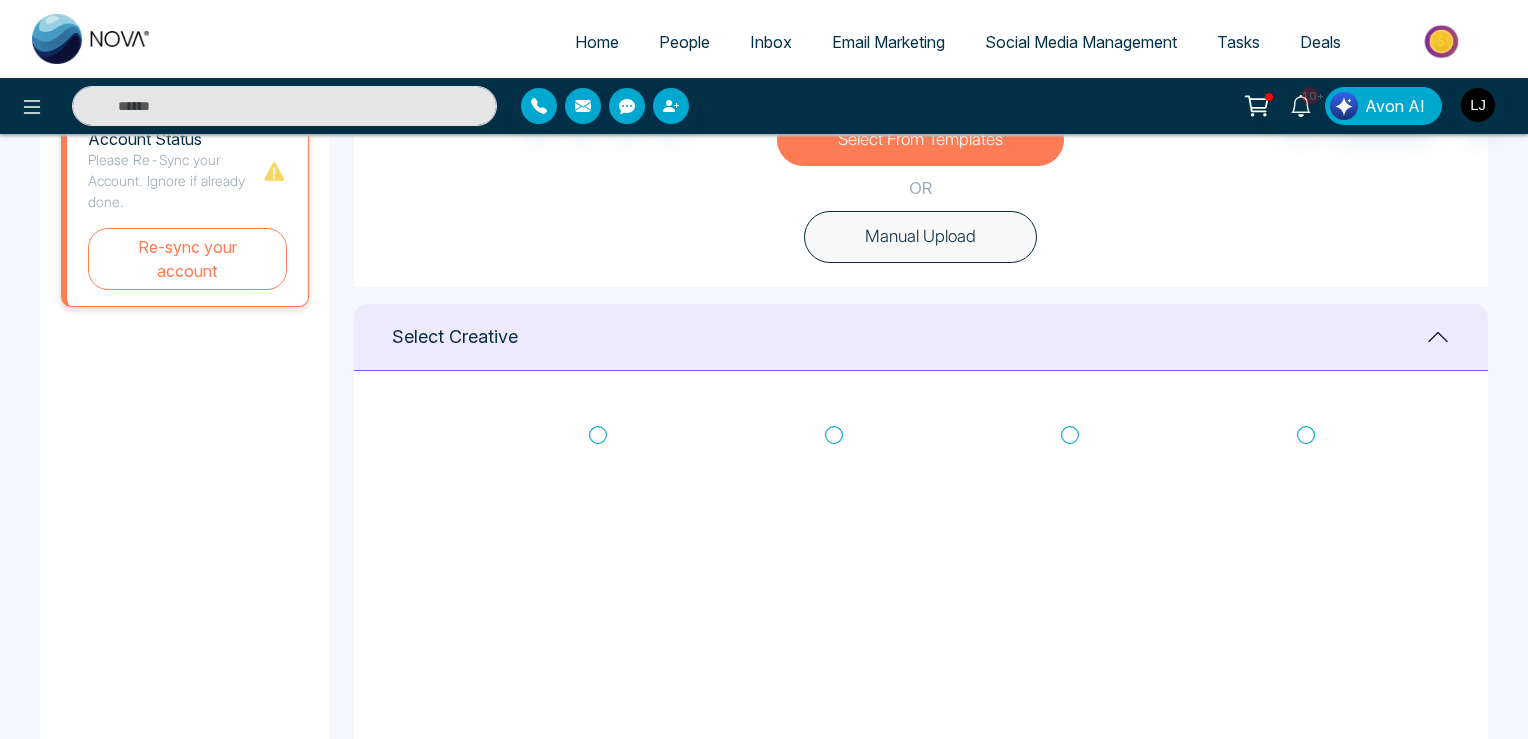 click 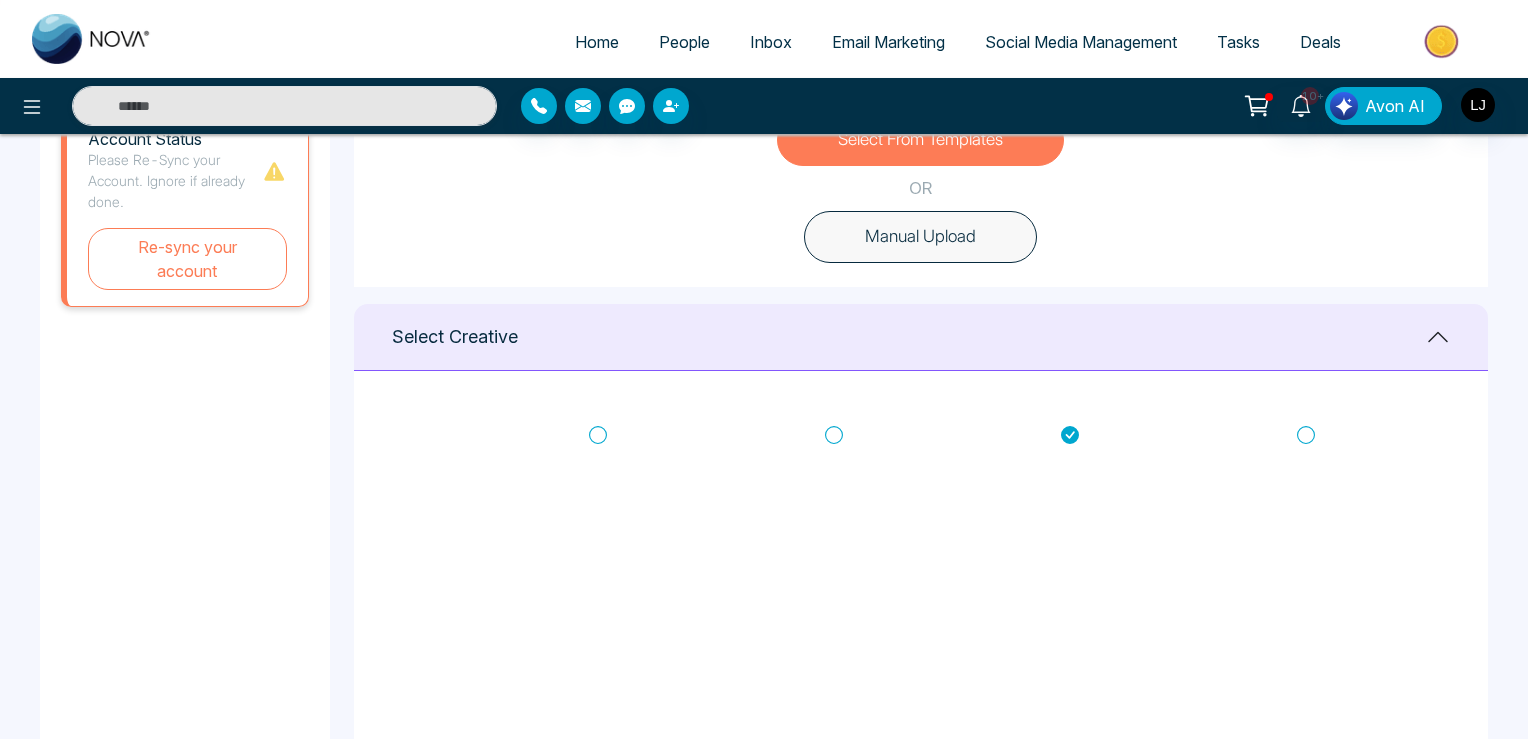 scroll, scrollTop: 79, scrollLeft: 0, axis: vertical 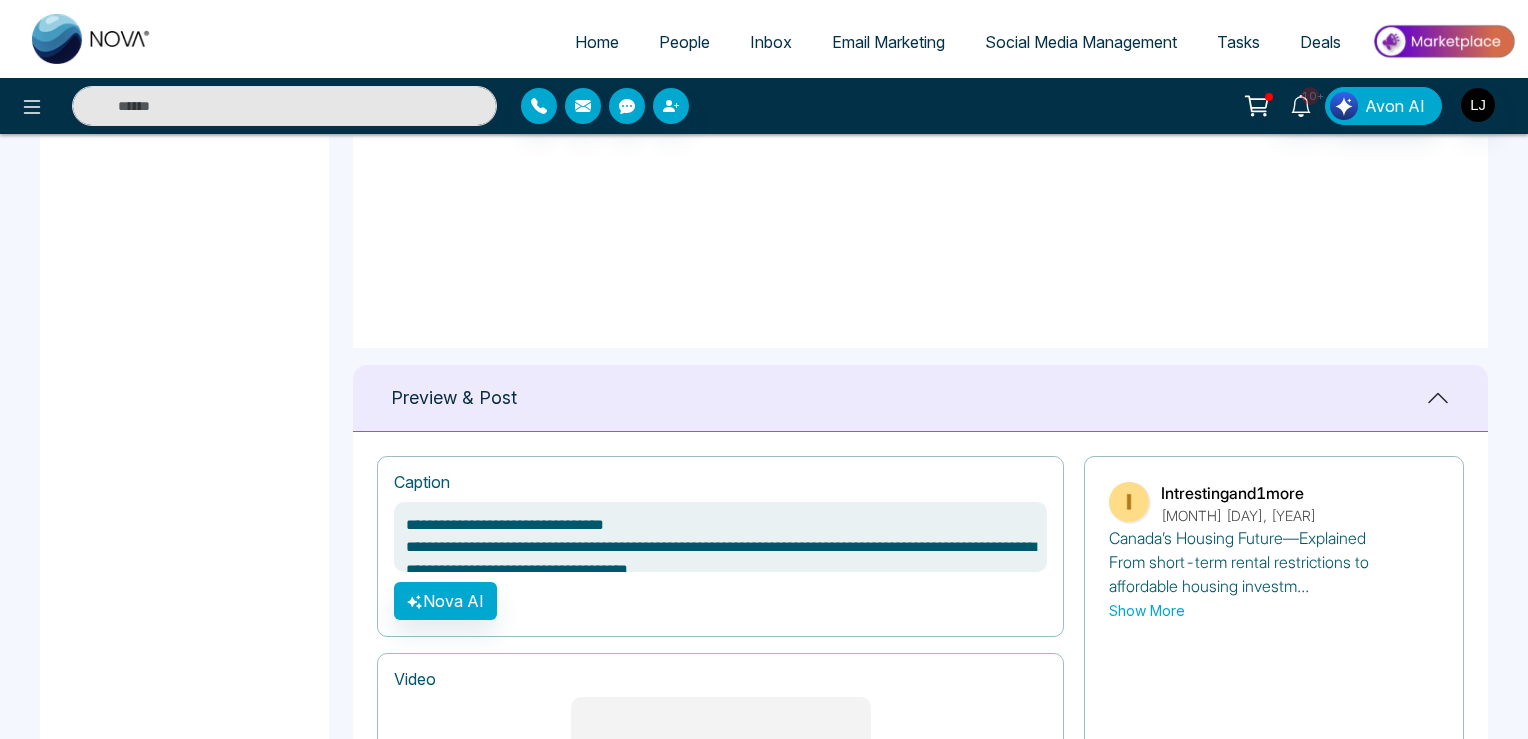 drag, startPoint x: 420, startPoint y: 523, endPoint x: 662, endPoint y: 558, distance: 244.5179 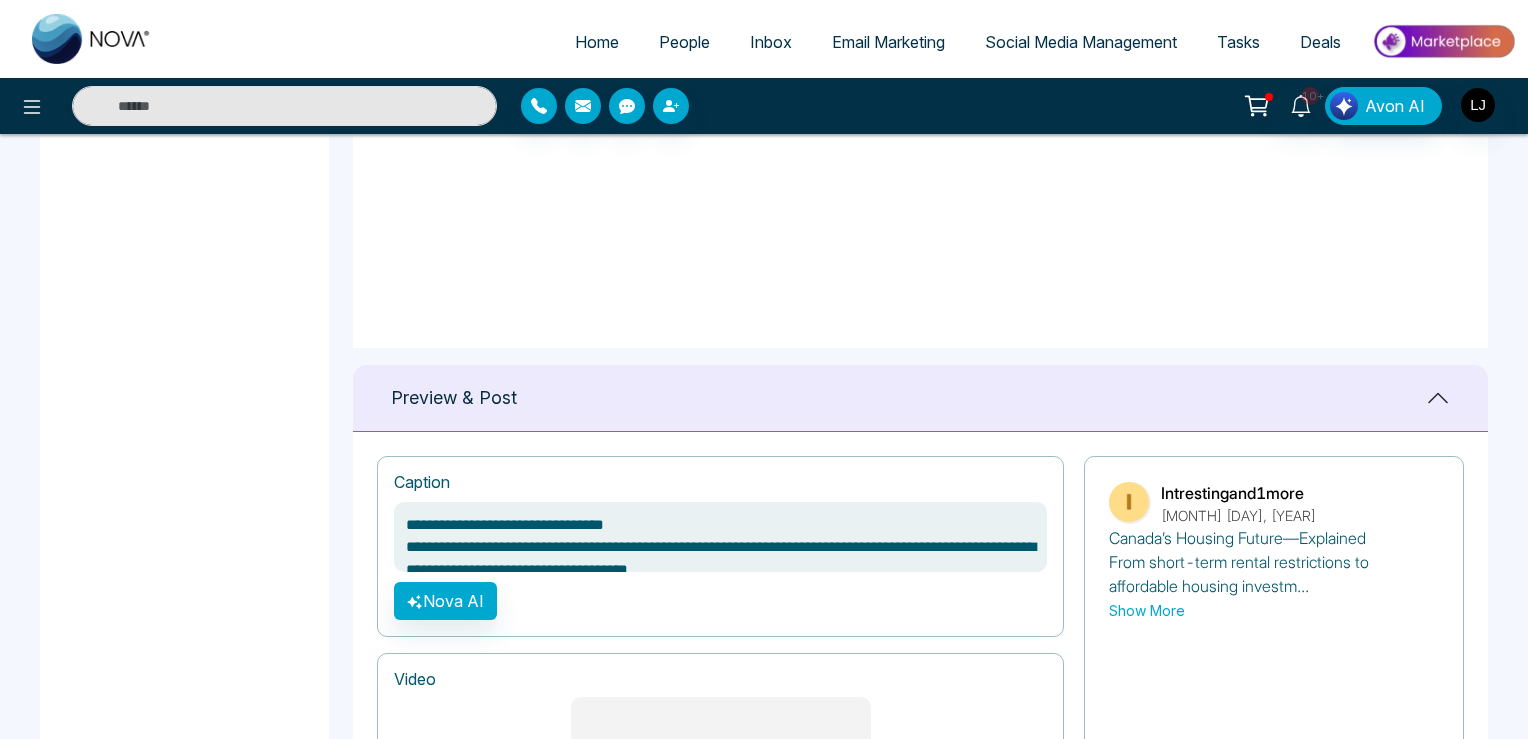 click on "**********" at bounding box center (720, 537) 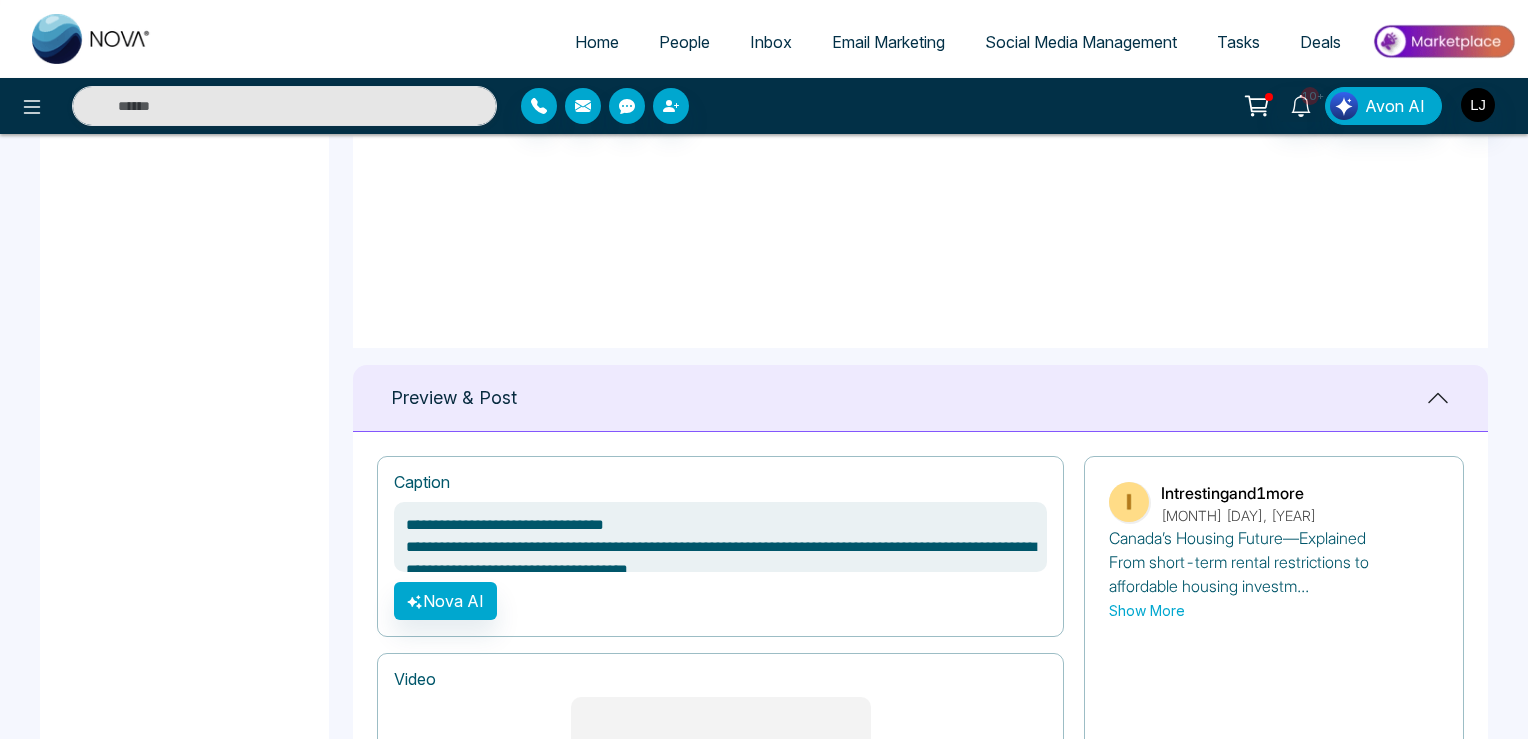 scroll, scrollTop: 1676, scrollLeft: 0, axis: vertical 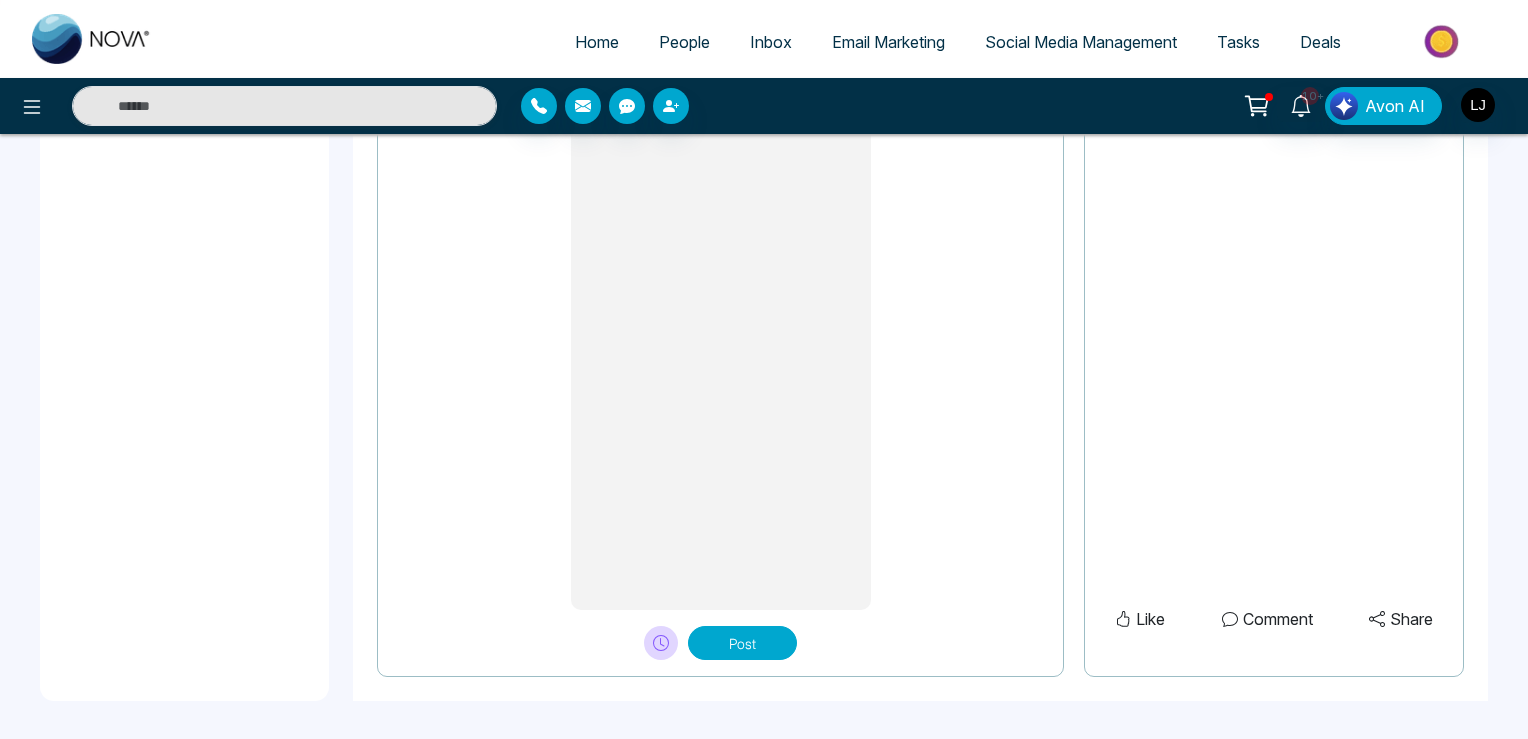 click on "Post" at bounding box center [742, 643] 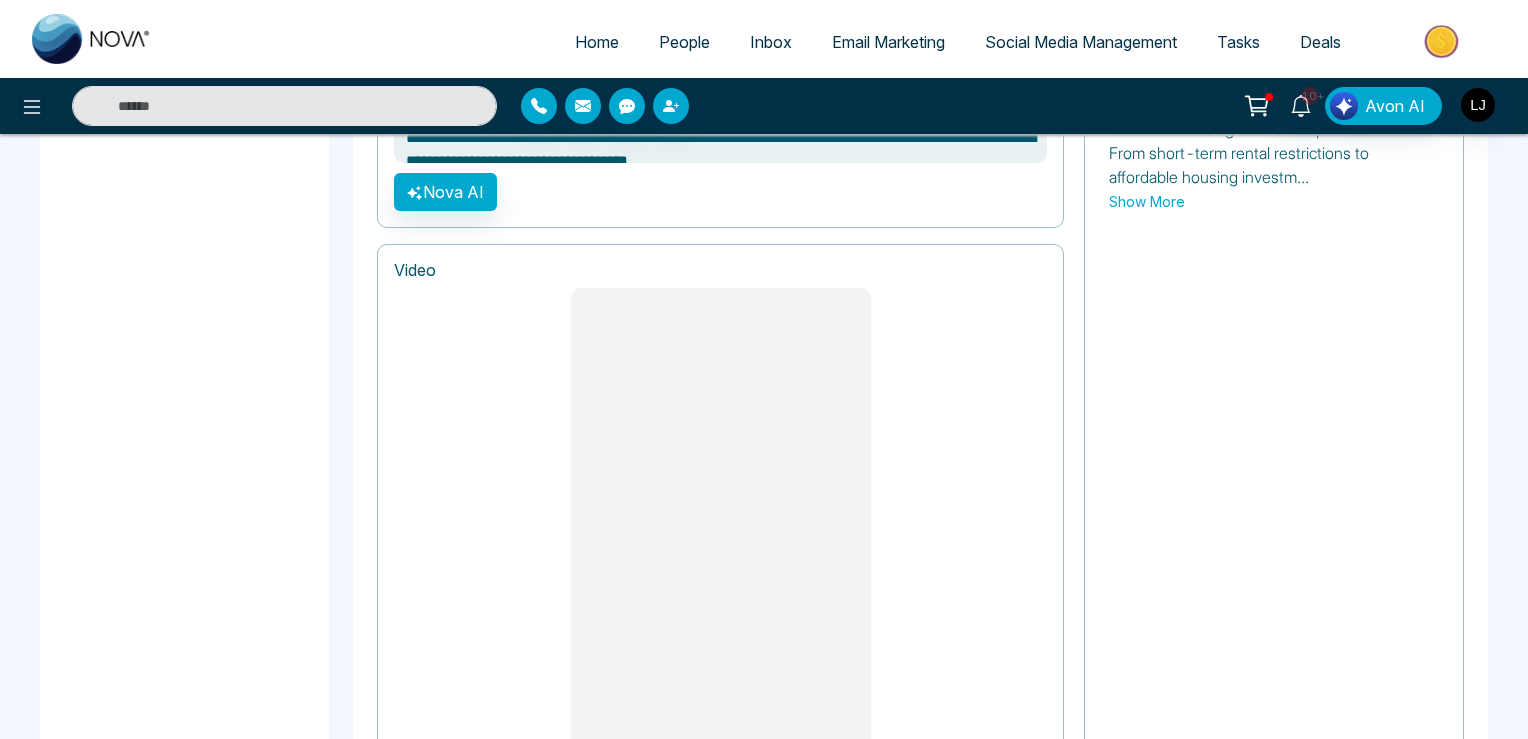 scroll, scrollTop: 1464, scrollLeft: 0, axis: vertical 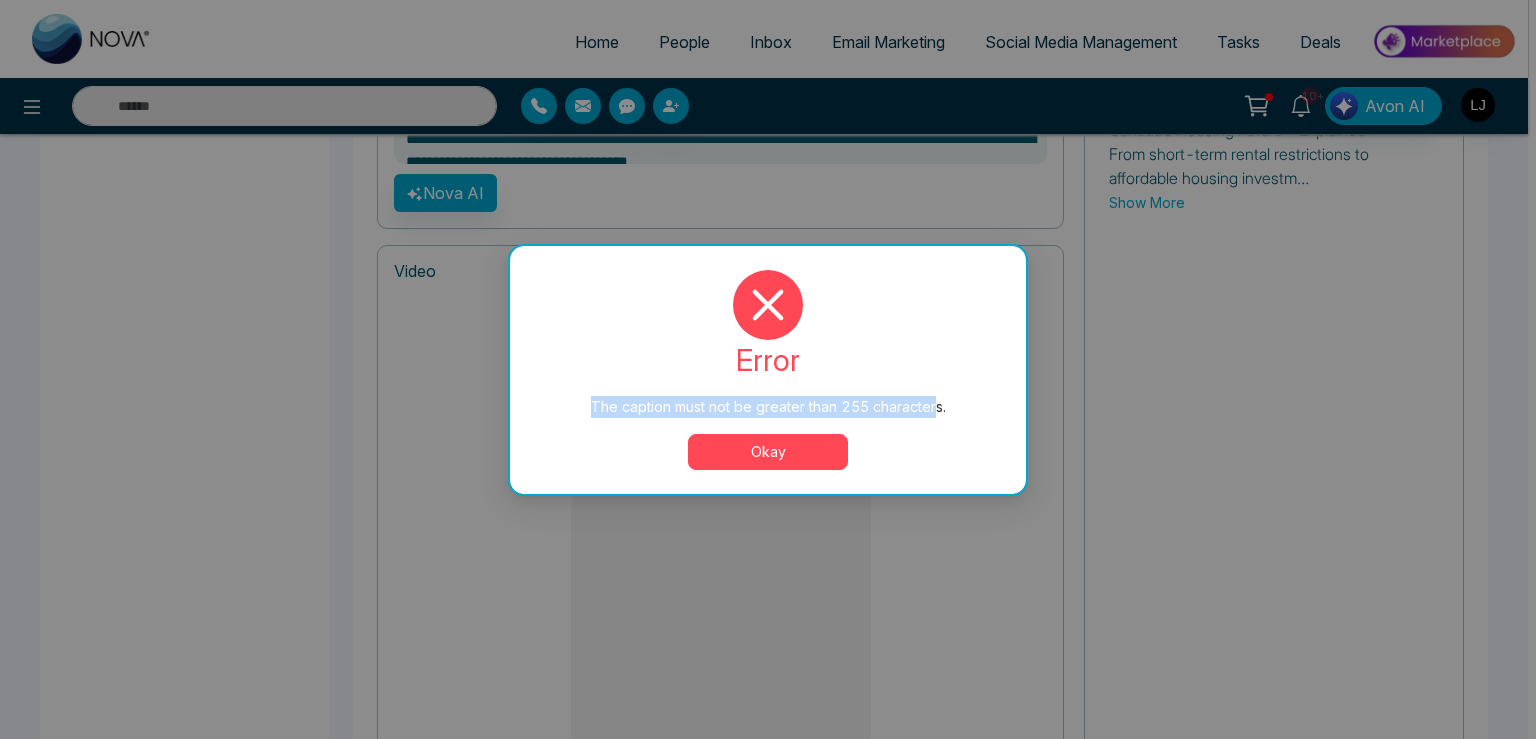 drag, startPoint x: 592, startPoint y: 411, endPoint x: 937, endPoint y: 418, distance: 345.071 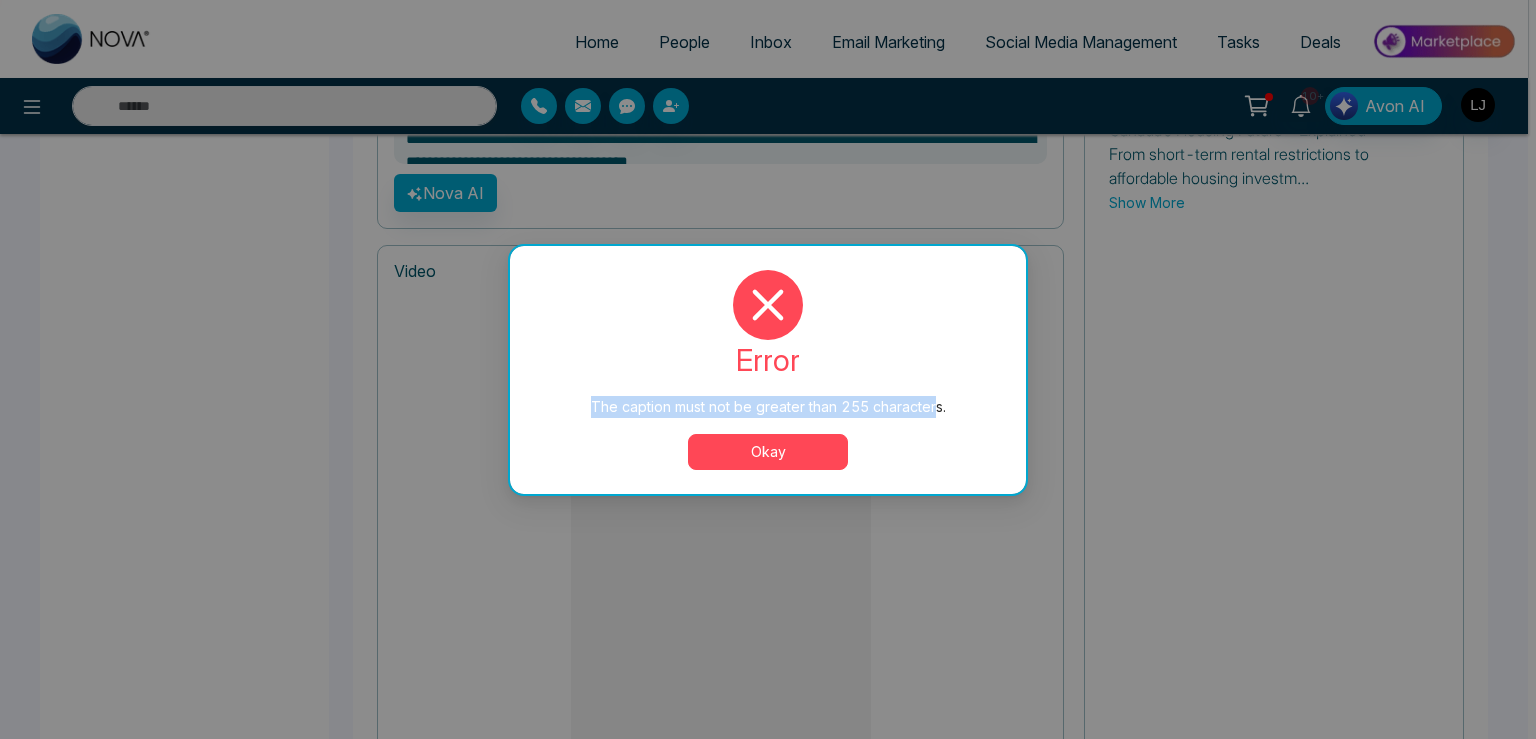 click on "error The caption must not be greater than 255 characters.   Okay" at bounding box center (768, 370) 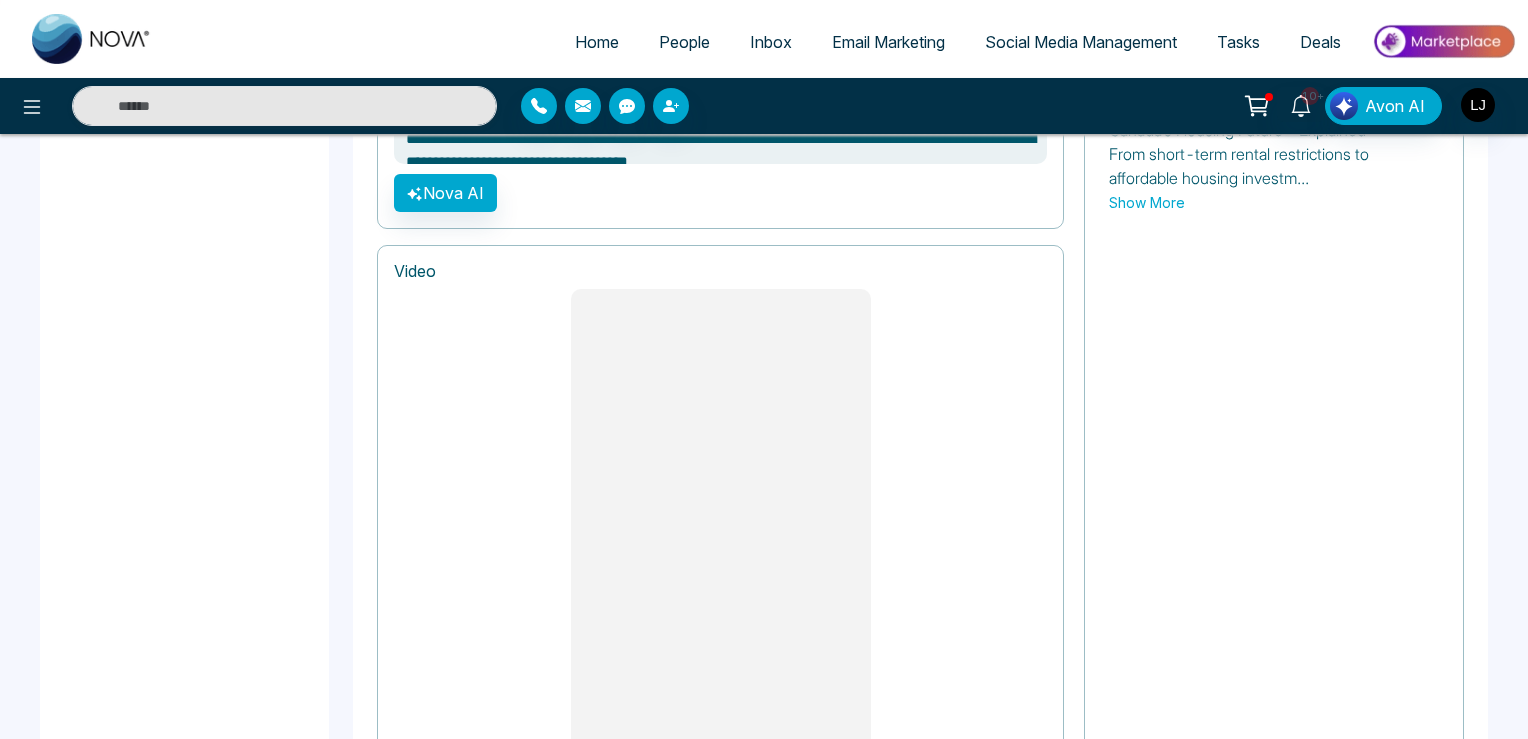 scroll, scrollTop: 1359, scrollLeft: 0, axis: vertical 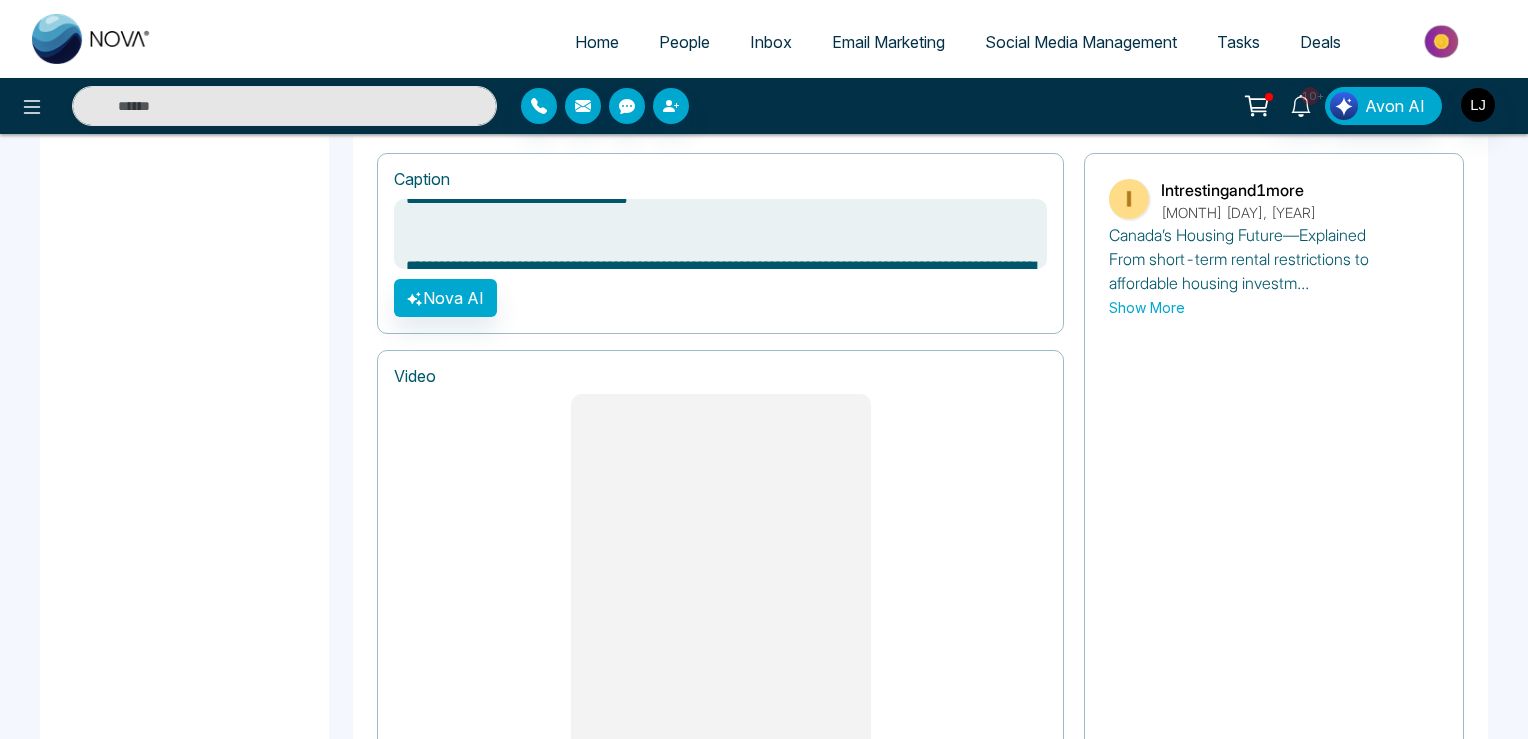 drag, startPoint x: 409, startPoint y: 221, endPoint x: 783, endPoint y: 273, distance: 377.59766 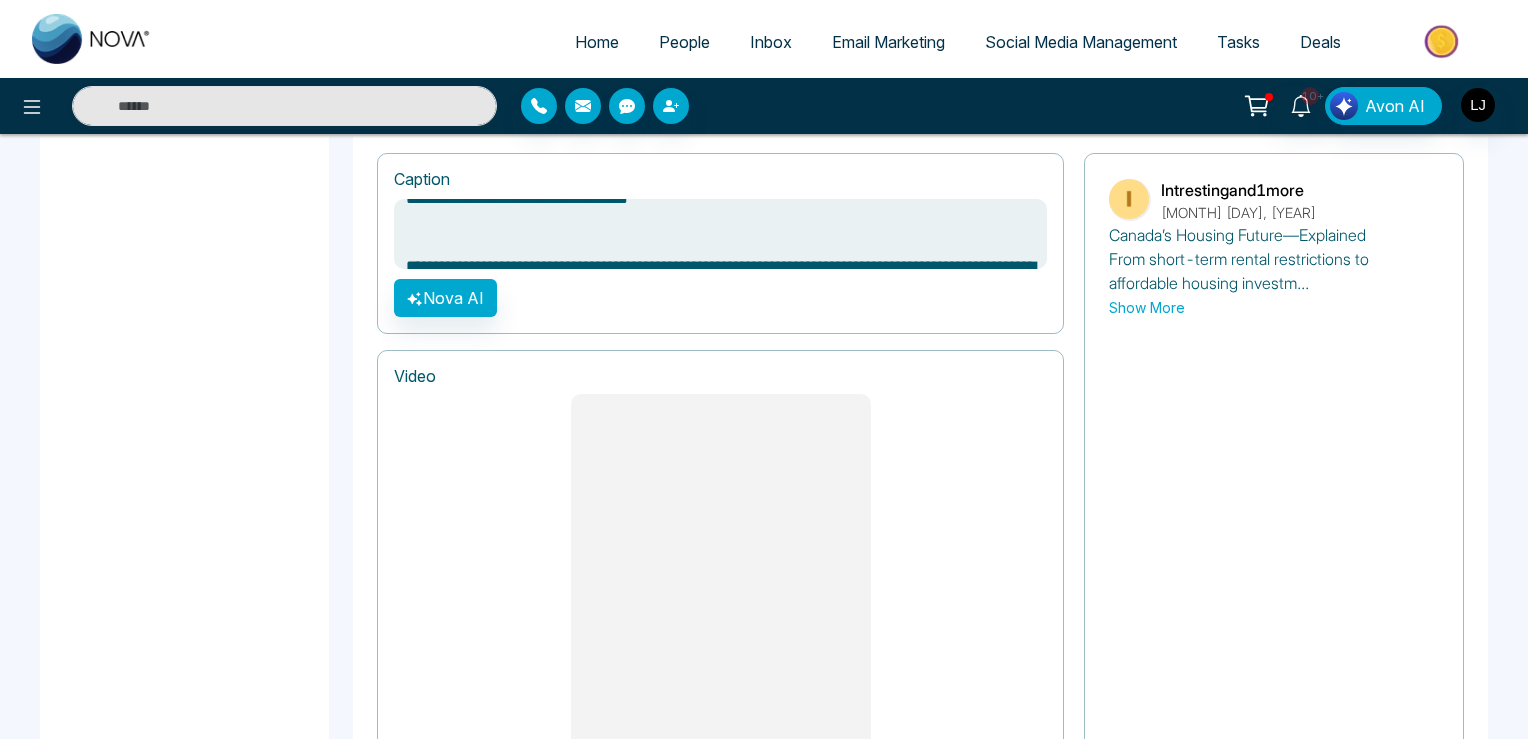 click on "**********" at bounding box center (720, 234) 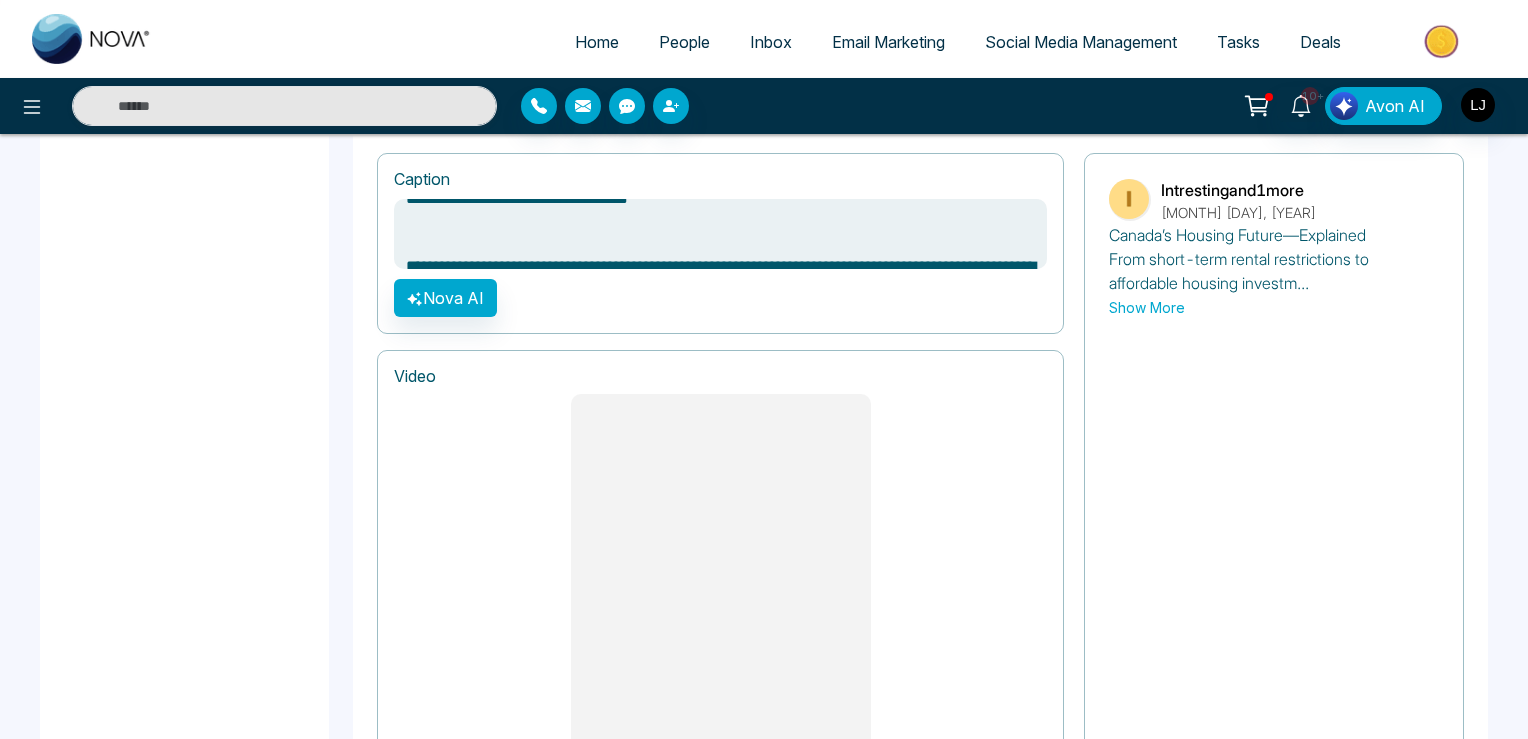 scroll, scrollTop: 79, scrollLeft: 0, axis: vertical 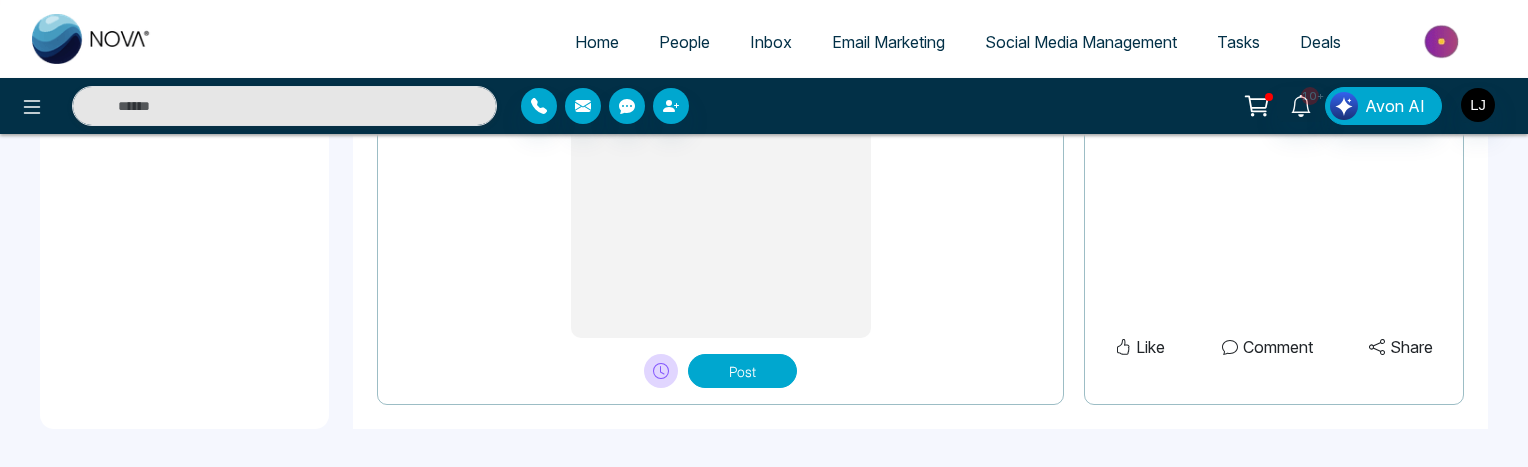 click on "Post" at bounding box center [742, 371] 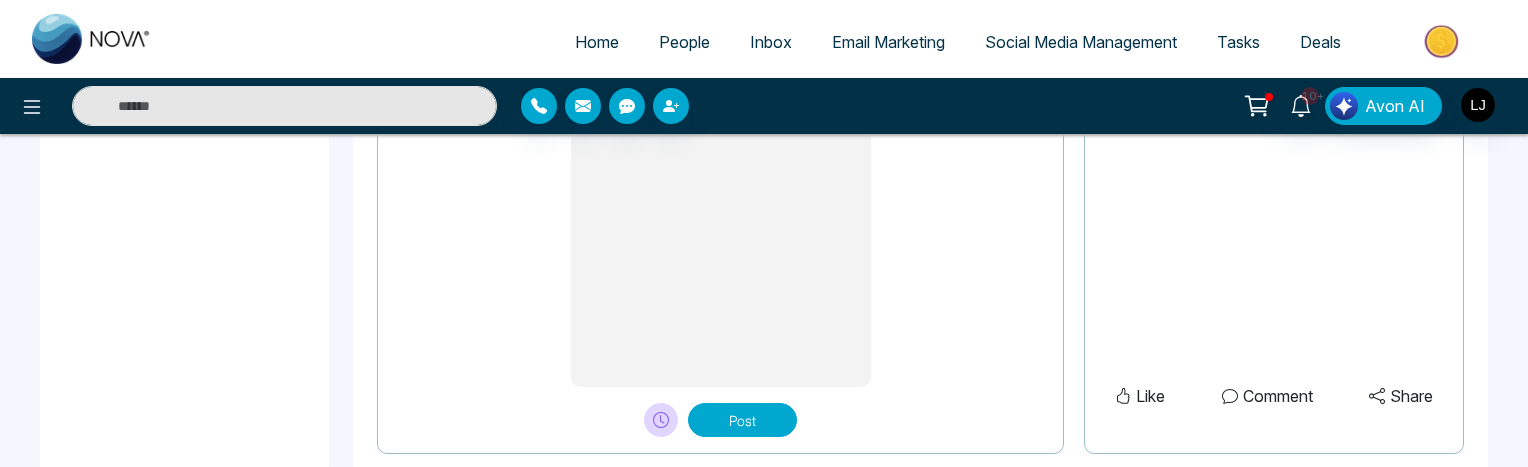 scroll, scrollTop: 1948, scrollLeft: 0, axis: vertical 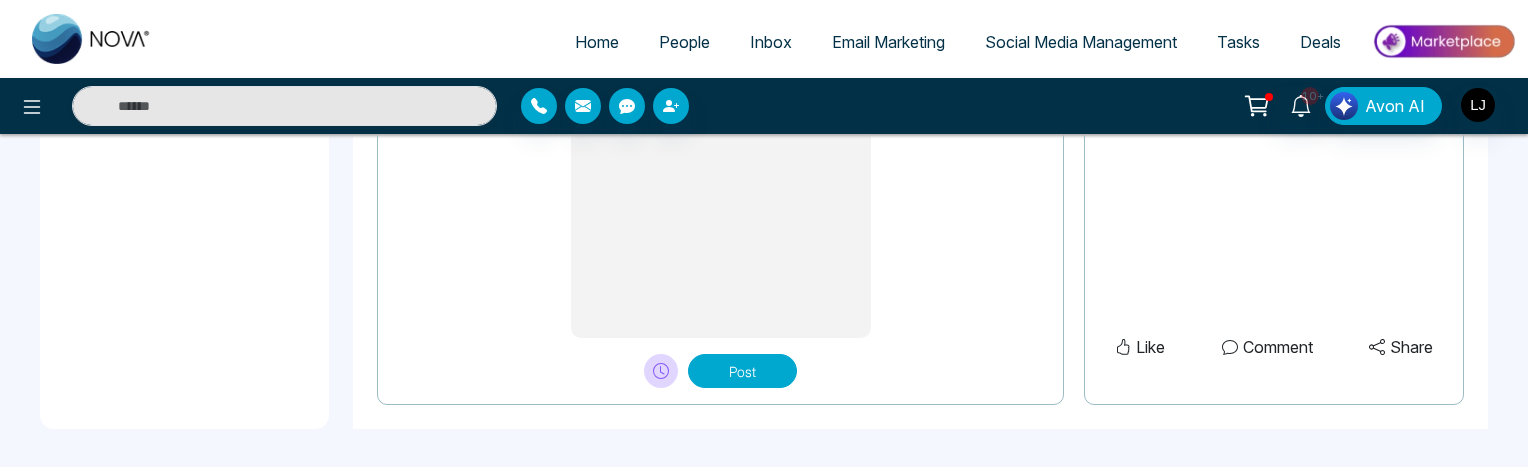click on "Post" at bounding box center [742, 371] 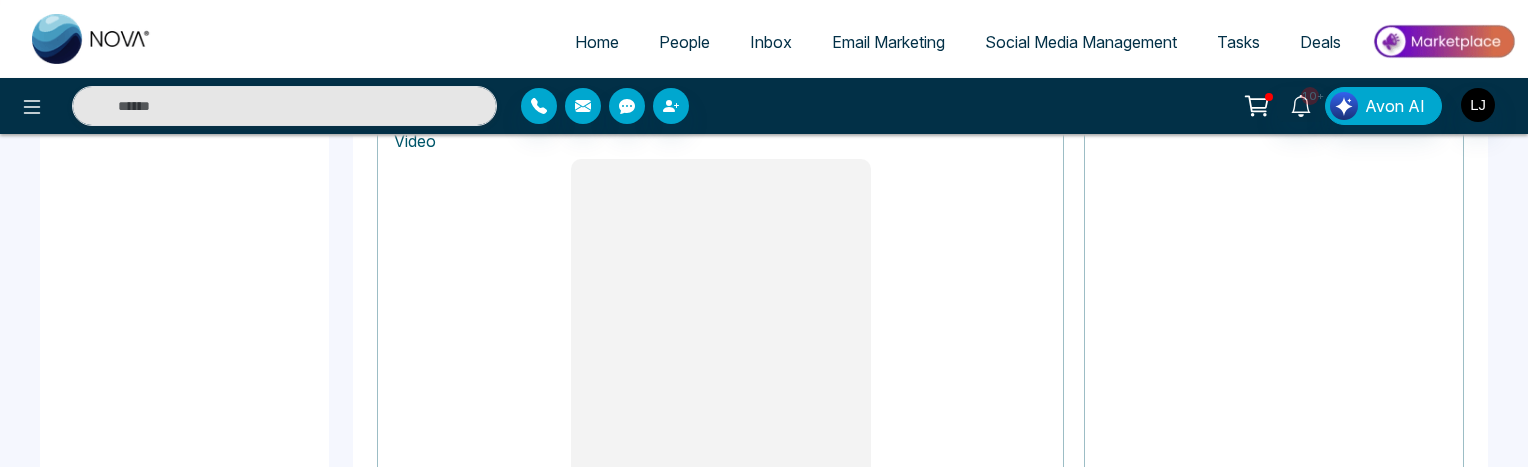 scroll, scrollTop: 1736, scrollLeft: 0, axis: vertical 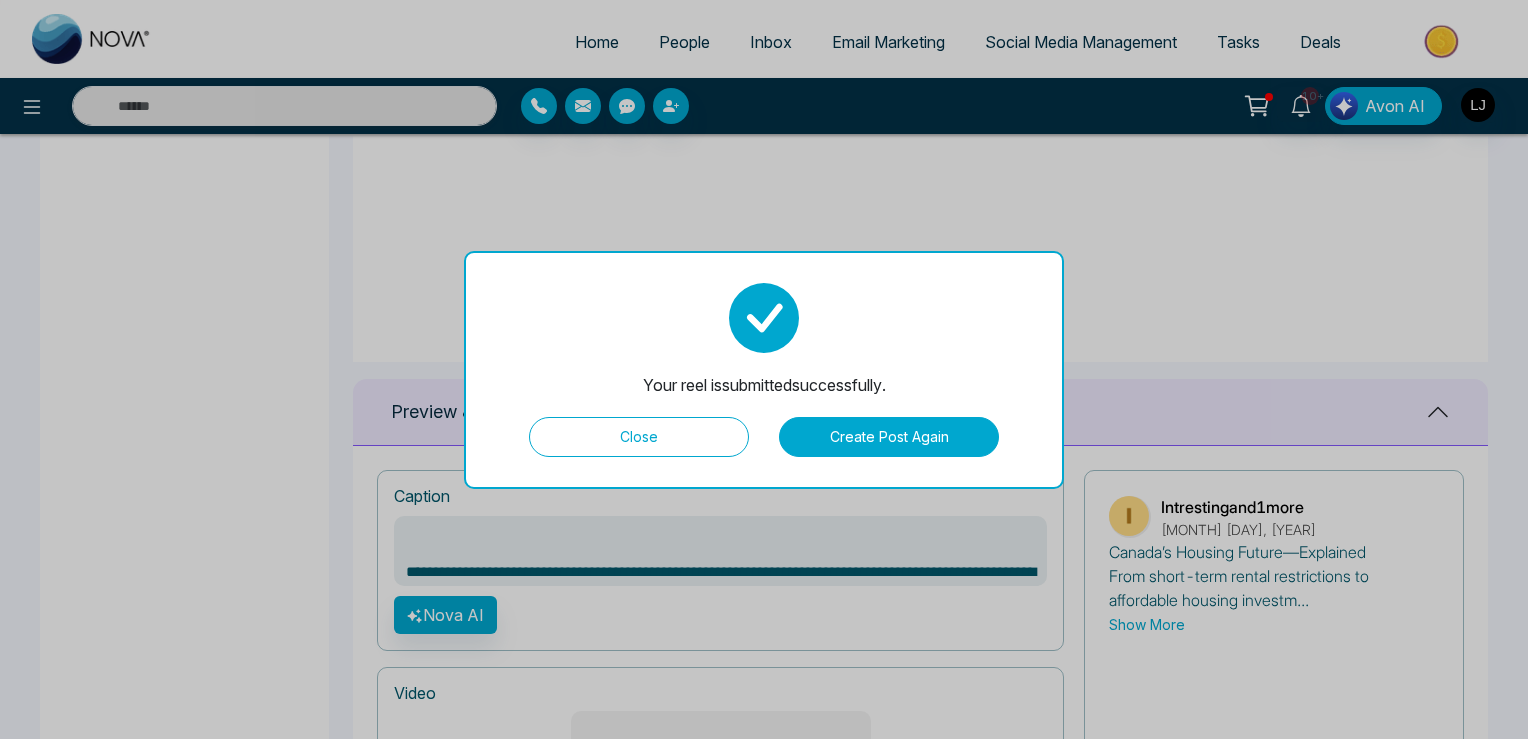 click on "Close" at bounding box center [639, 437] 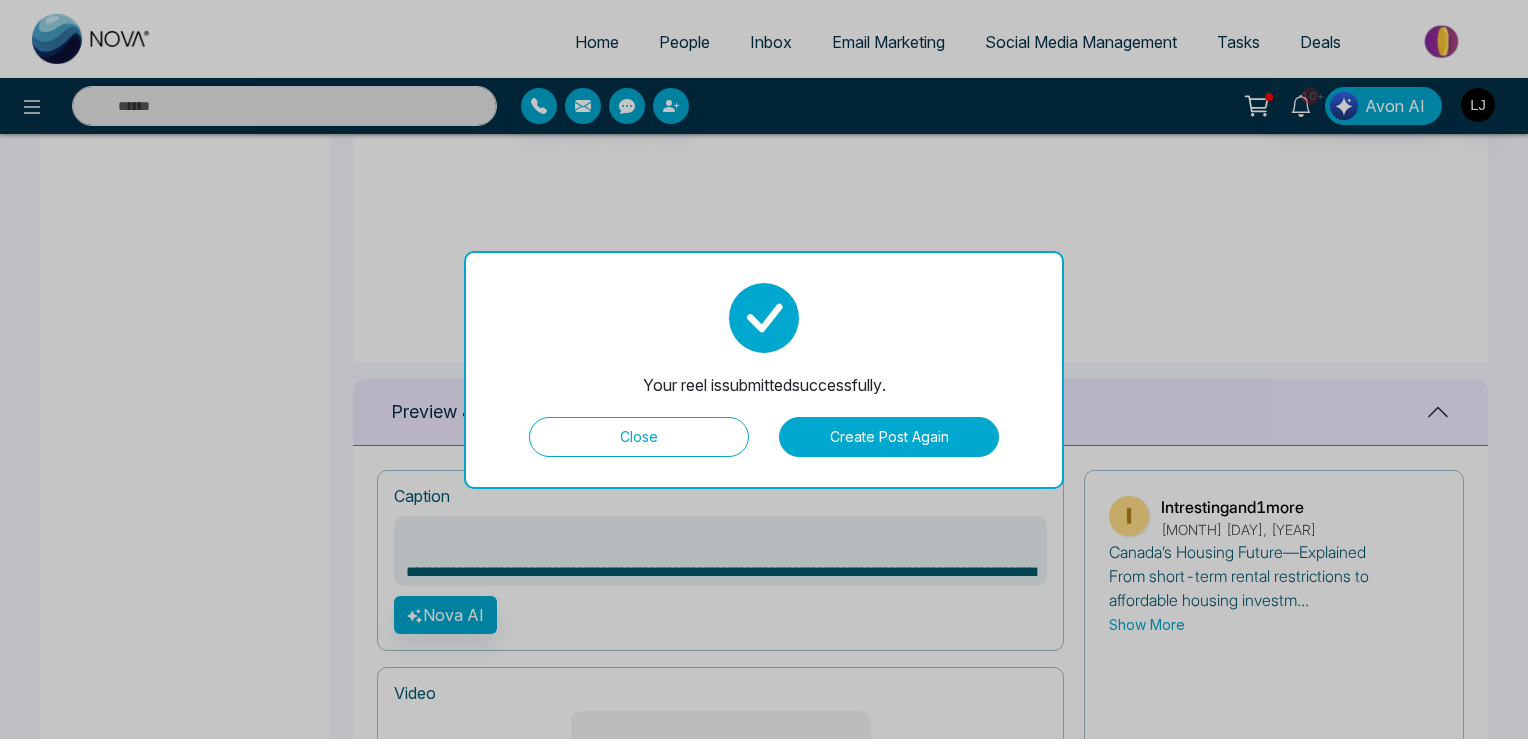 type on "**********" 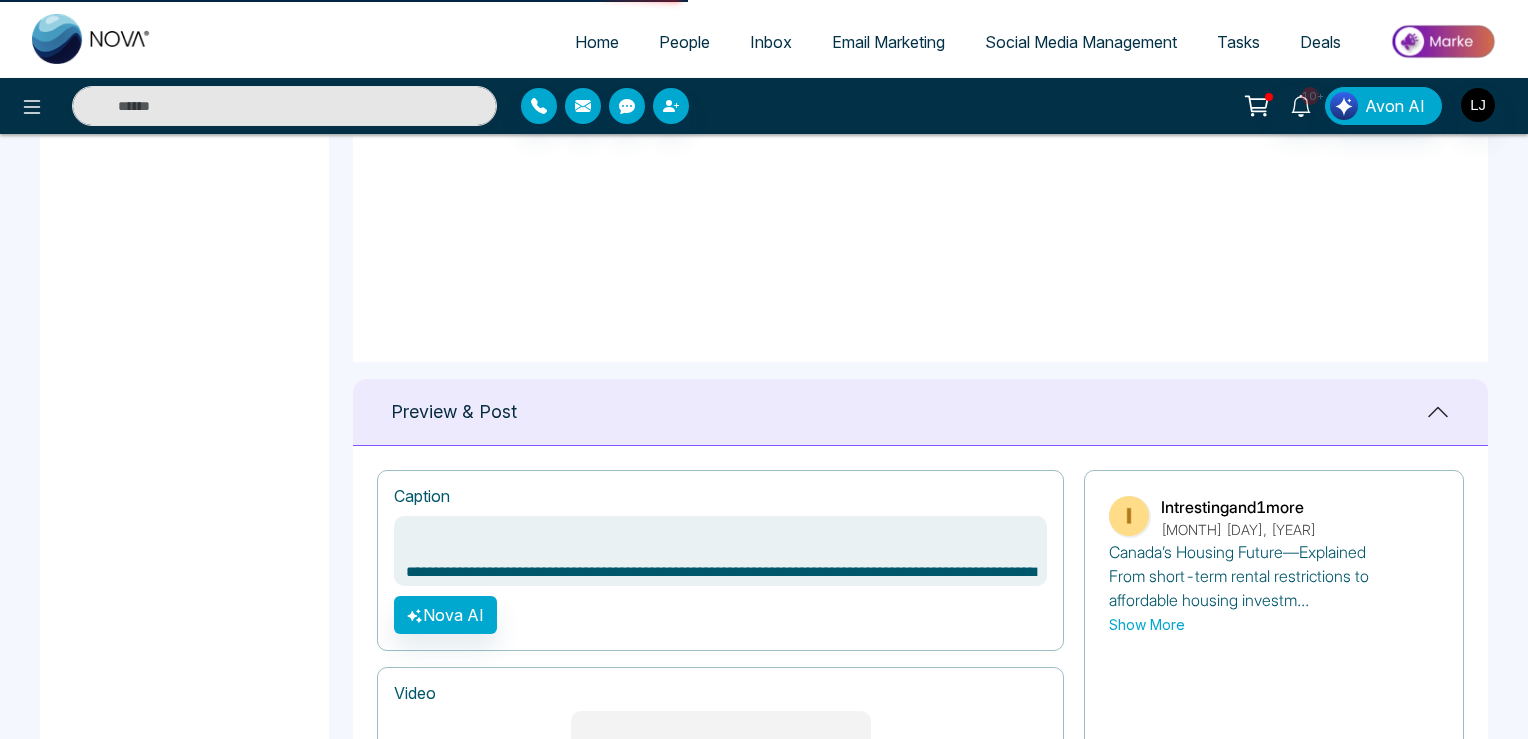 scroll, scrollTop: 0, scrollLeft: 0, axis: both 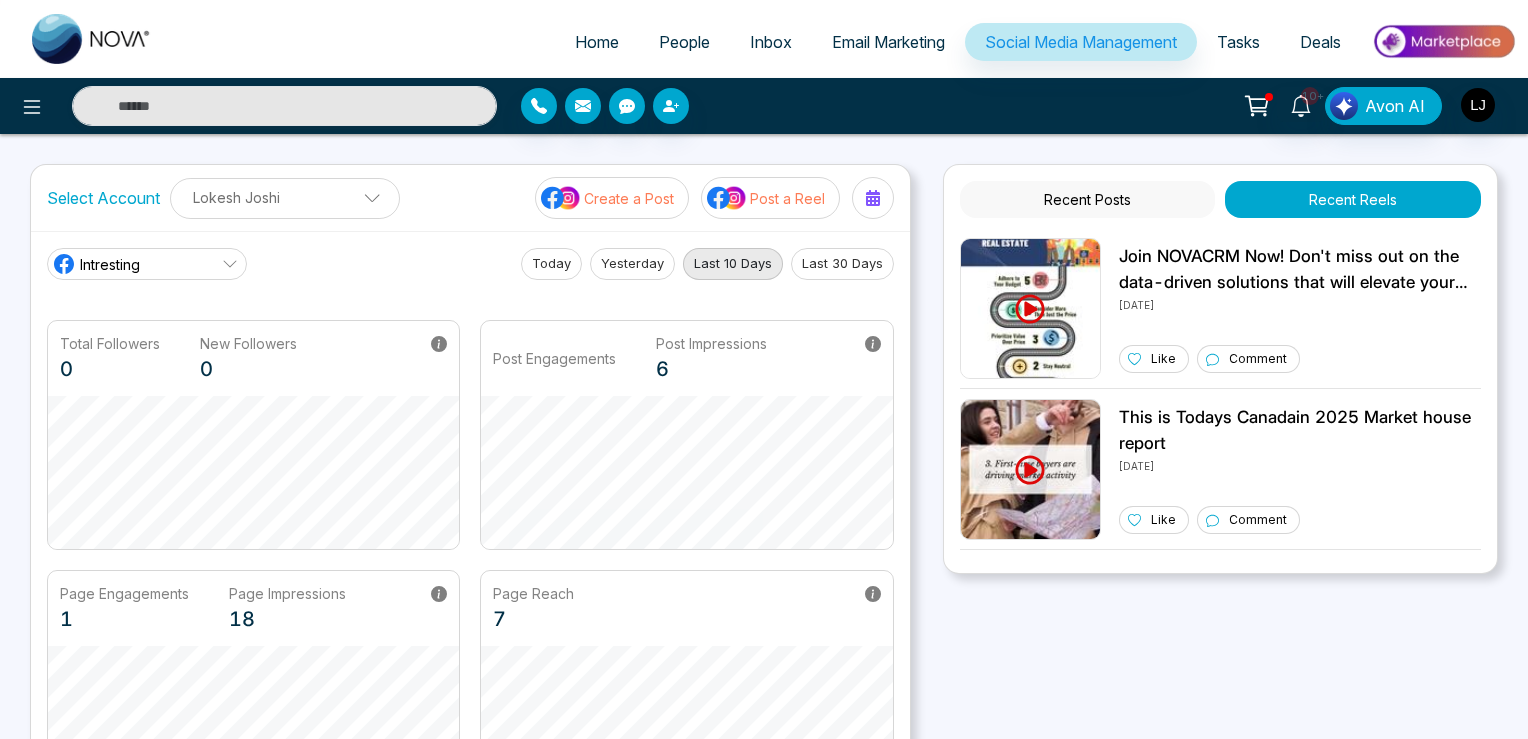click on "Intresting" at bounding box center (147, 264) 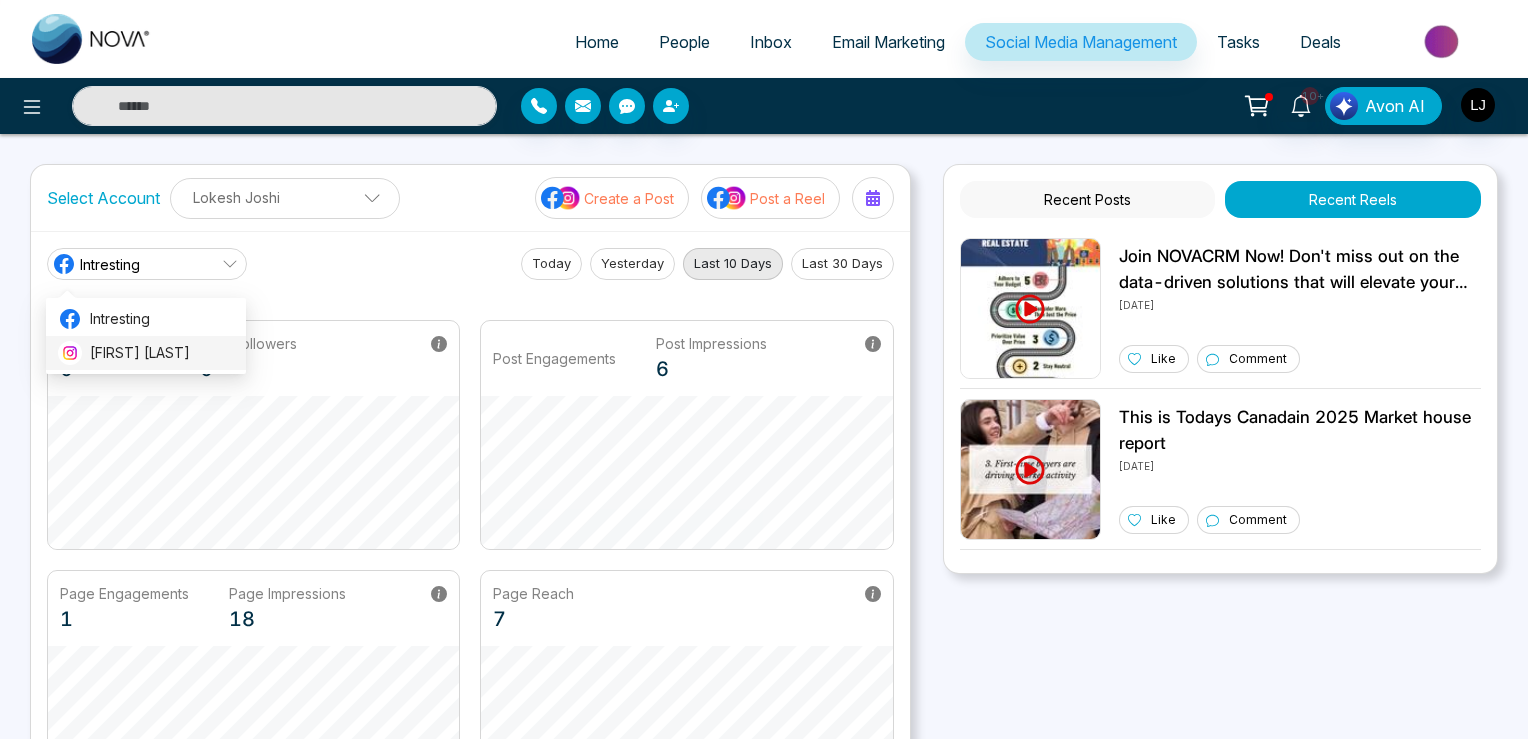 click on "[FIRST] [LAST]" at bounding box center (162, 353) 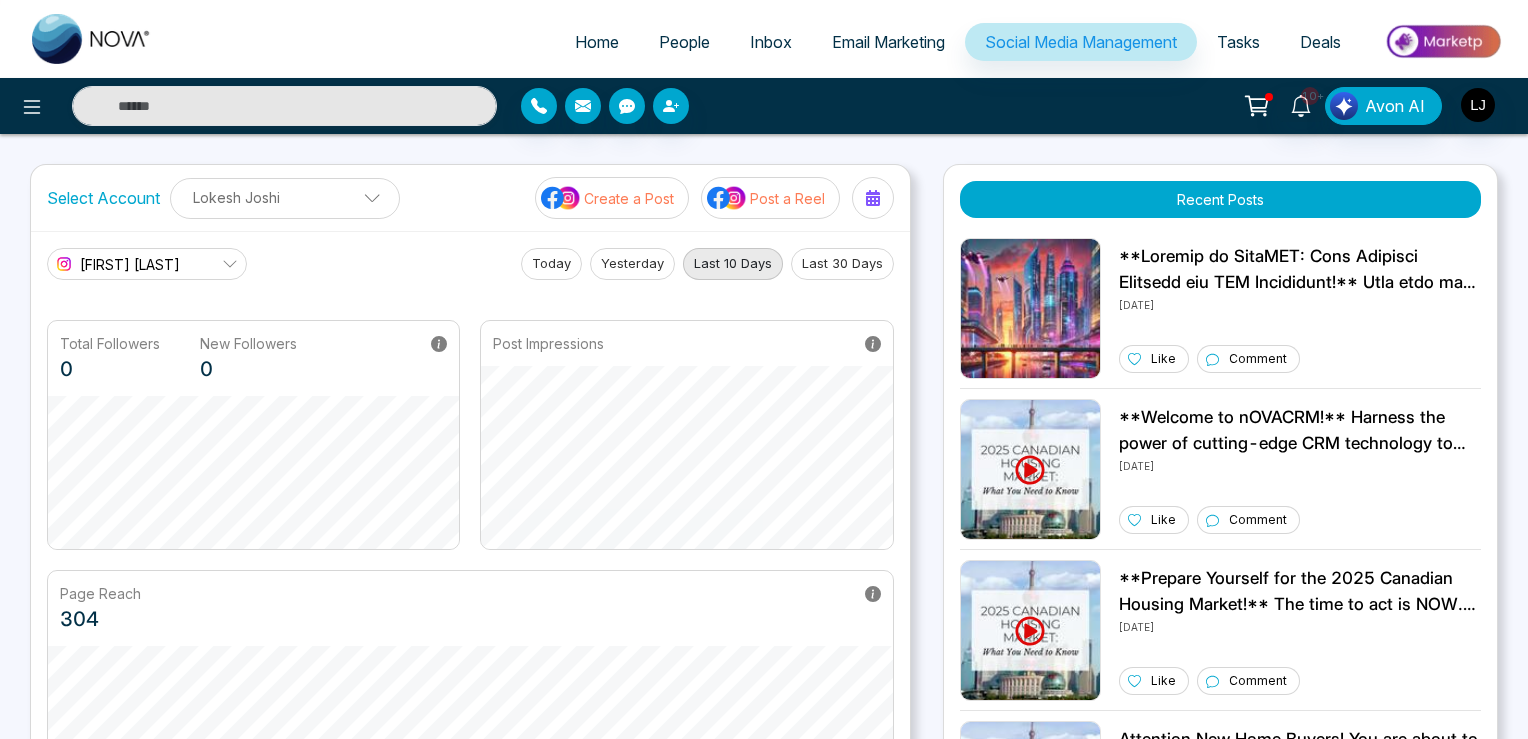 click on "[FIRST] [LAST]" at bounding box center [130, 264] 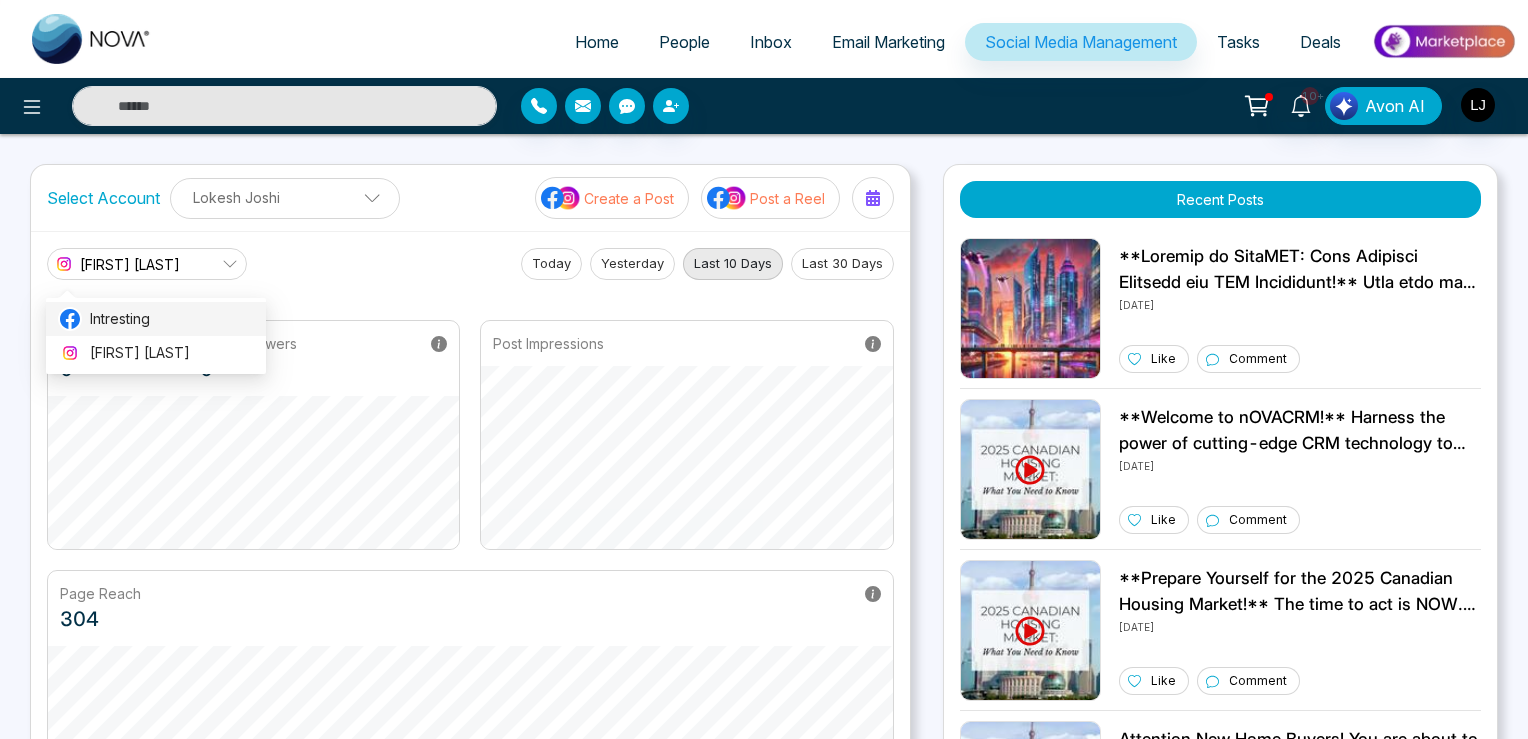 click on "Intresting" at bounding box center (172, 319) 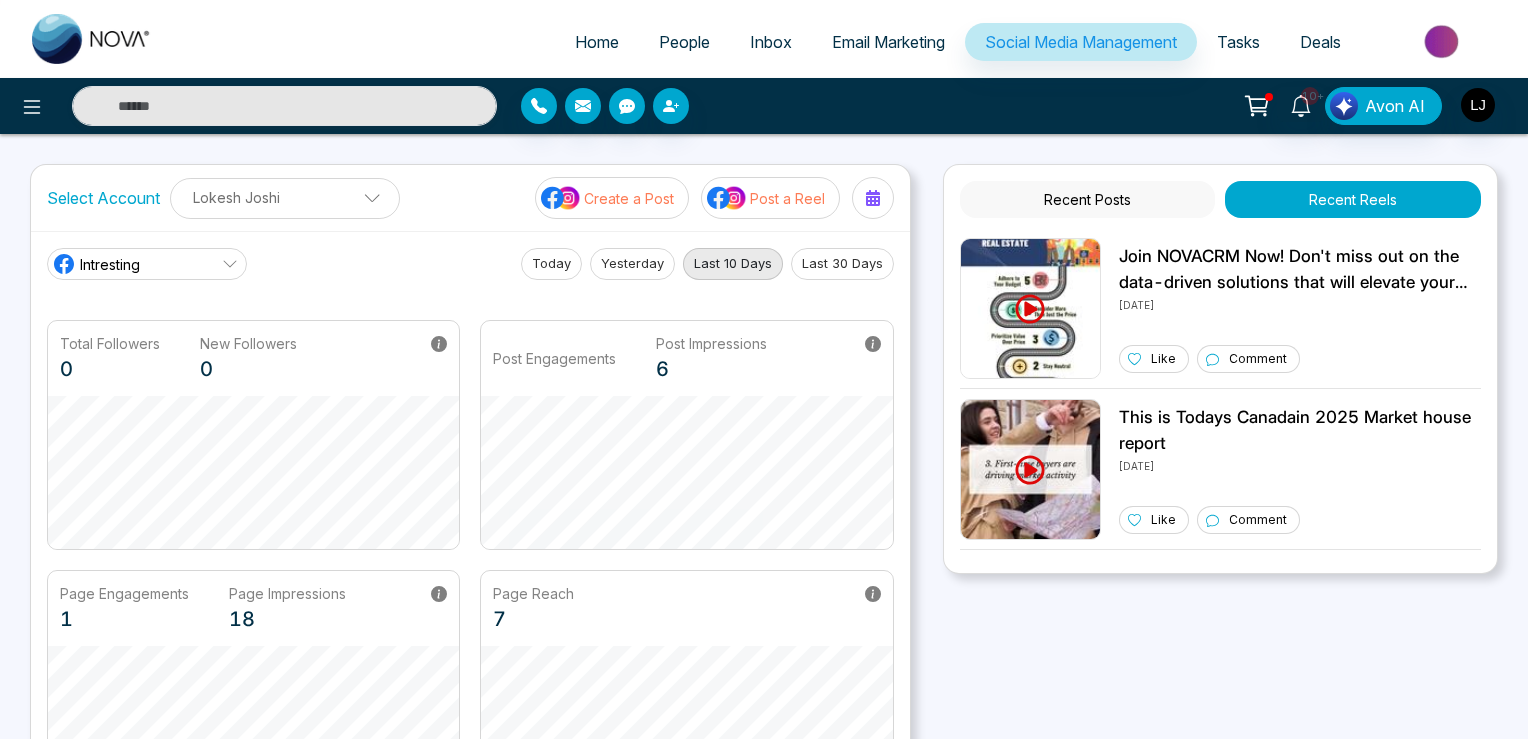 click on "Intresting" at bounding box center [147, 264] 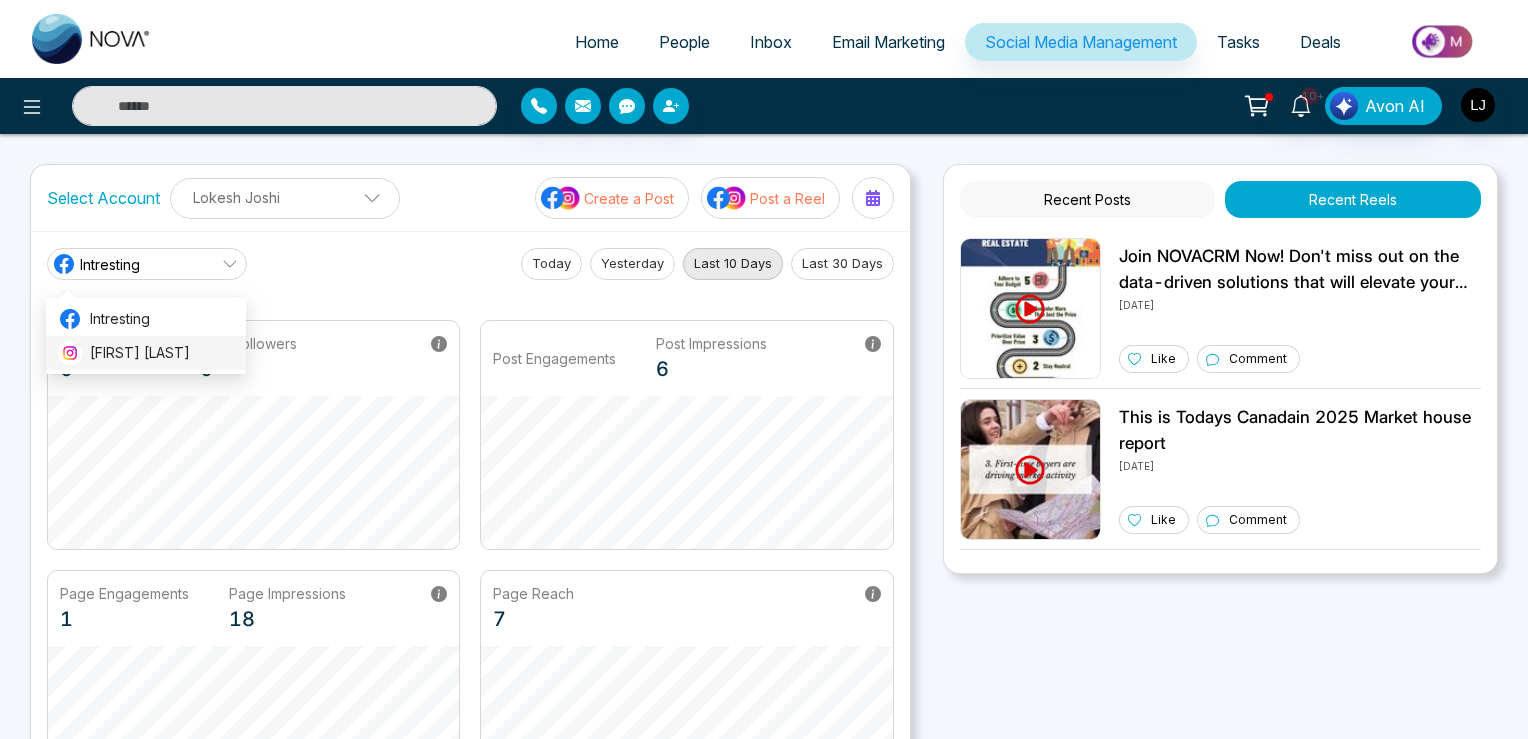 click on "[FIRST] [LAST]" at bounding box center [162, 353] 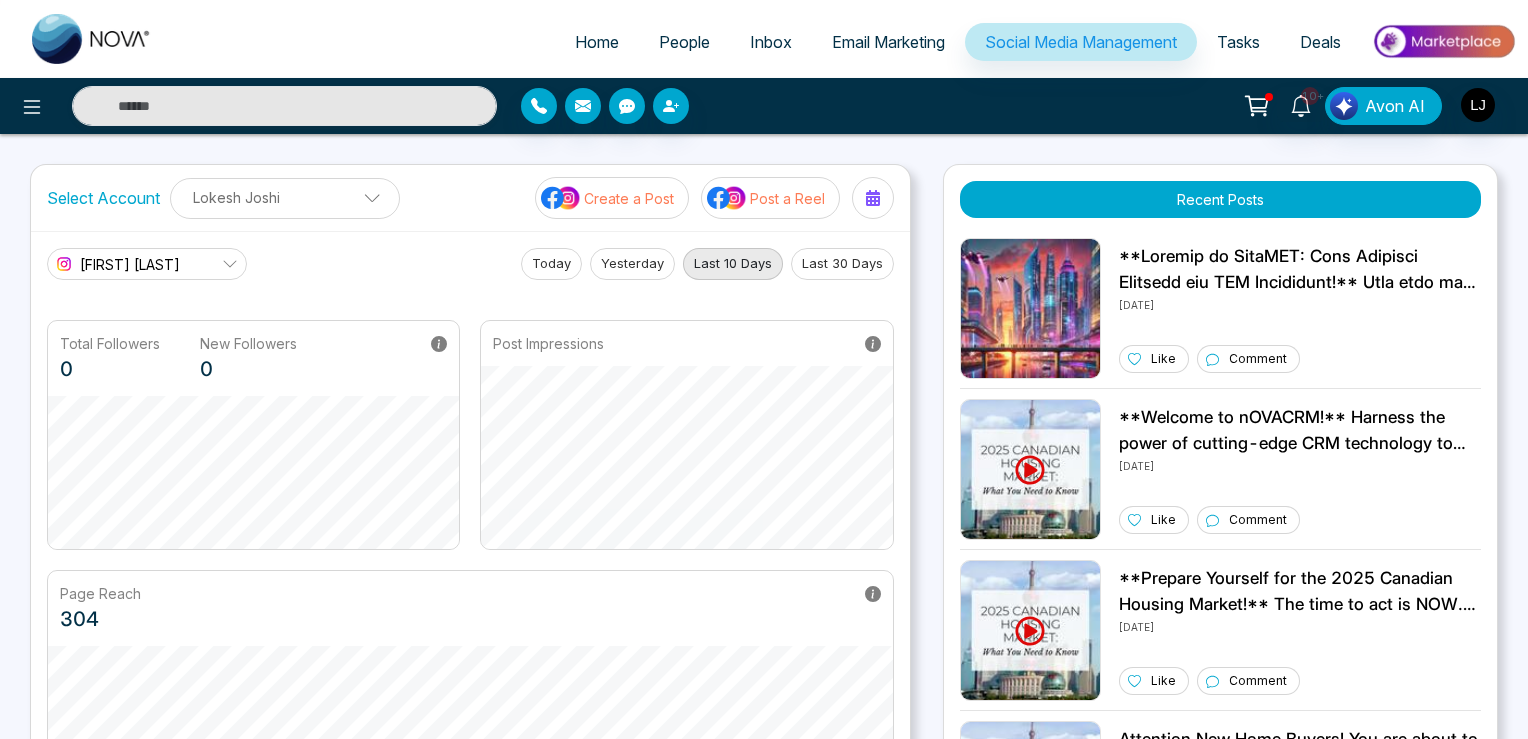 click on "[FIRST] [LAST]" at bounding box center [130, 264] 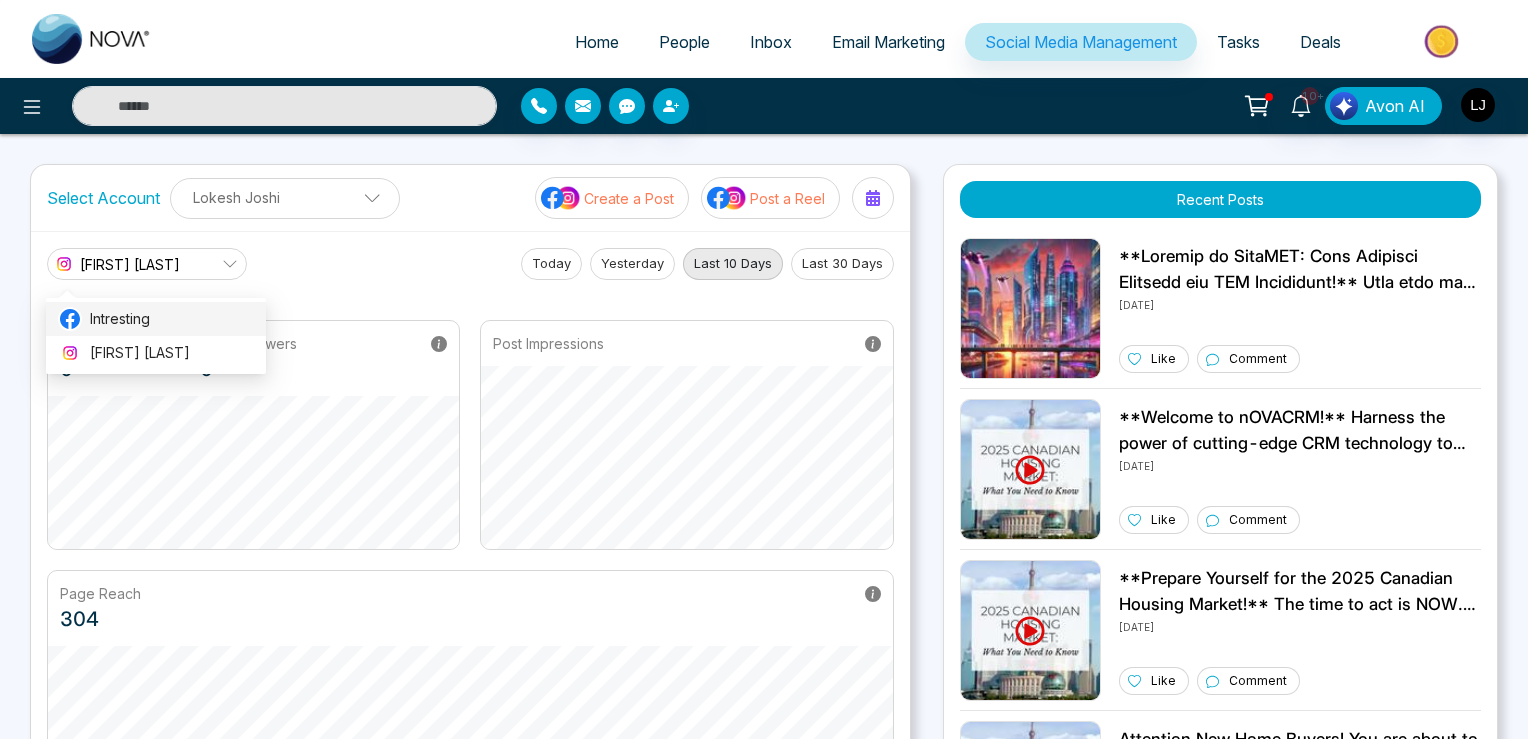 click on "Intresting" at bounding box center [172, 319] 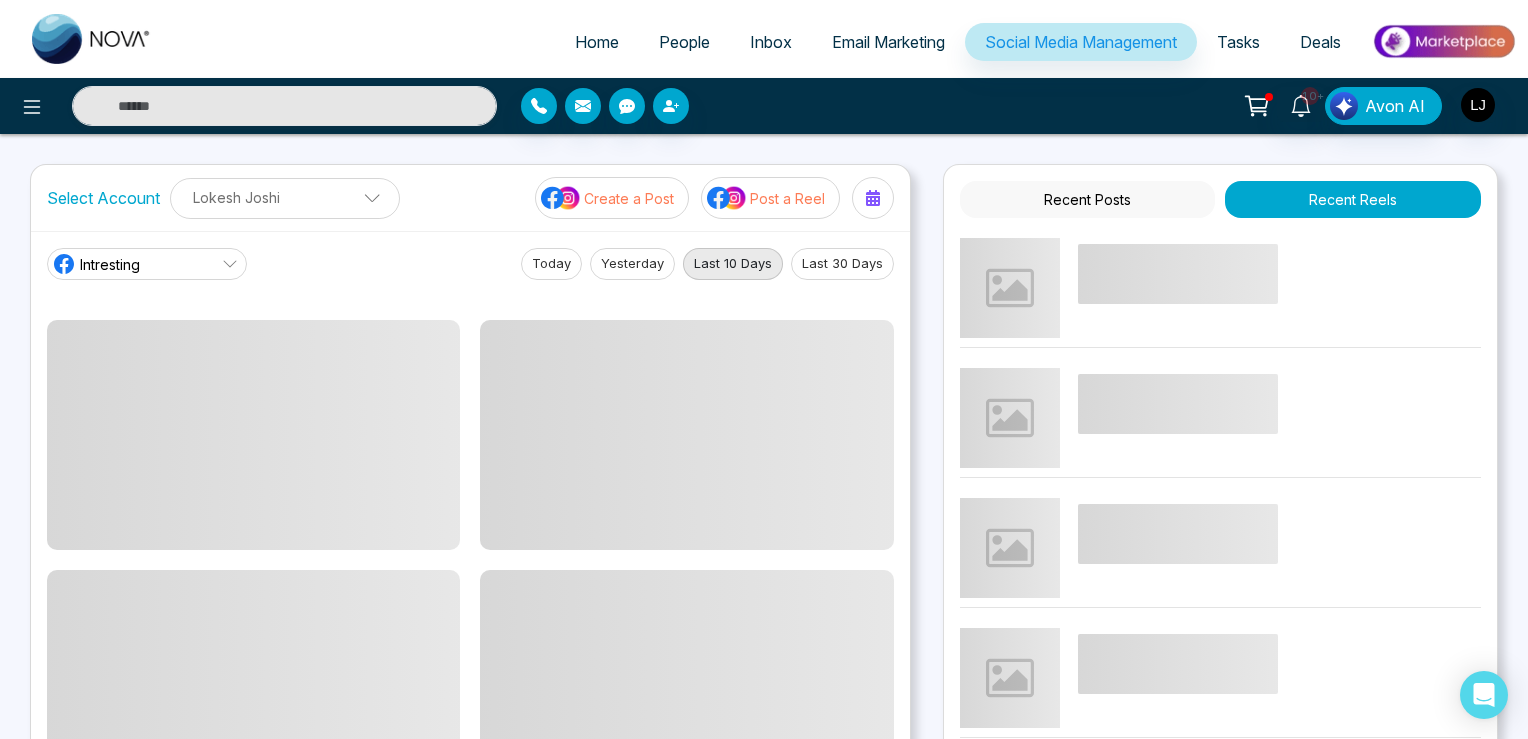 scroll, scrollTop: 0, scrollLeft: 0, axis: both 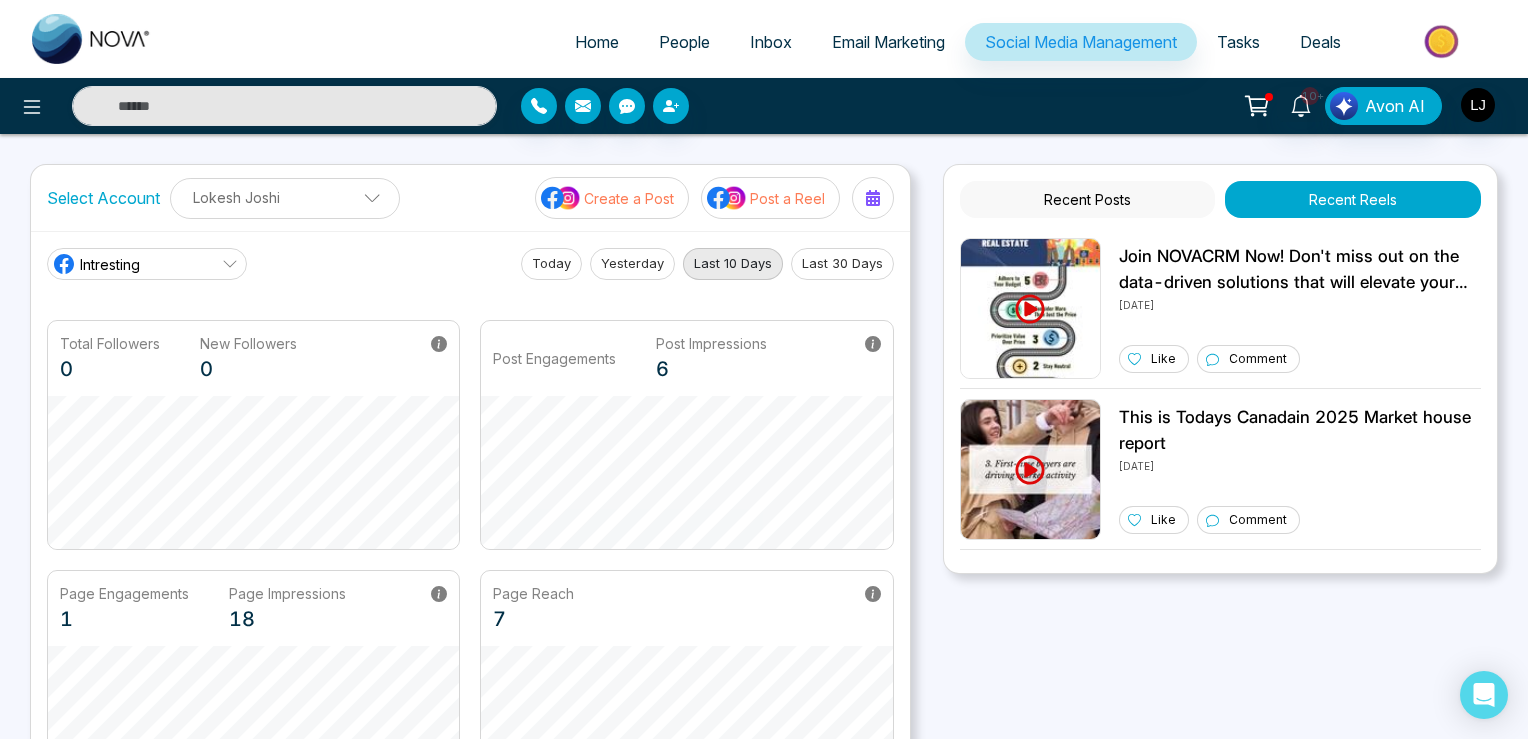 click on "Intresting" at bounding box center [147, 264] 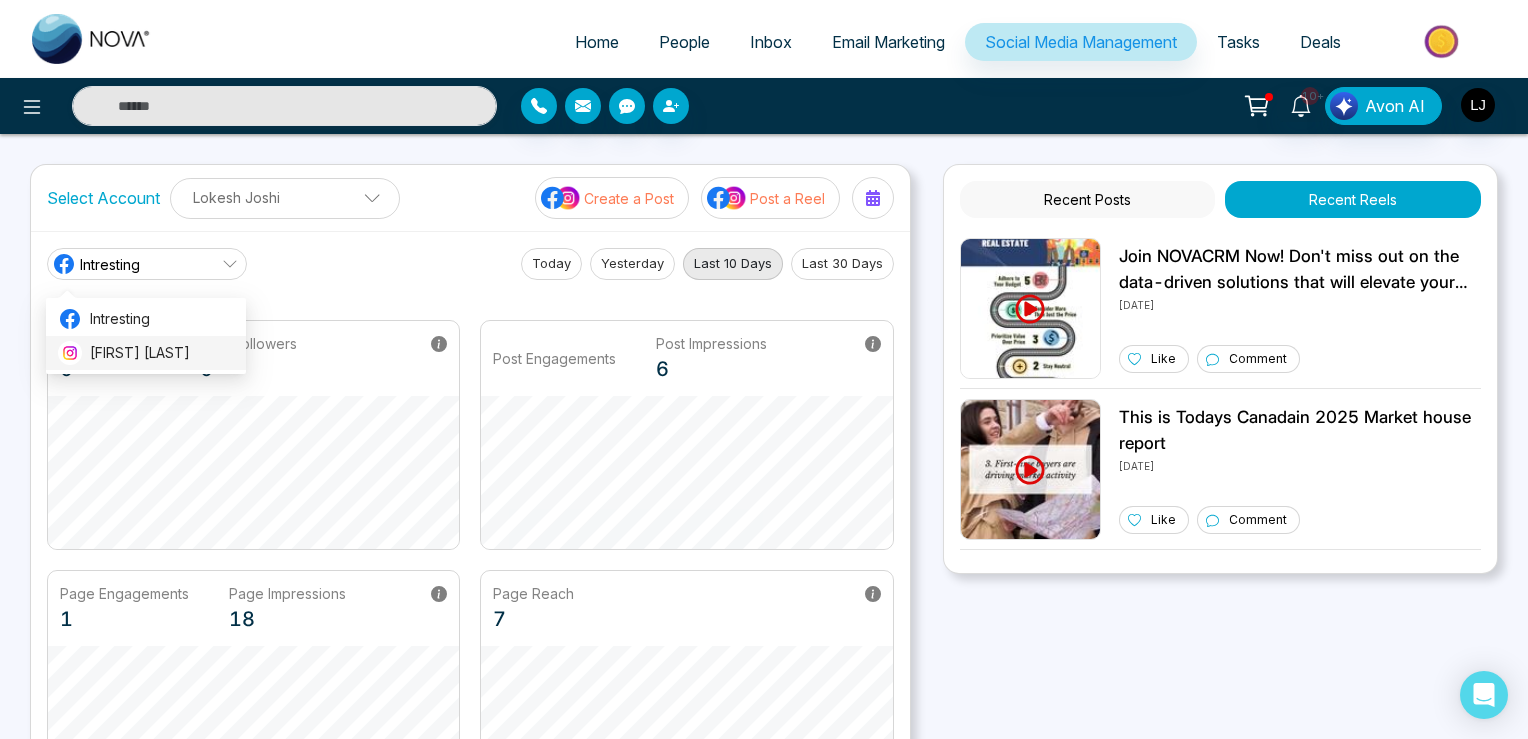 click on "[FIRST] [LAST]" at bounding box center [162, 353] 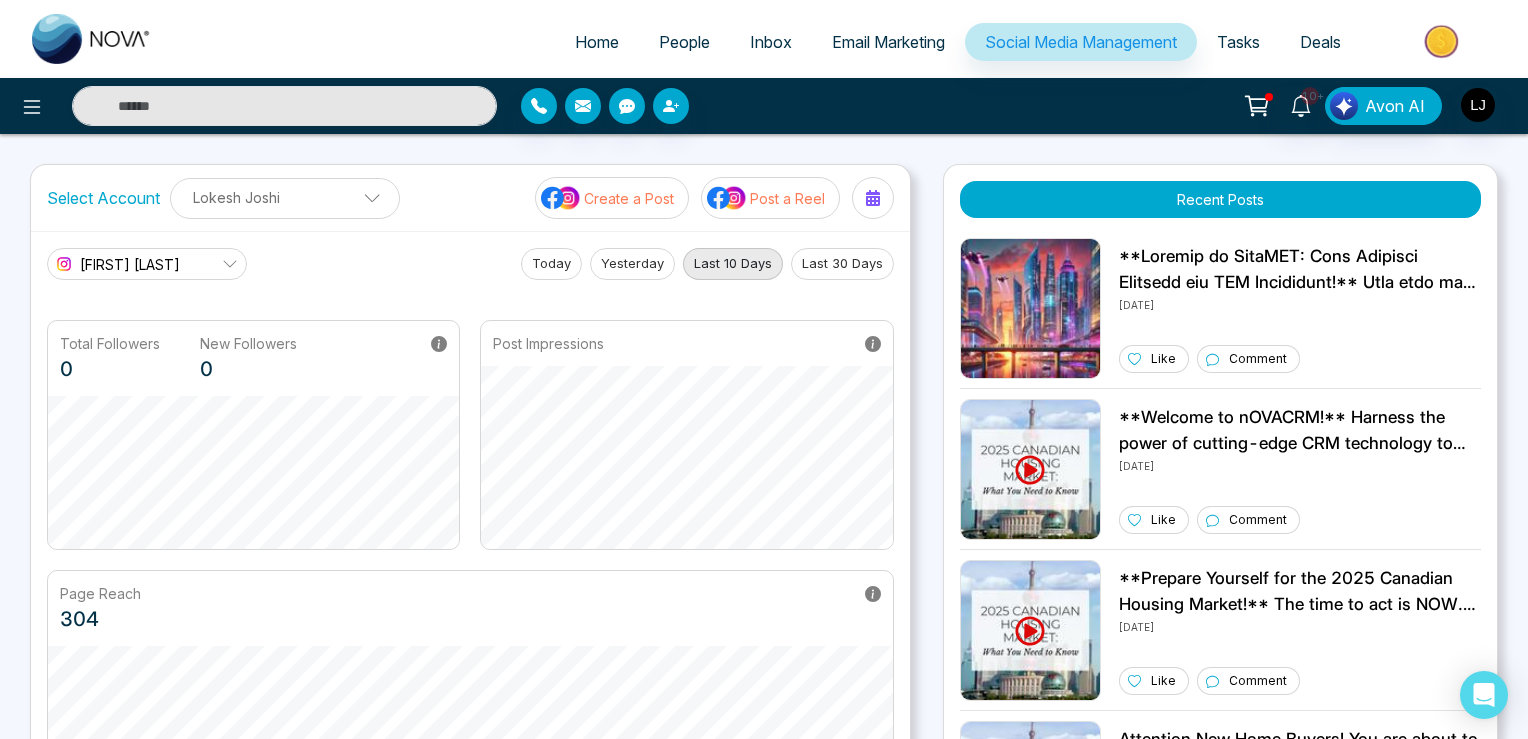 click on "[FIRST] [LAST]" at bounding box center (130, 264) 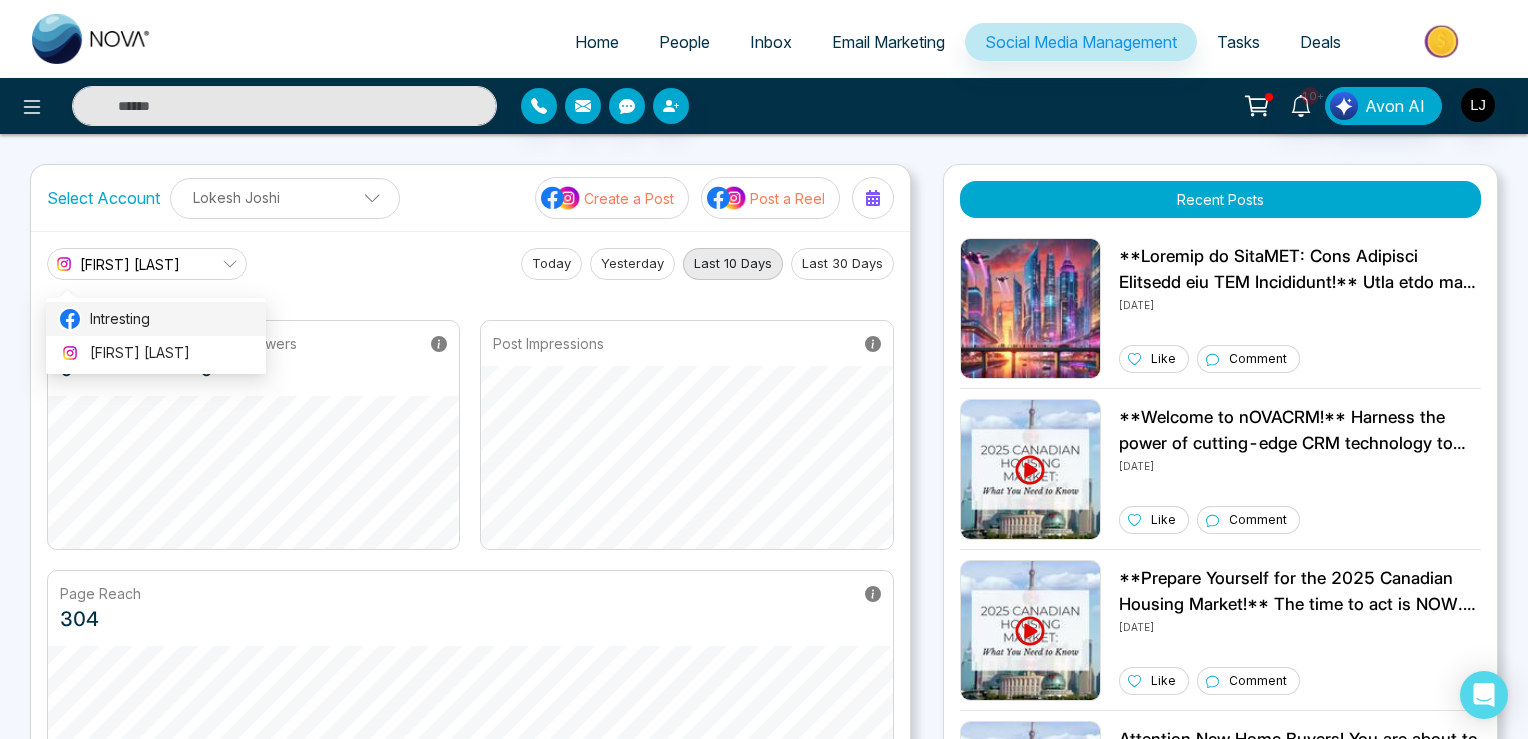 click on "Intresting" at bounding box center (172, 319) 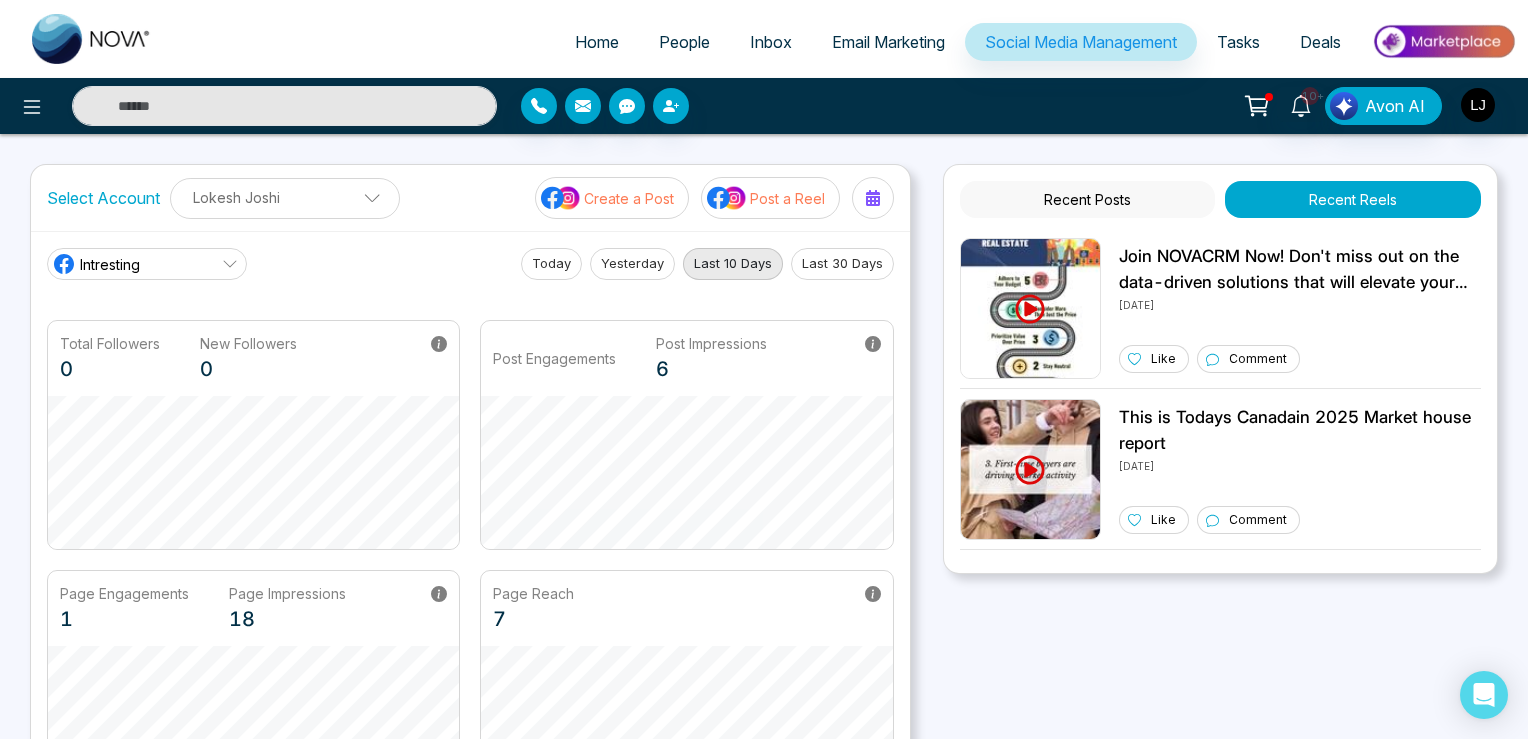 click on "Today" at bounding box center (551, 264) 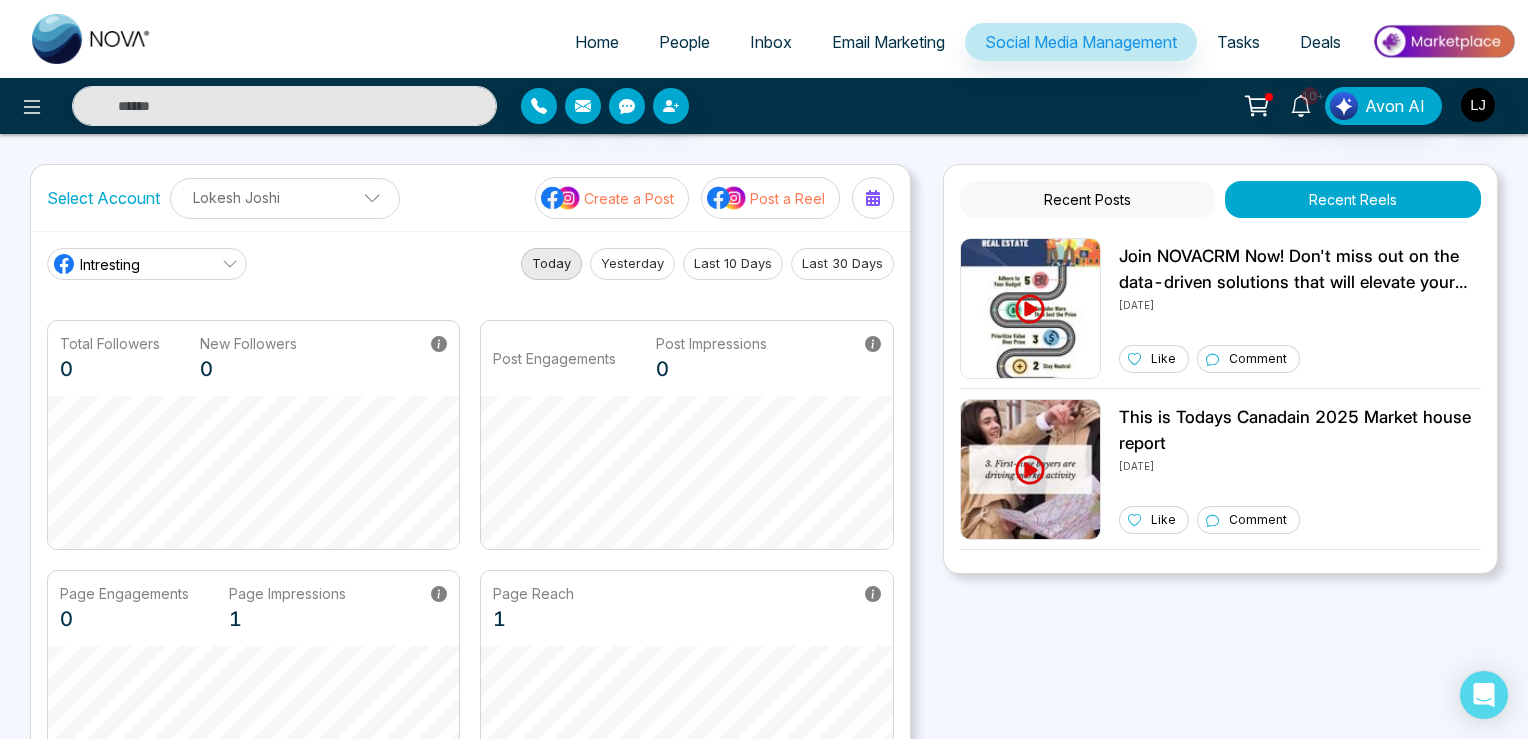 click on "Intresting" at bounding box center (147, 264) 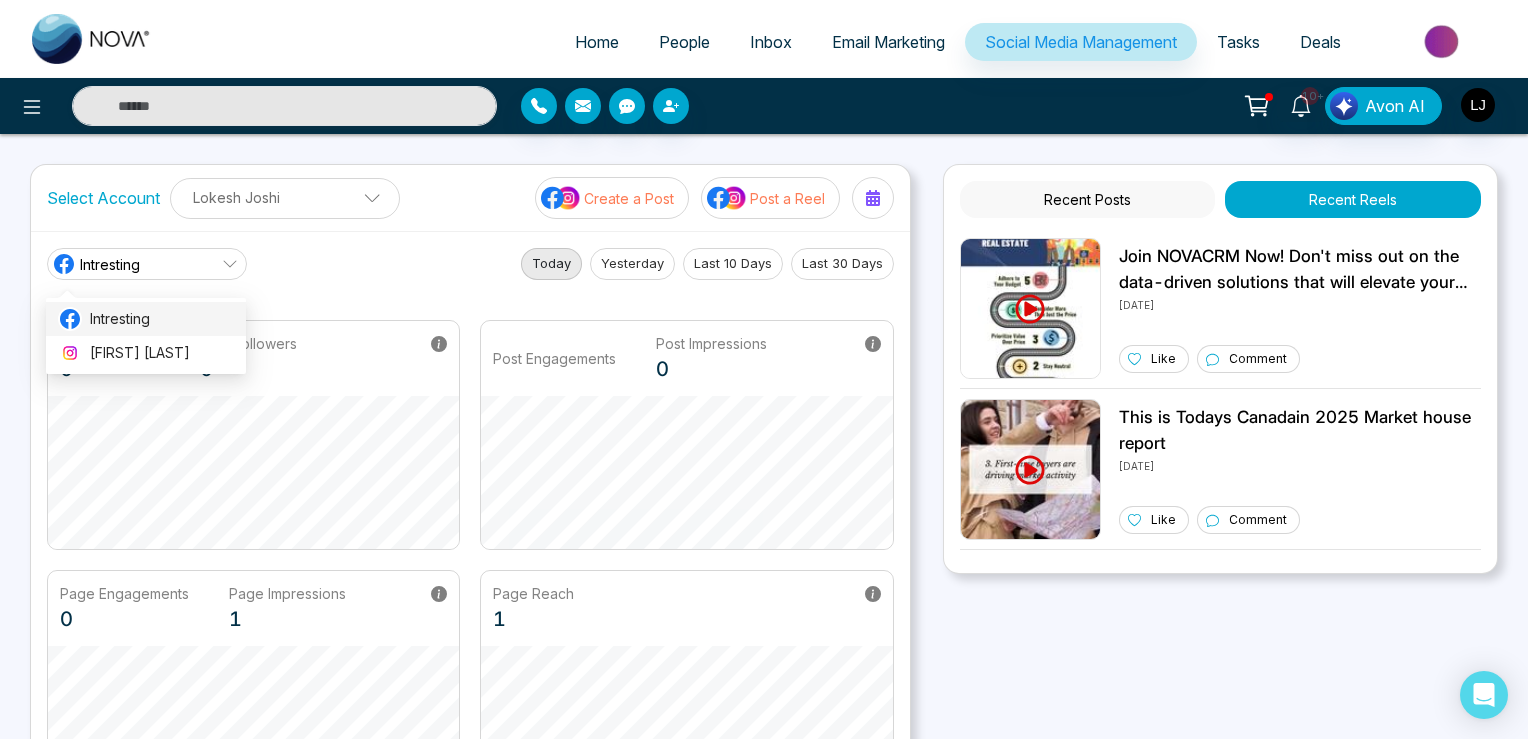 click on "Intresting" at bounding box center (162, 319) 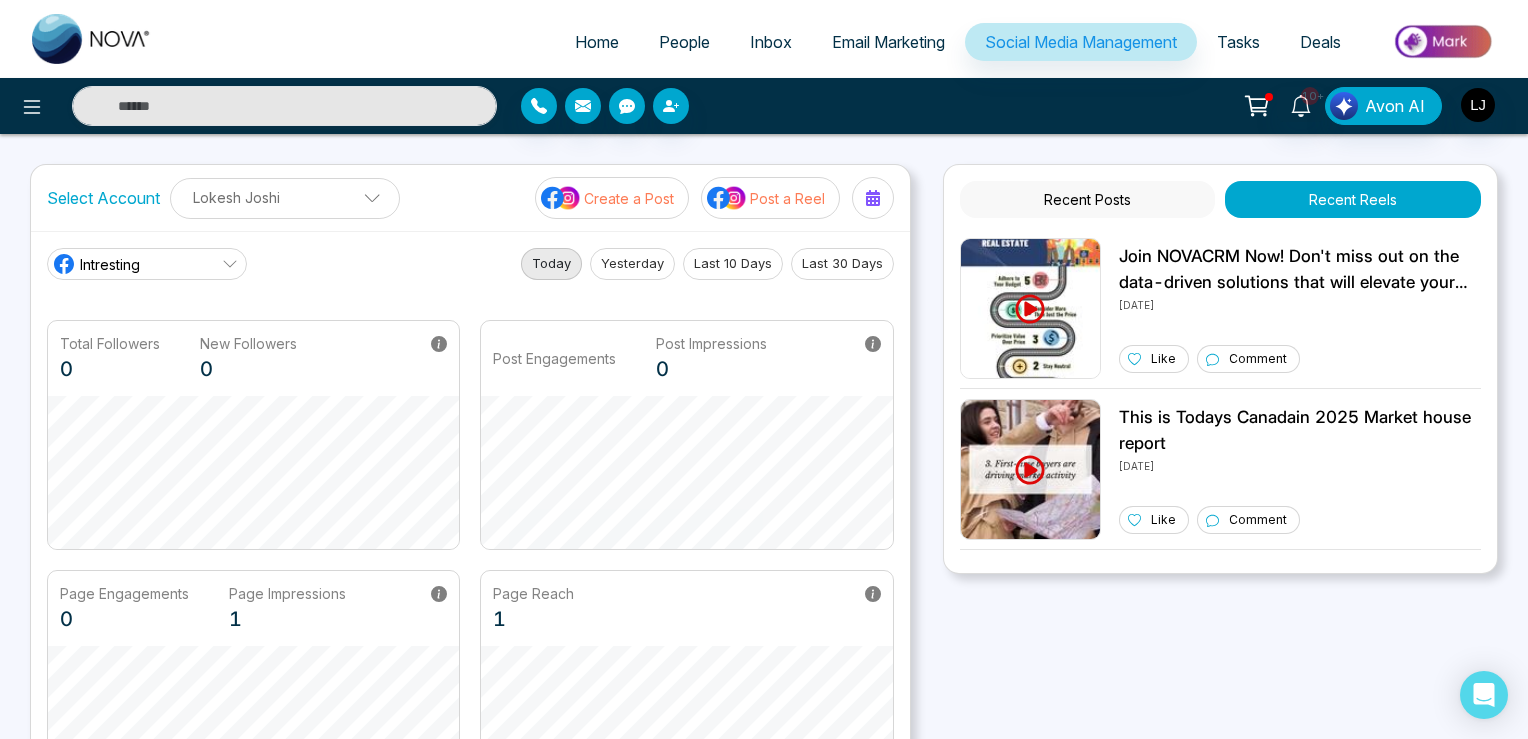 click on "Intresting" at bounding box center (147, 264) 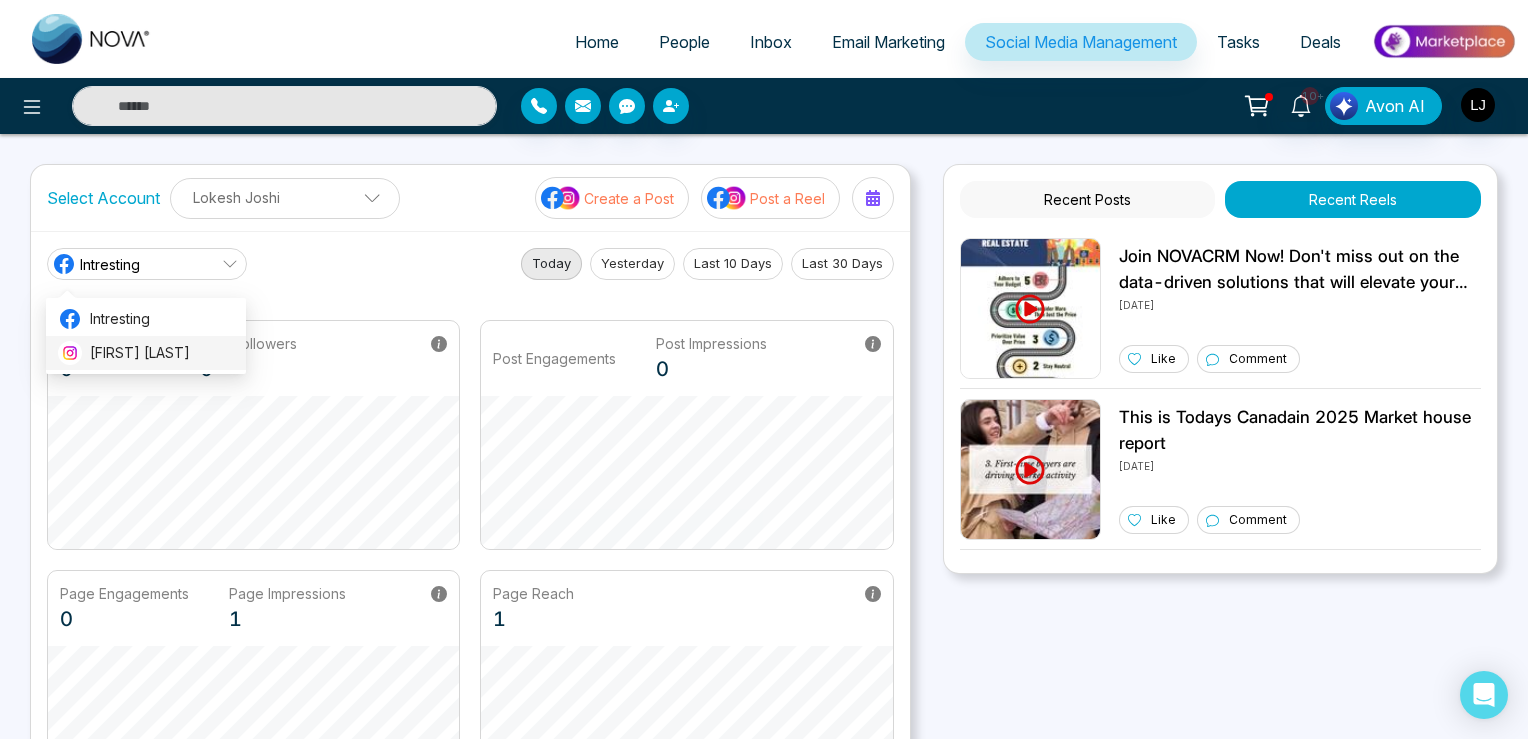 click on "[FIRST] [LAST]" at bounding box center [162, 353] 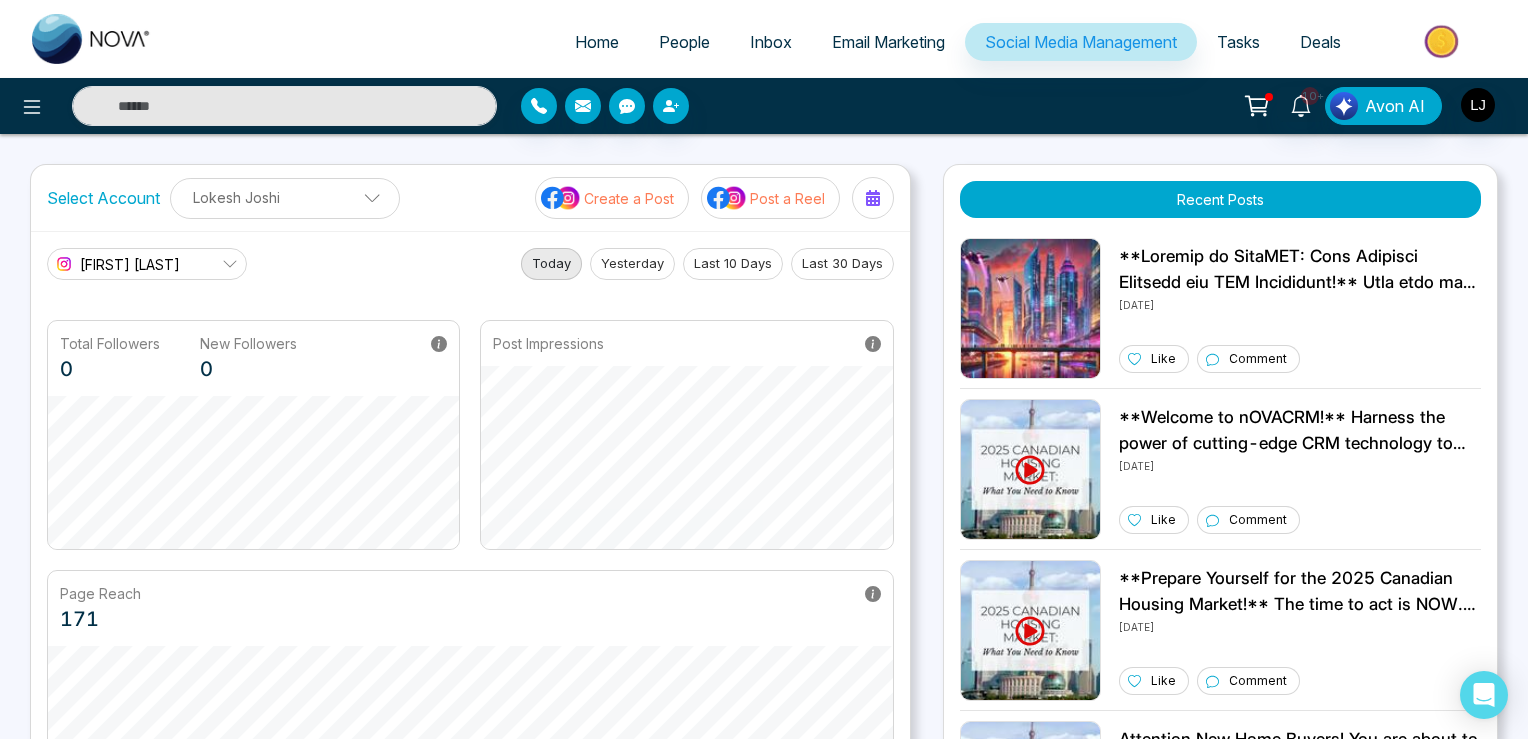 click on "[FIRST] [LAST]" at bounding box center (130, 264) 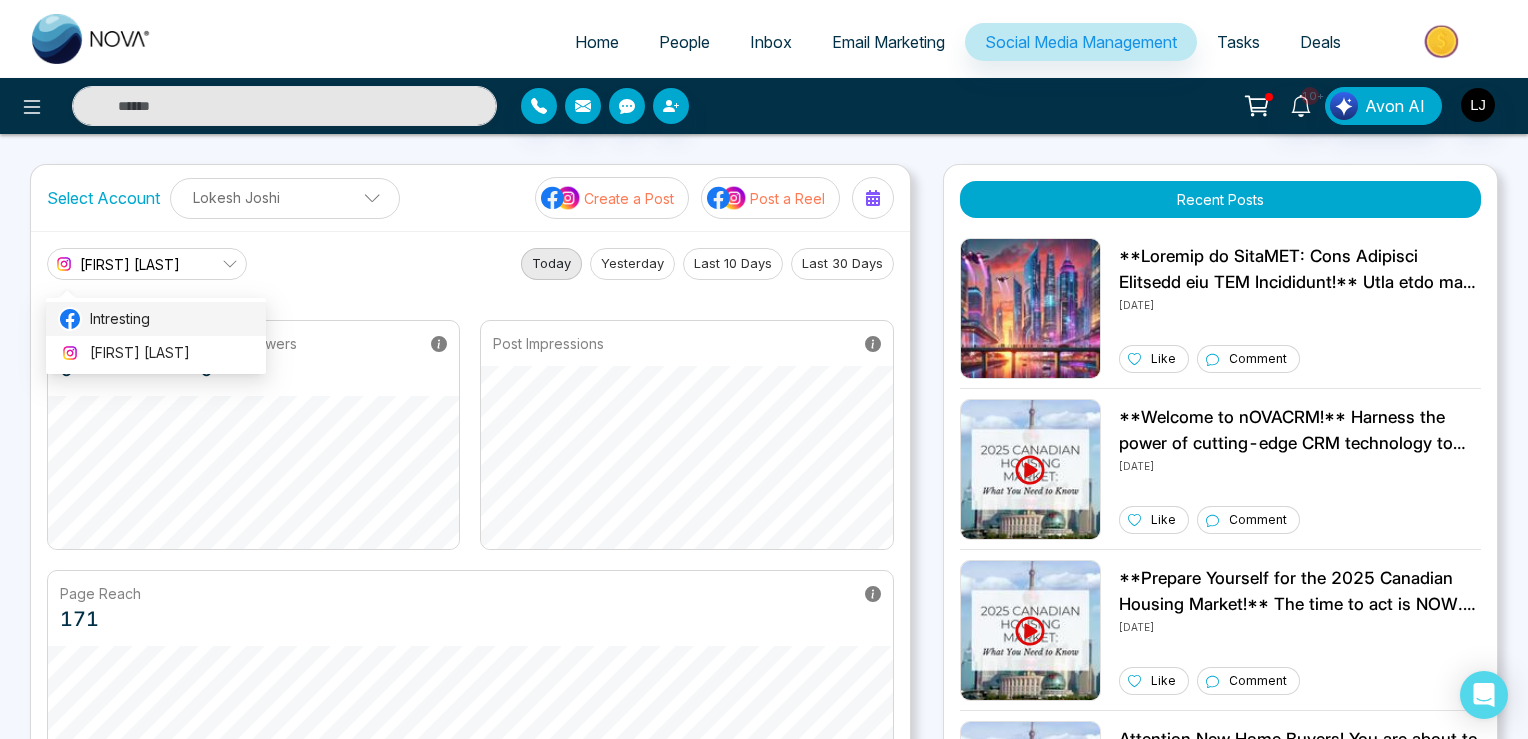 click on "Intresting" at bounding box center (156, 319) 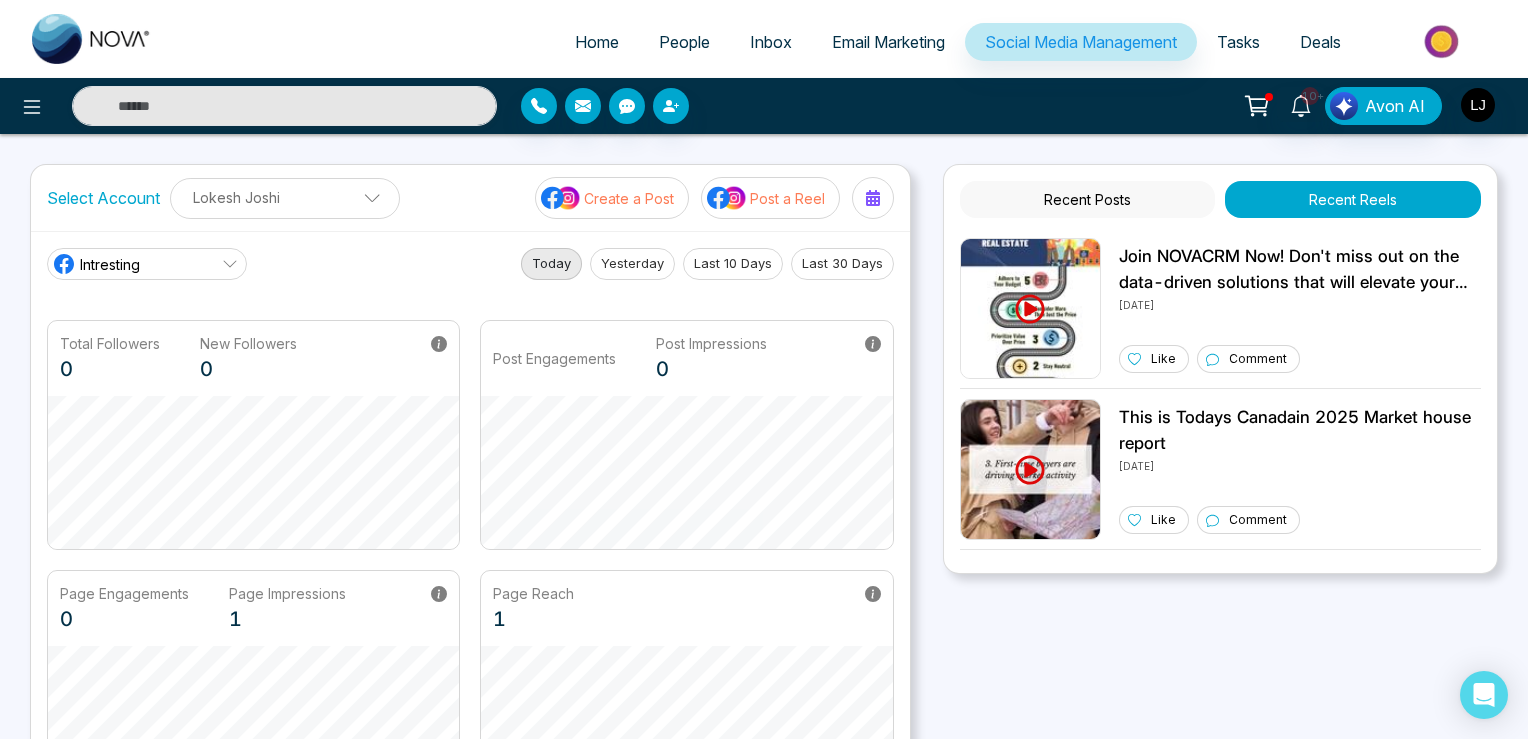 click on "Post a Reel" at bounding box center (787, 198) 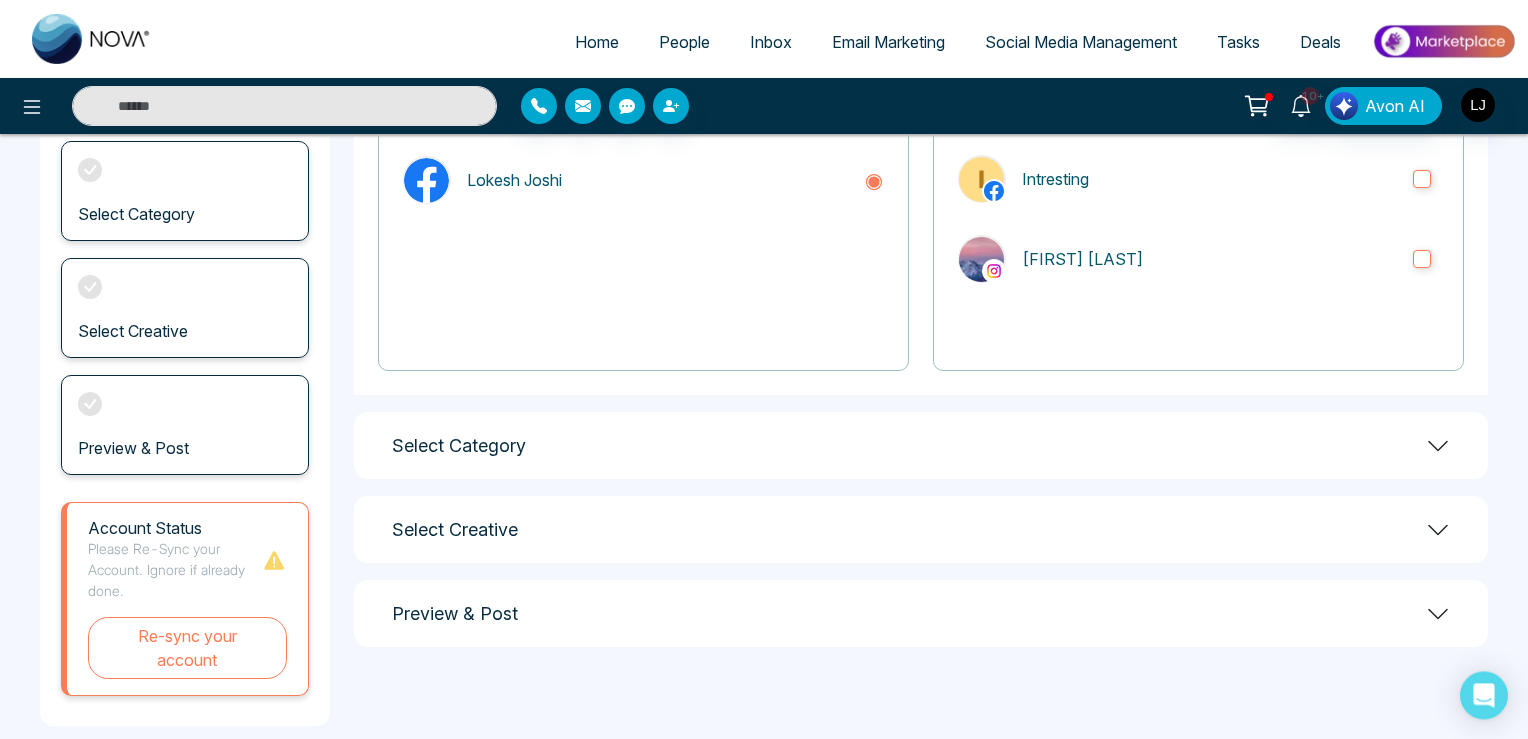 scroll, scrollTop: 270, scrollLeft: 0, axis: vertical 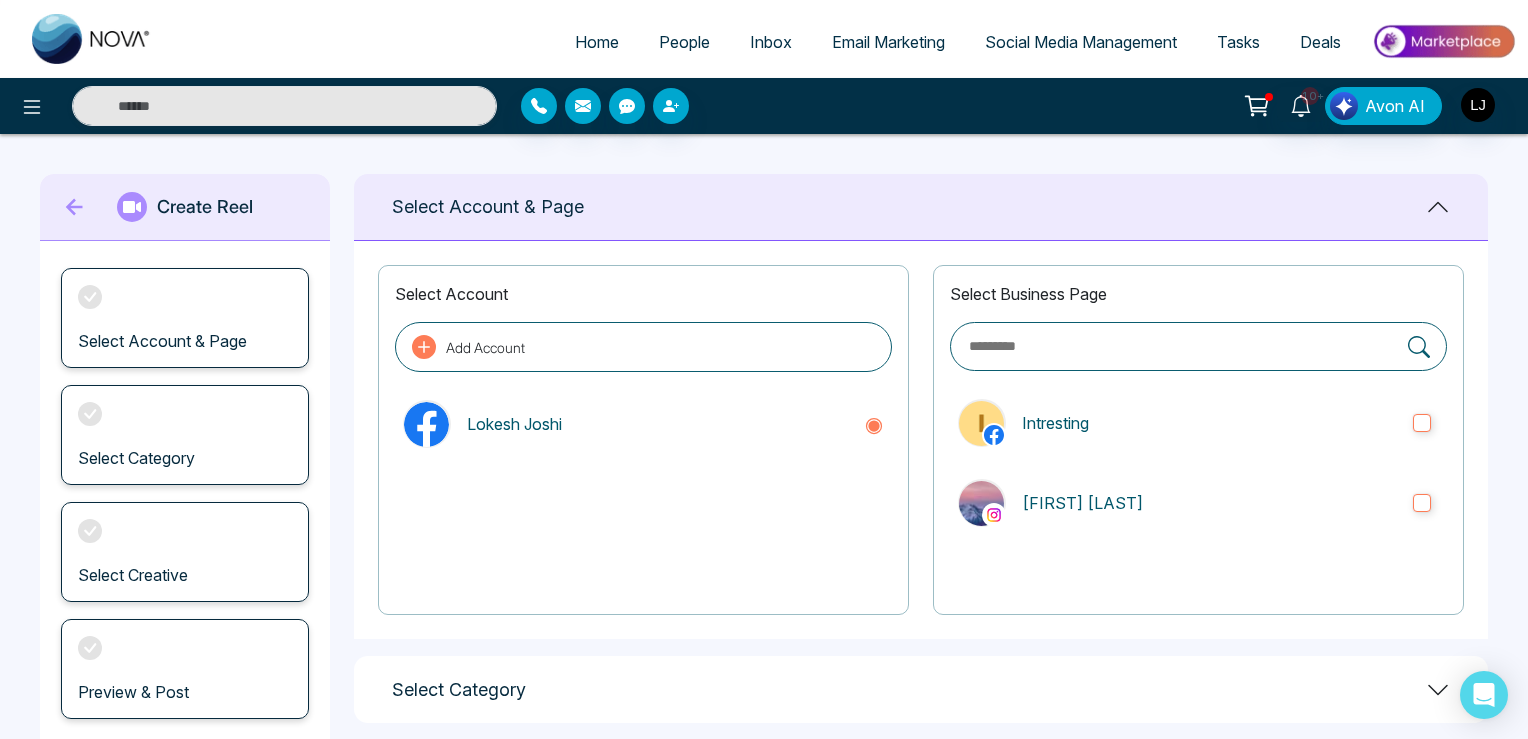 click on "Social Media Management" at bounding box center [1081, 42] 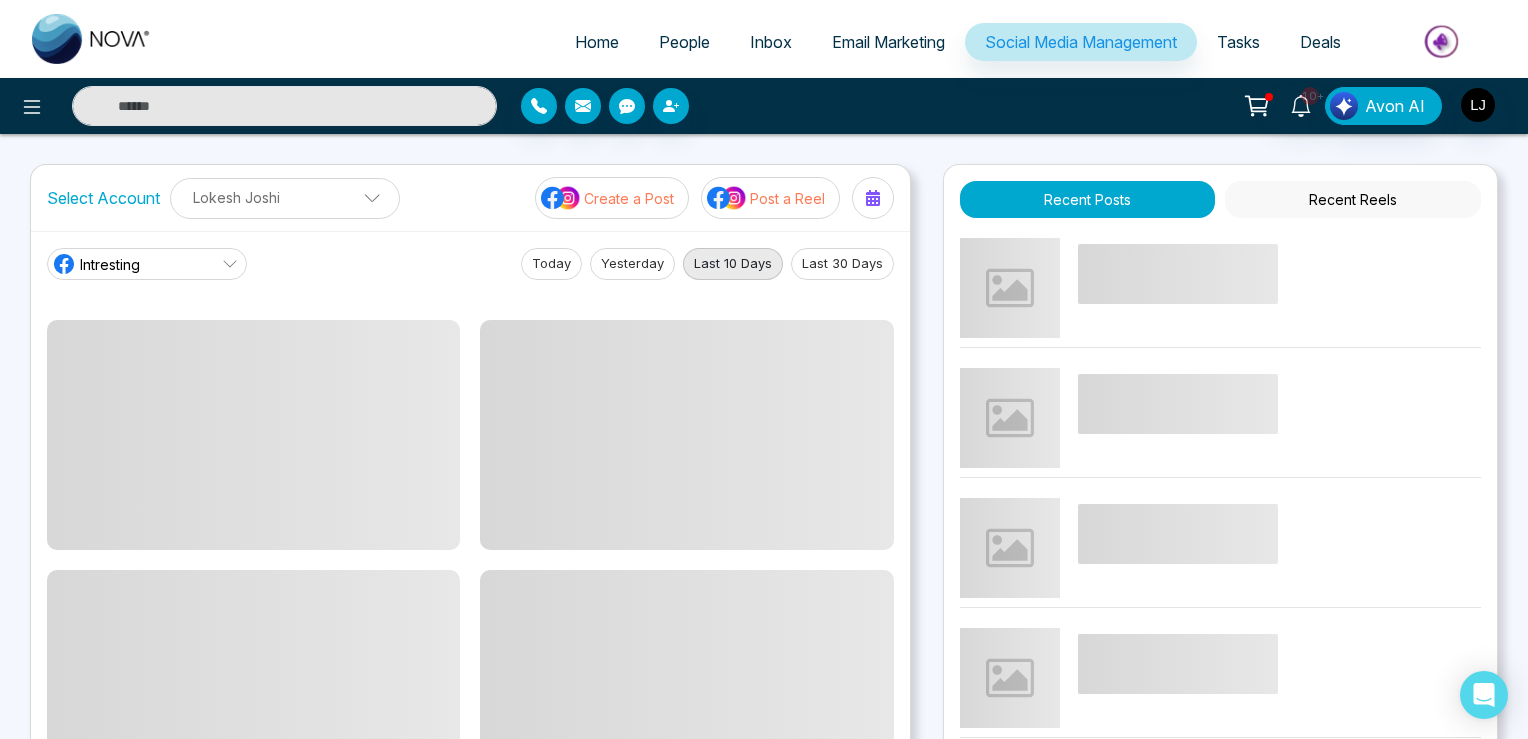 click on "Post a Reel" at bounding box center (787, 198) 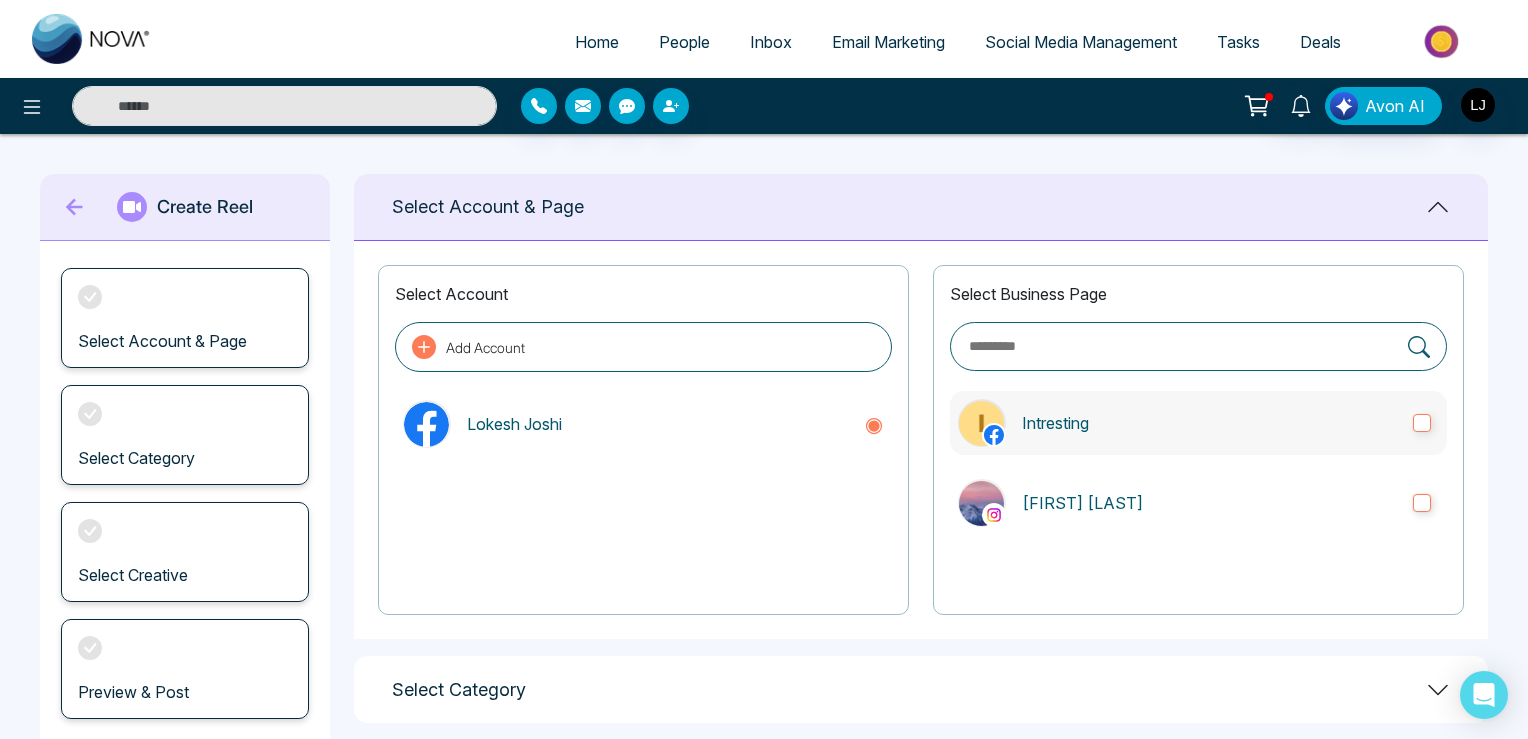 click on "Intresting" at bounding box center [1209, 423] 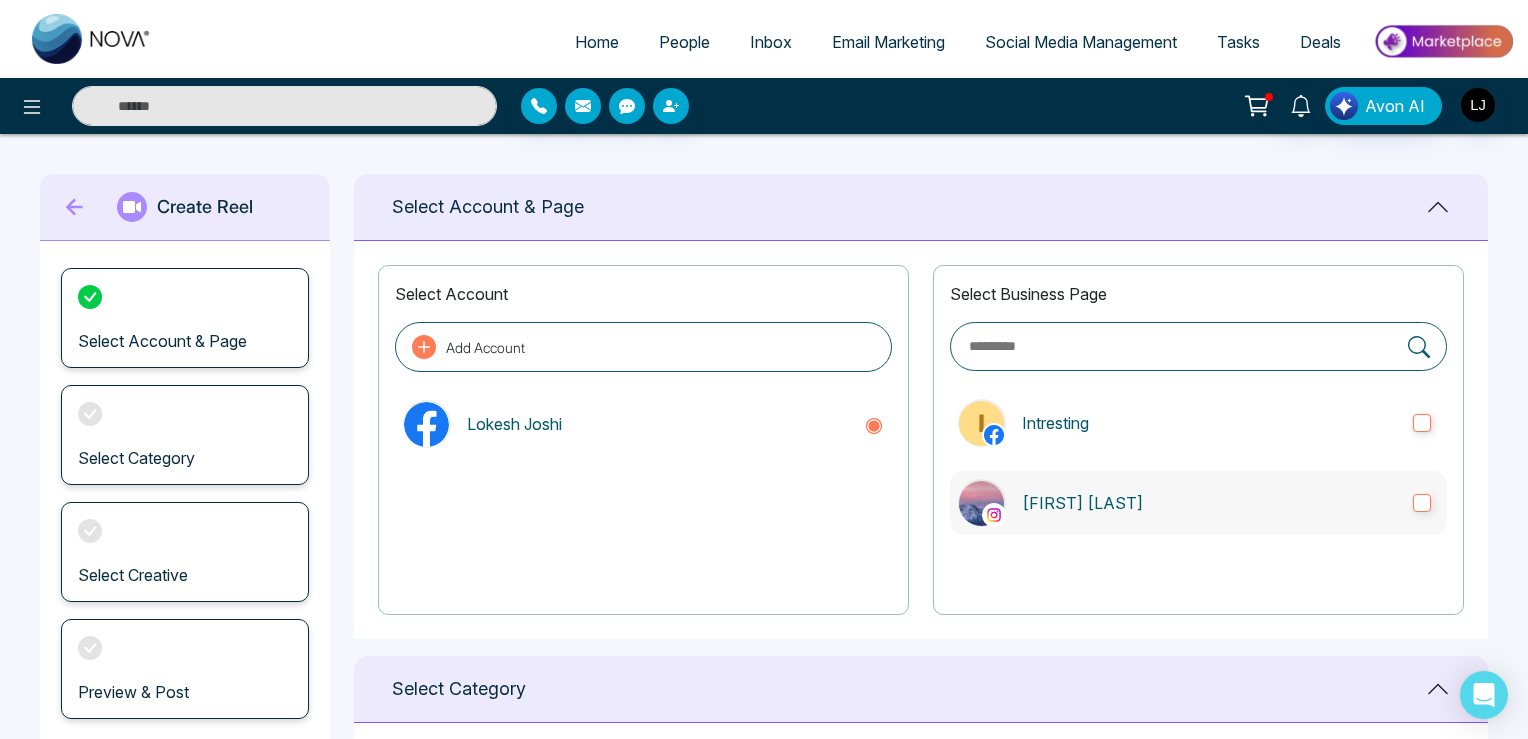 click on "[FIRST] [LAST]" at bounding box center (1198, 503) 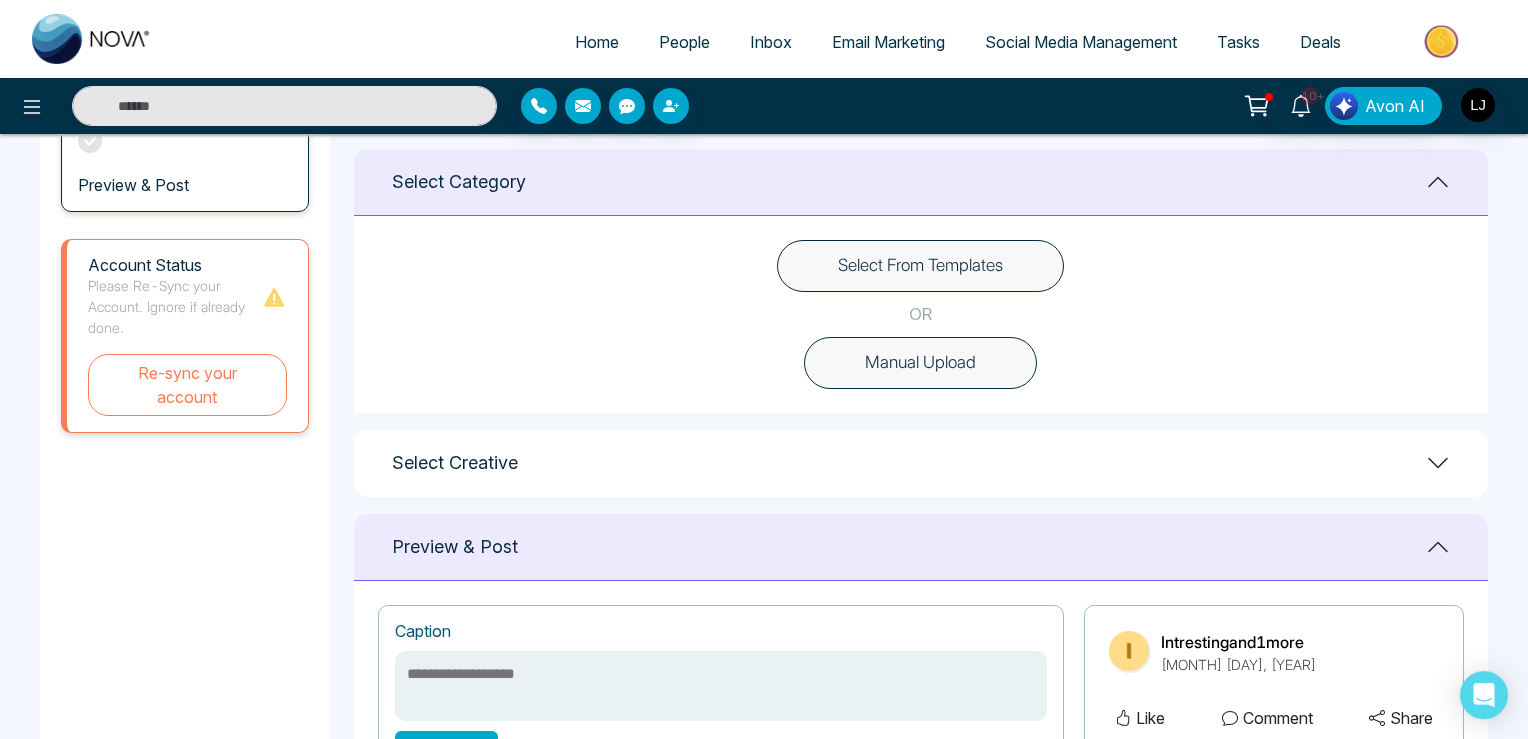 scroll, scrollTop: 528, scrollLeft: 0, axis: vertical 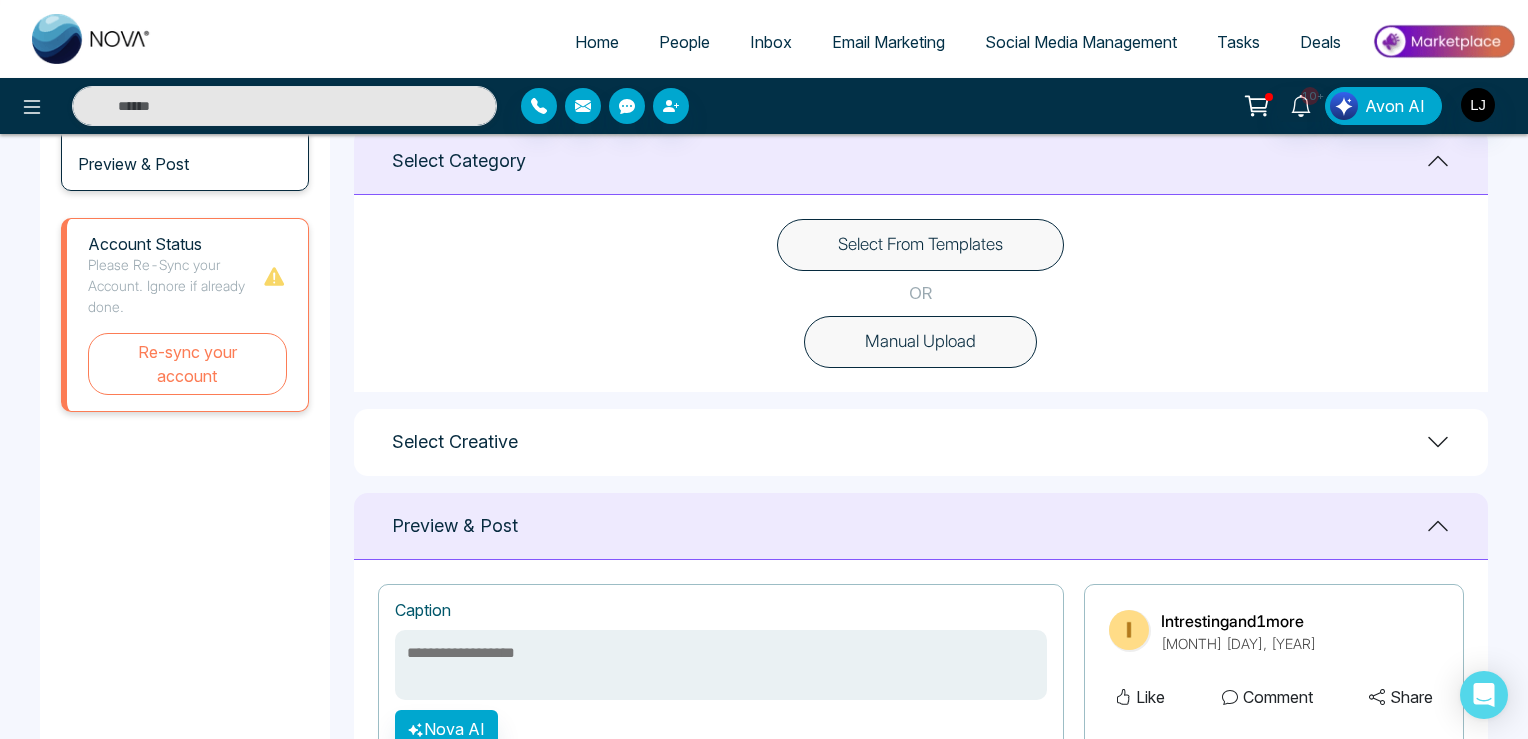 click on "Select From Templates" at bounding box center (920, 245) 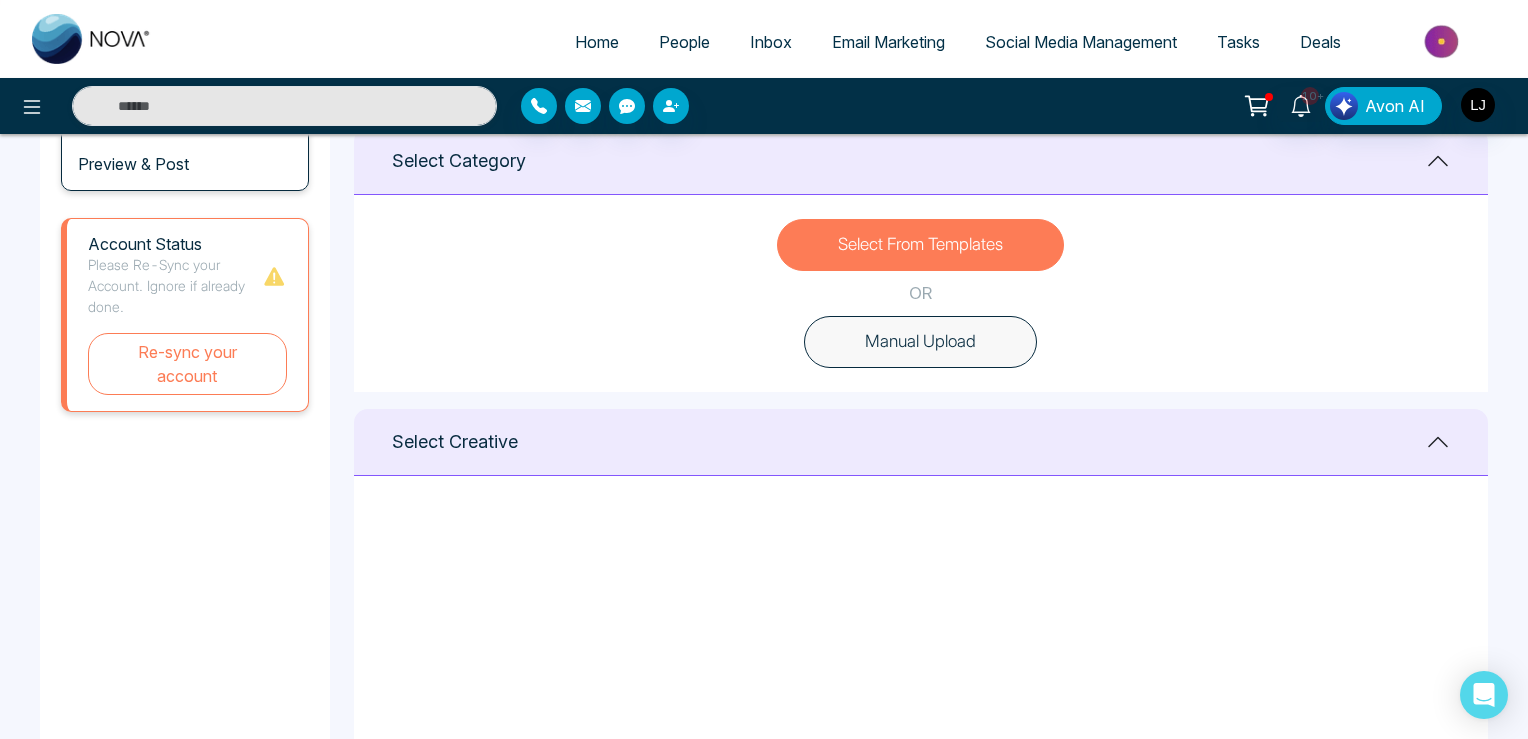 scroll, scrollTop: 0, scrollLeft: 0, axis: both 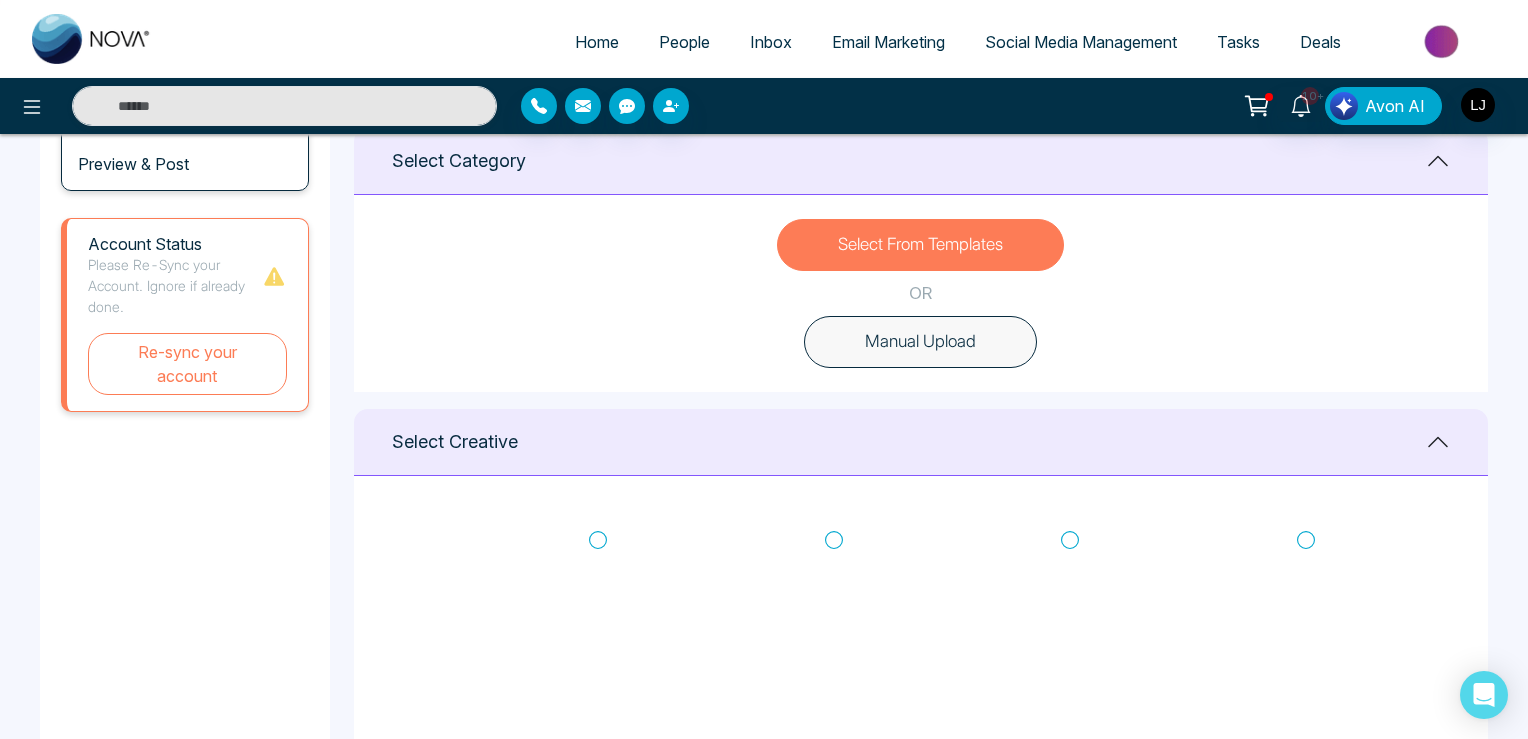 click 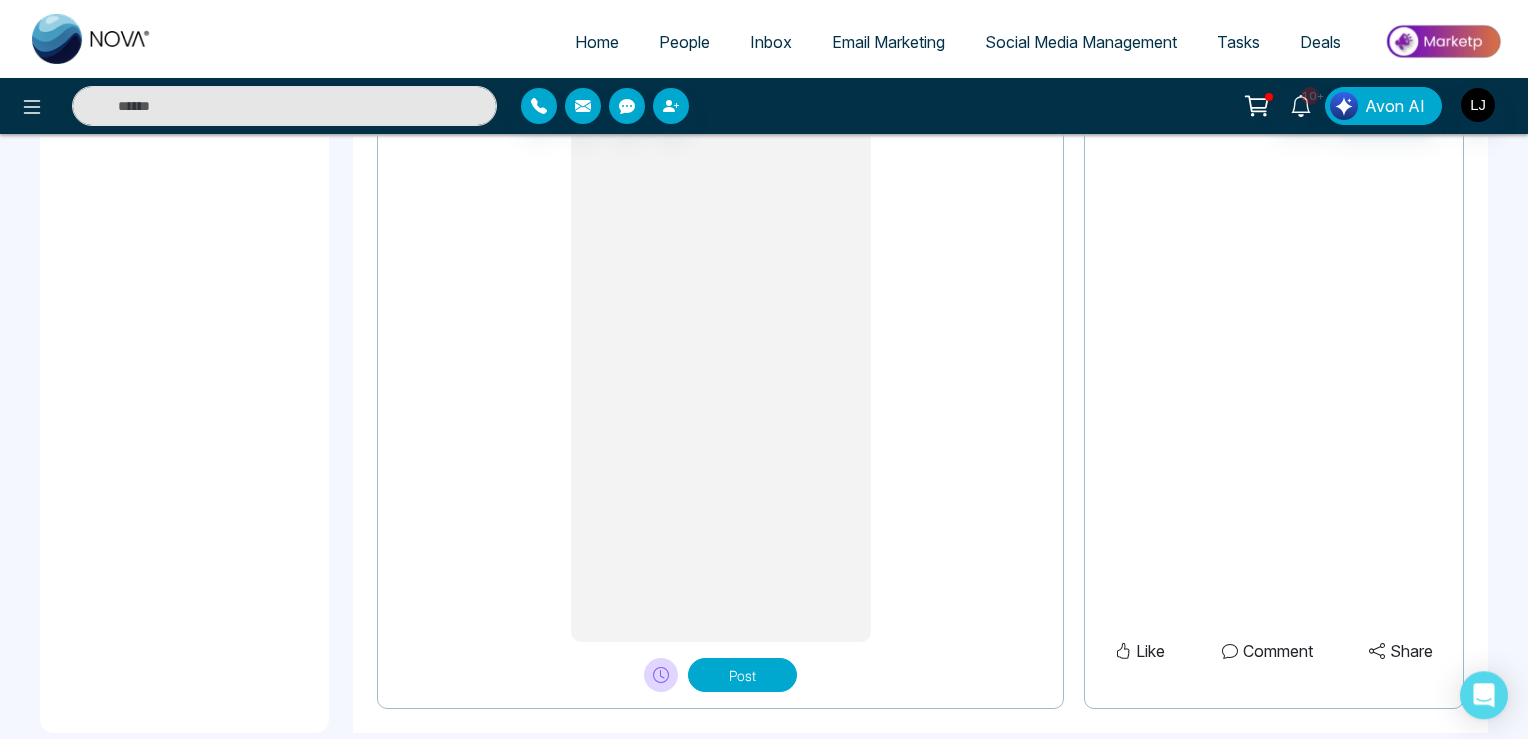 scroll, scrollTop: 1676, scrollLeft: 0, axis: vertical 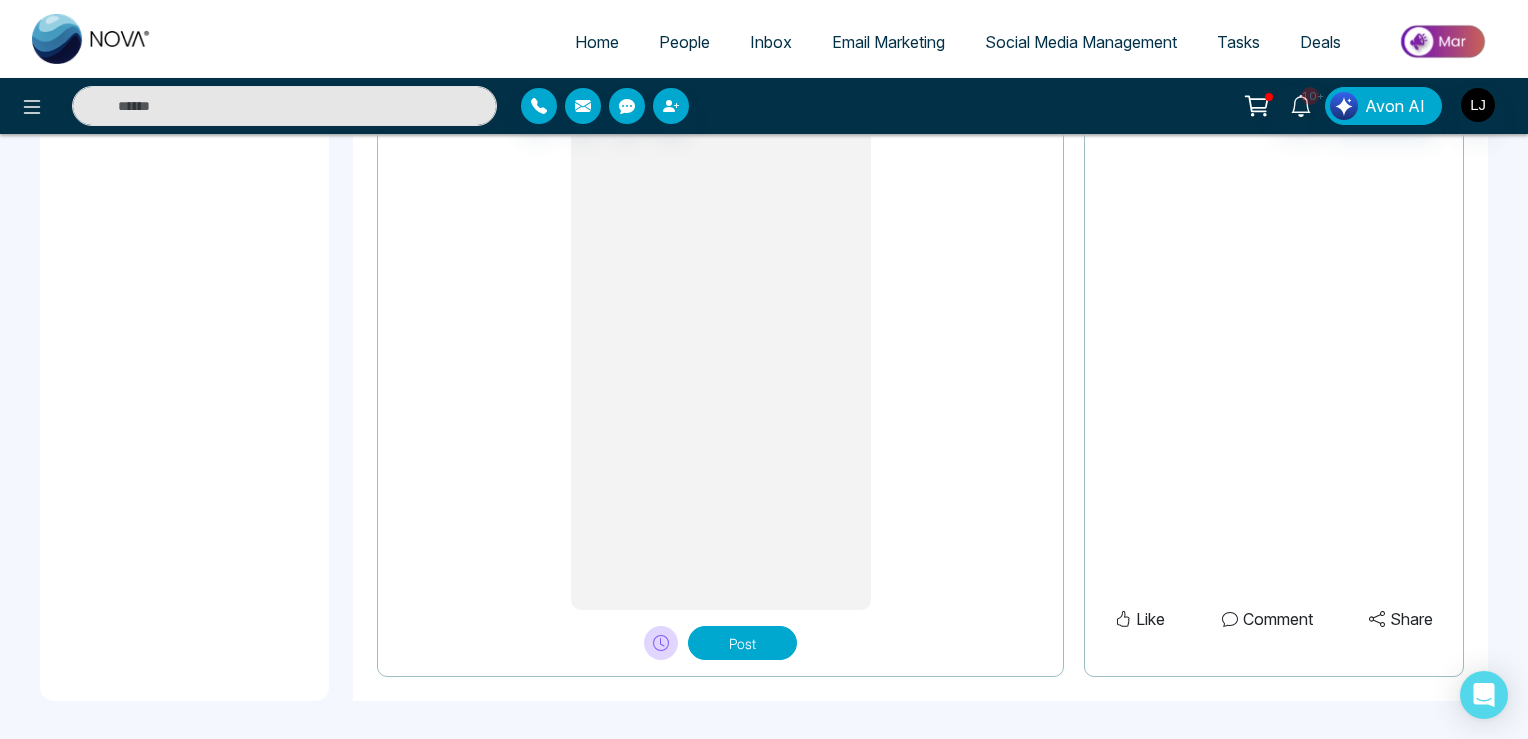 click on "Post" at bounding box center (742, 643) 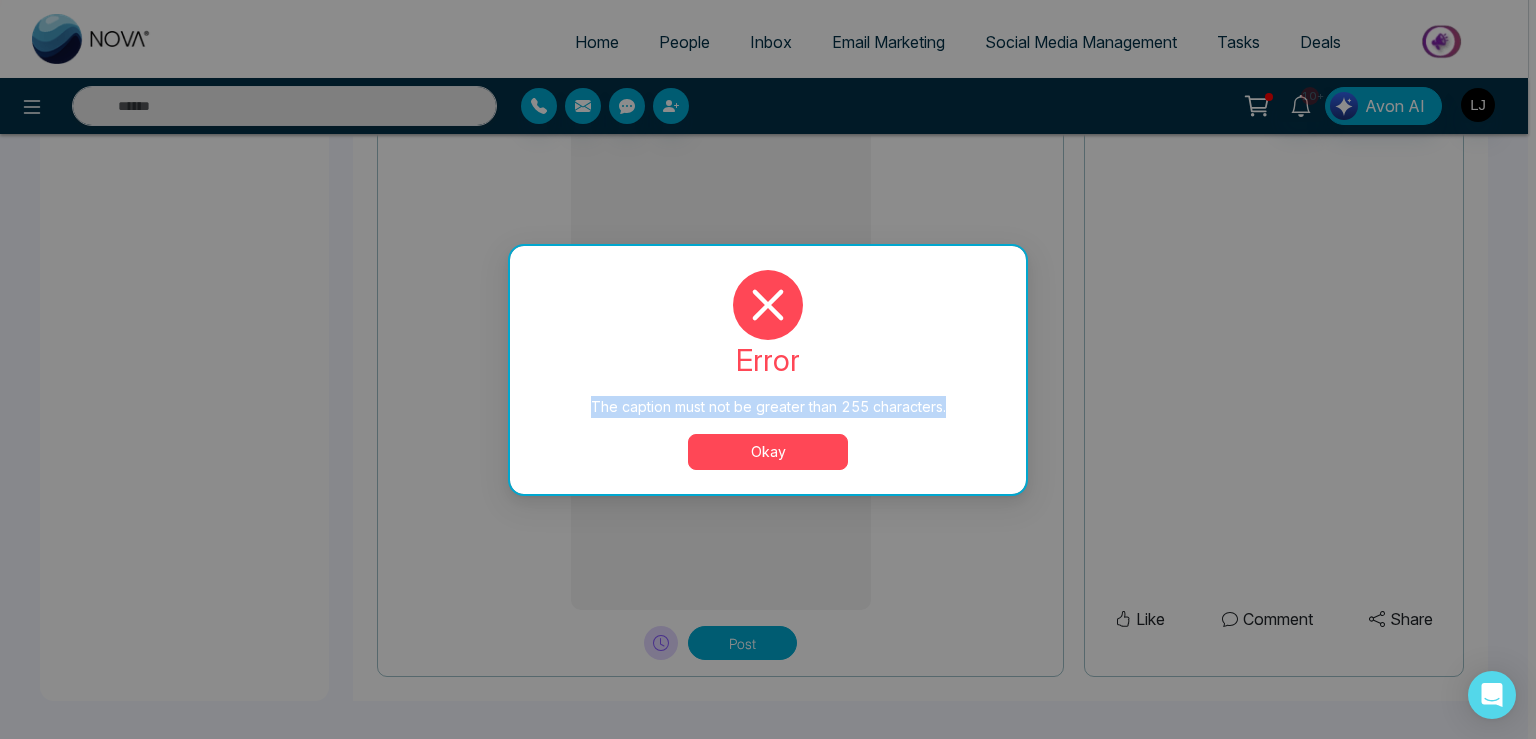 drag, startPoint x: 584, startPoint y: 404, endPoint x: 954, endPoint y: 404, distance: 370 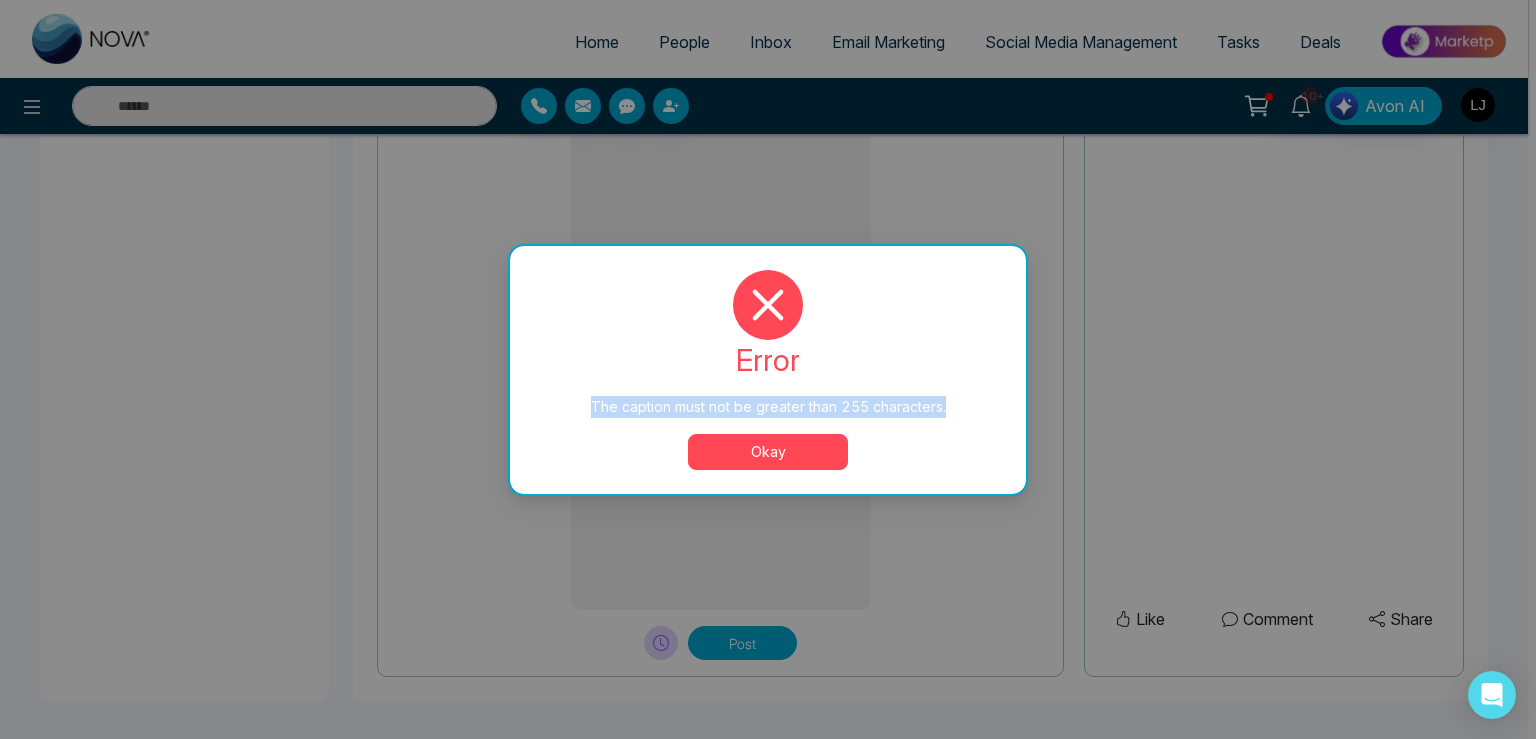 click on "The caption must not be greater than 255 characters." at bounding box center (768, 407) 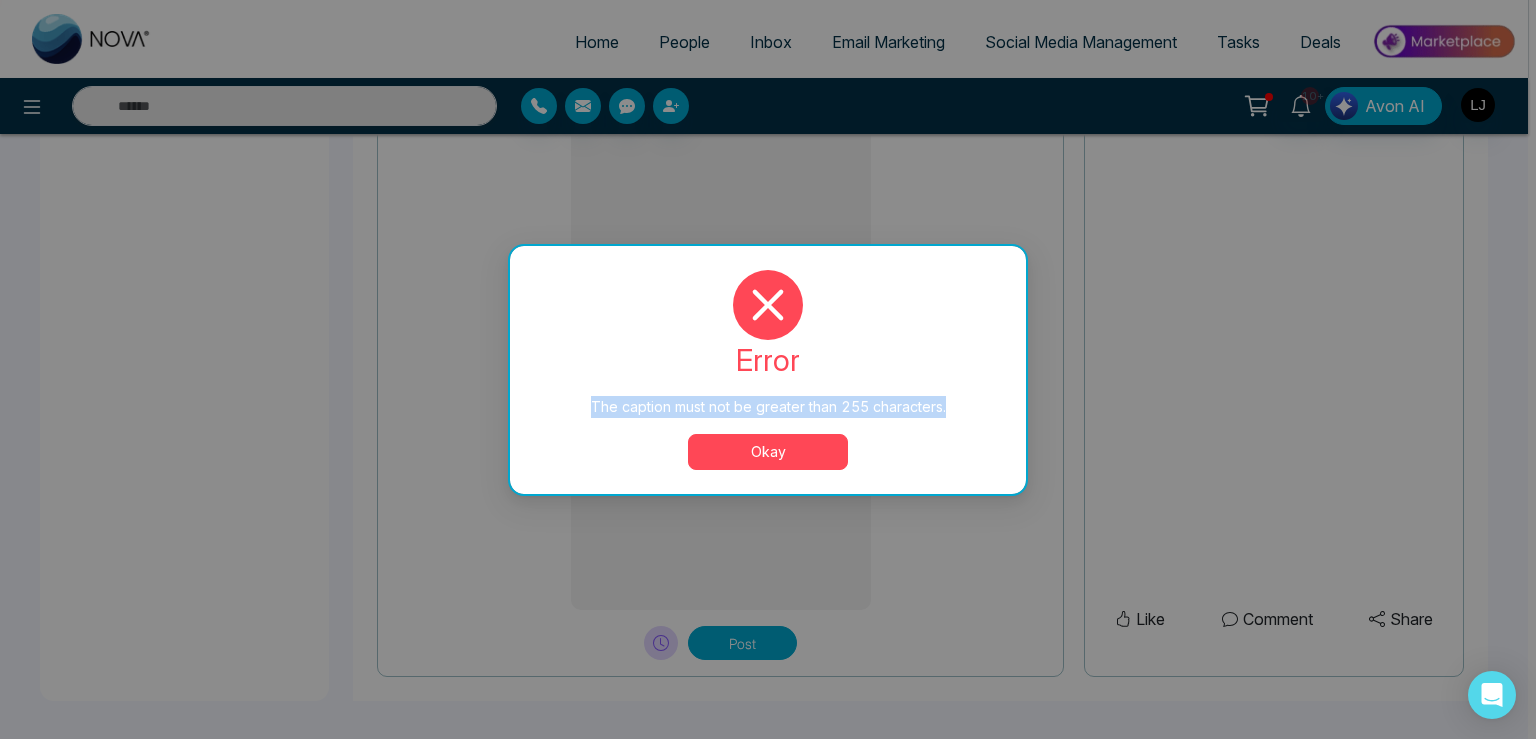 click on "Okay" at bounding box center [768, 452] 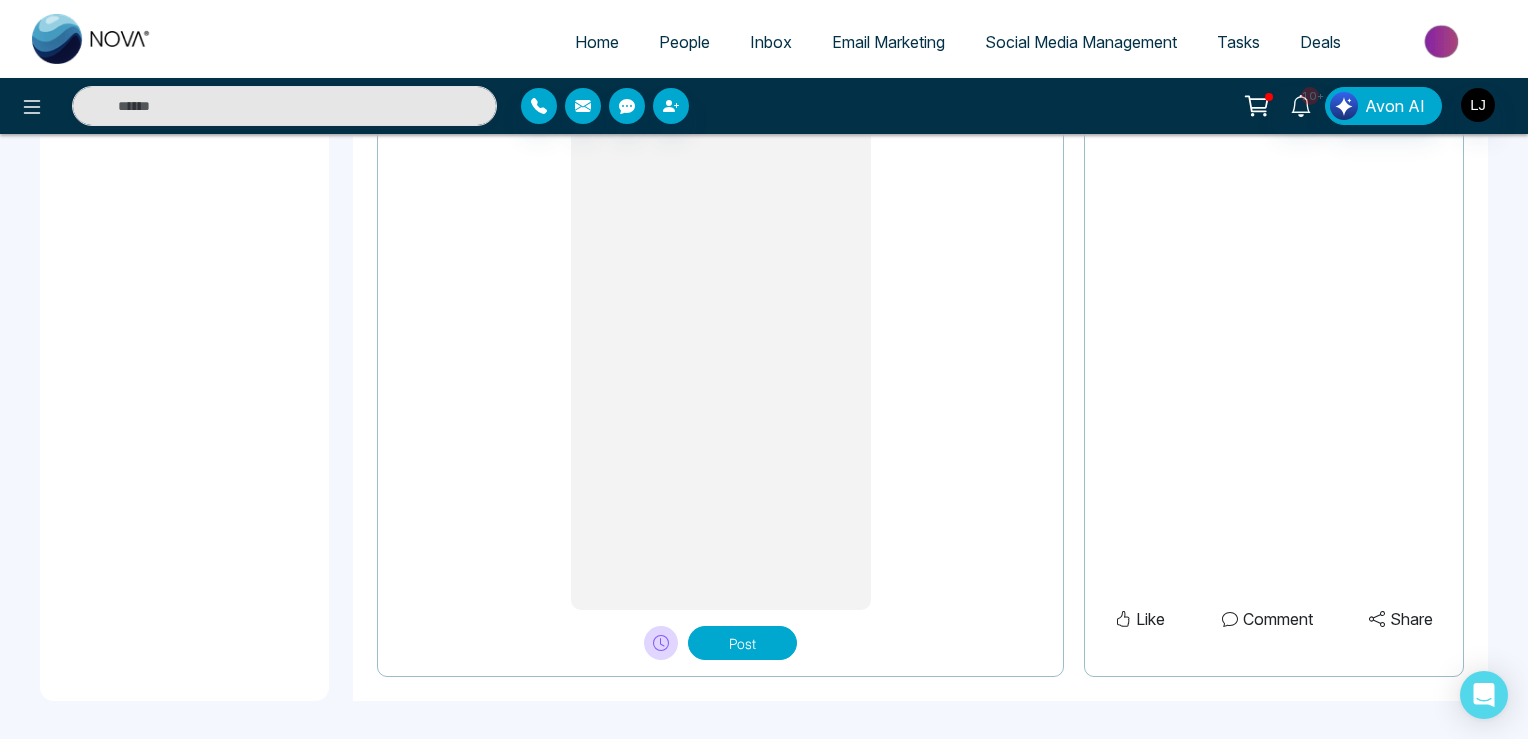 scroll, scrollTop: 1253, scrollLeft: 0, axis: vertical 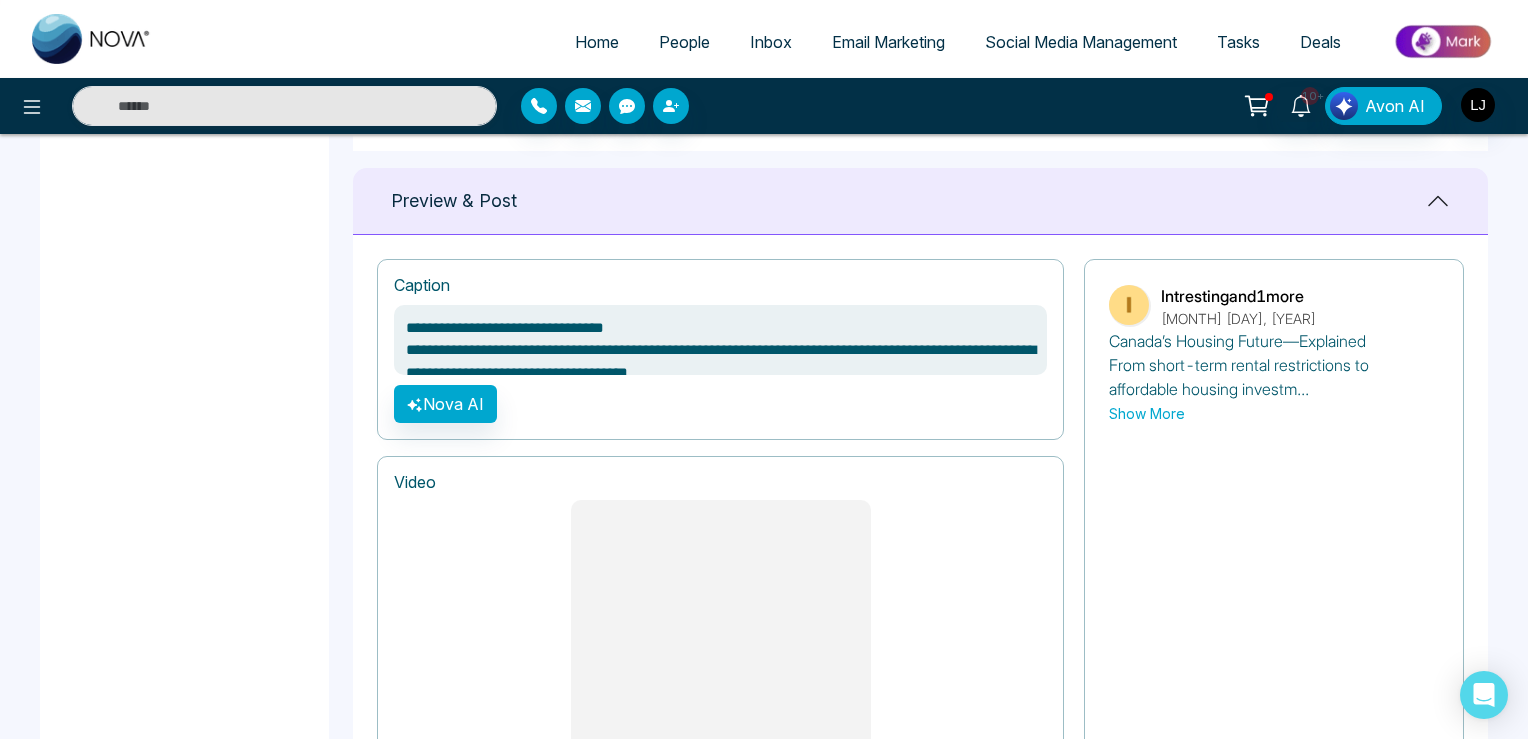 type on "**********" 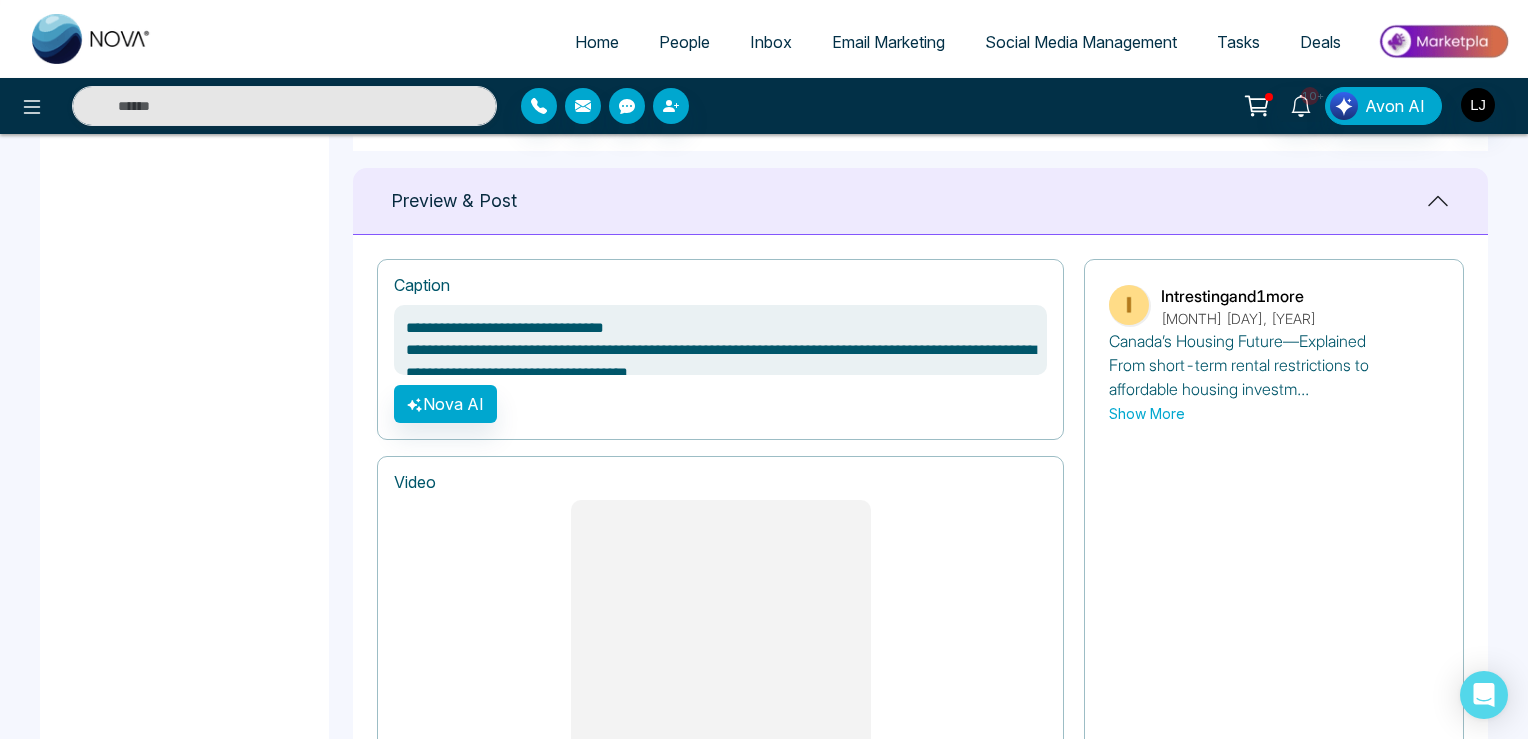 scroll, scrollTop: 1148, scrollLeft: 0, axis: vertical 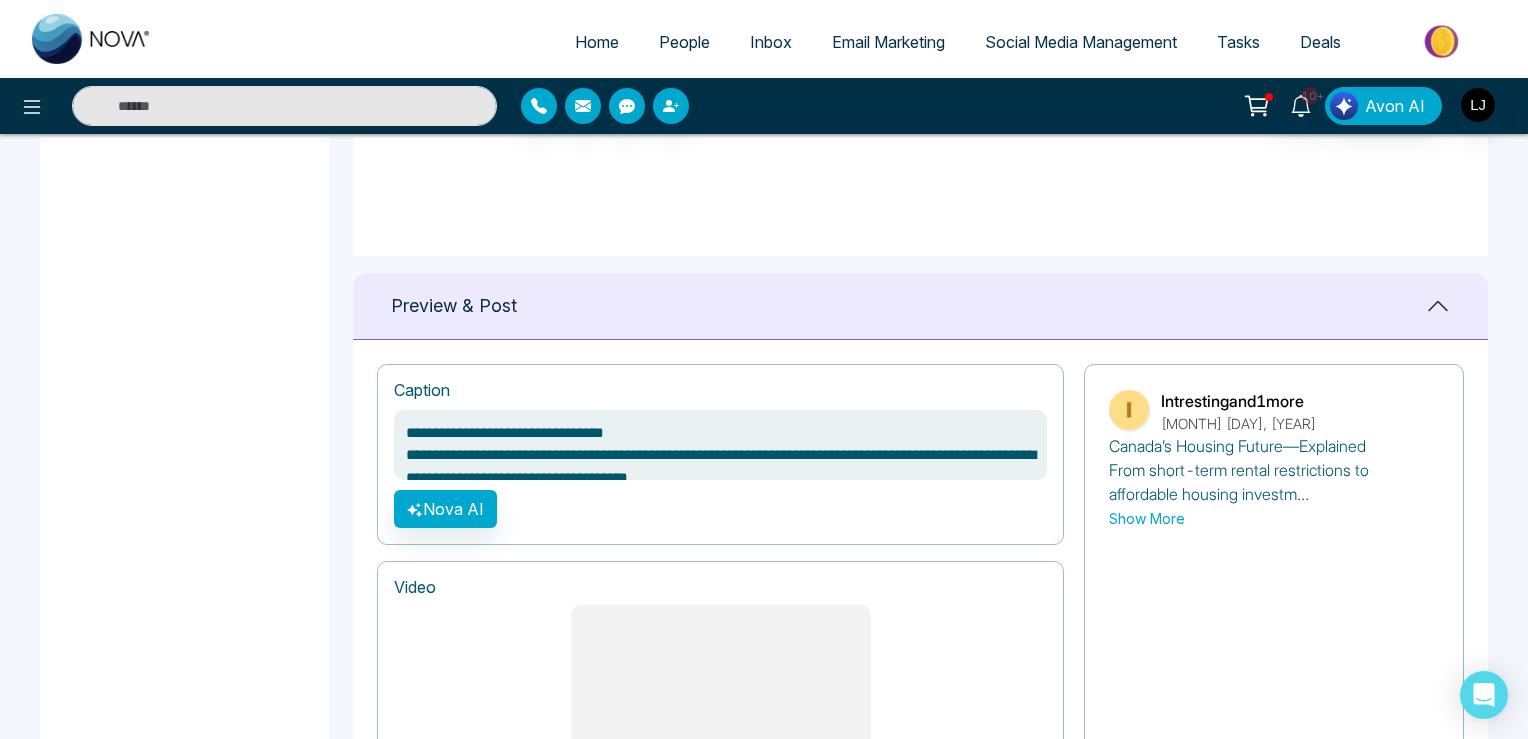 click on "Social Media Management" at bounding box center [1081, 42] 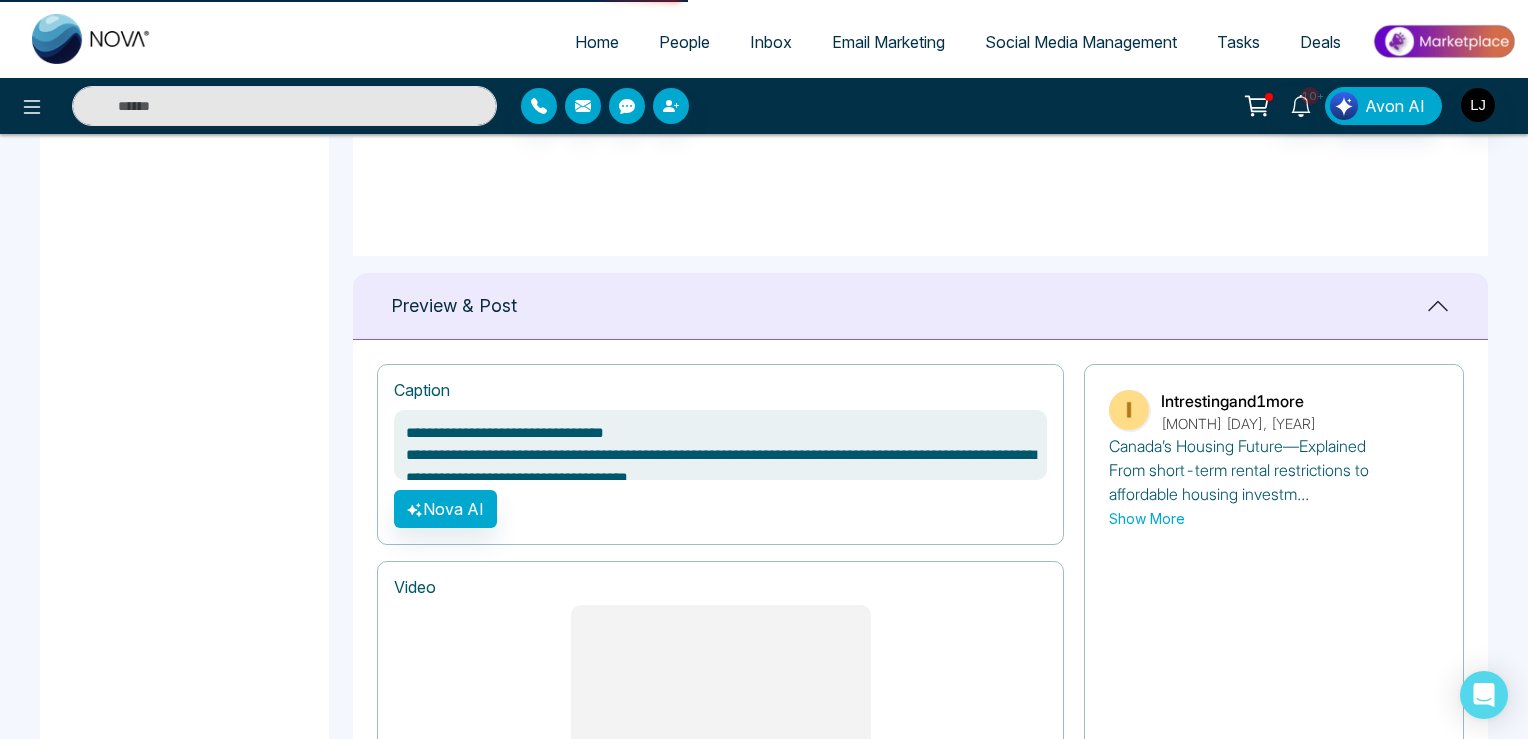 scroll, scrollTop: 0, scrollLeft: 0, axis: both 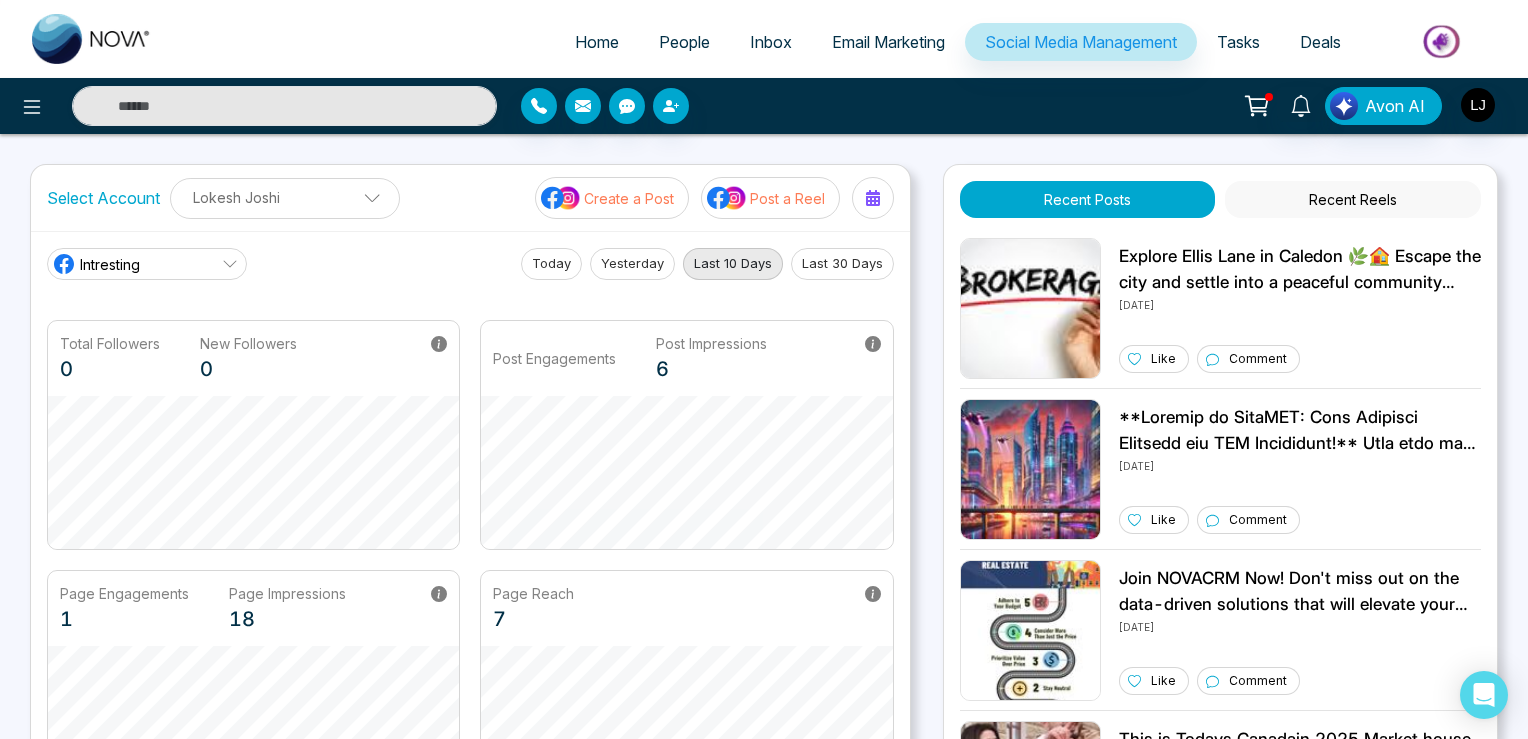 click on "Post a Reel" at bounding box center [787, 198] 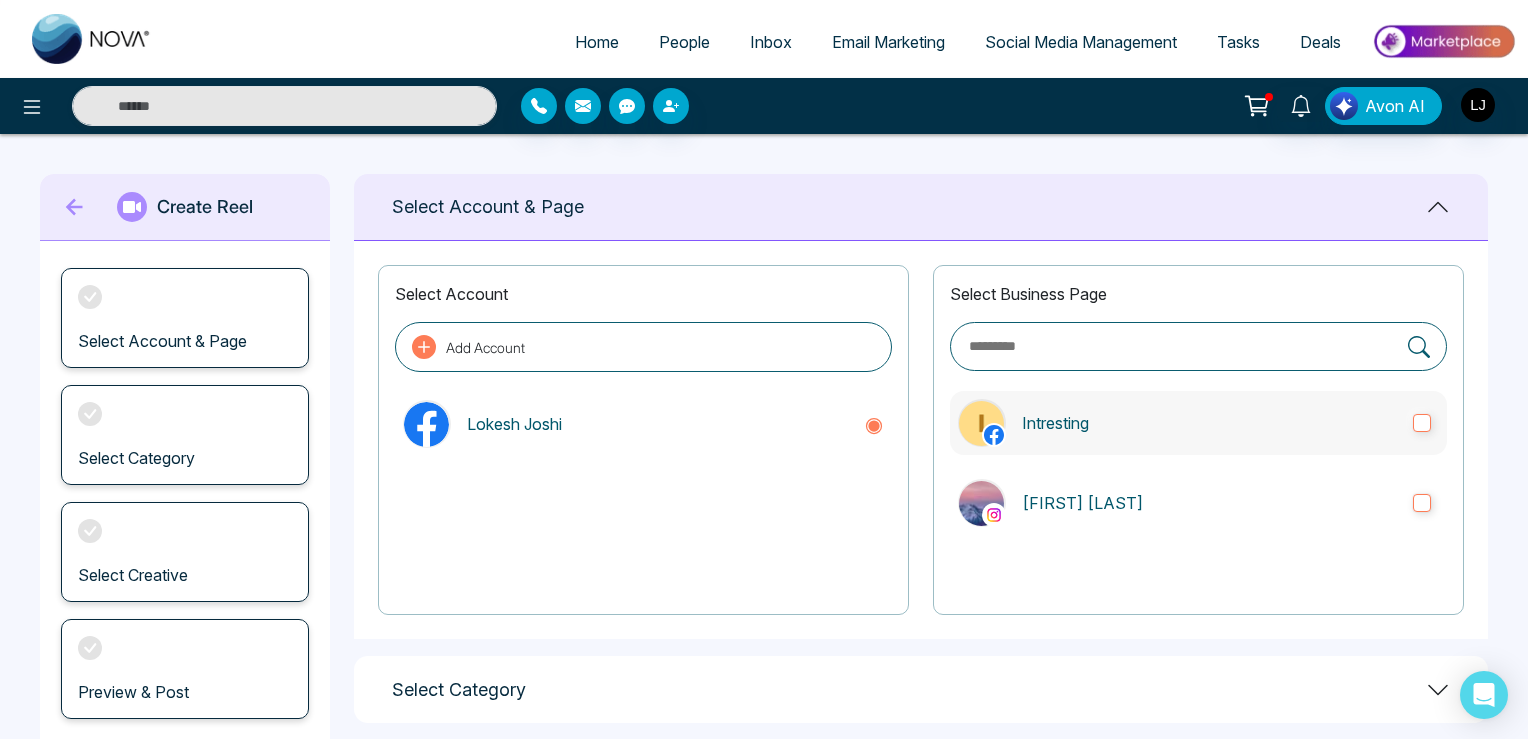 click on "Intresting" at bounding box center (1209, 423) 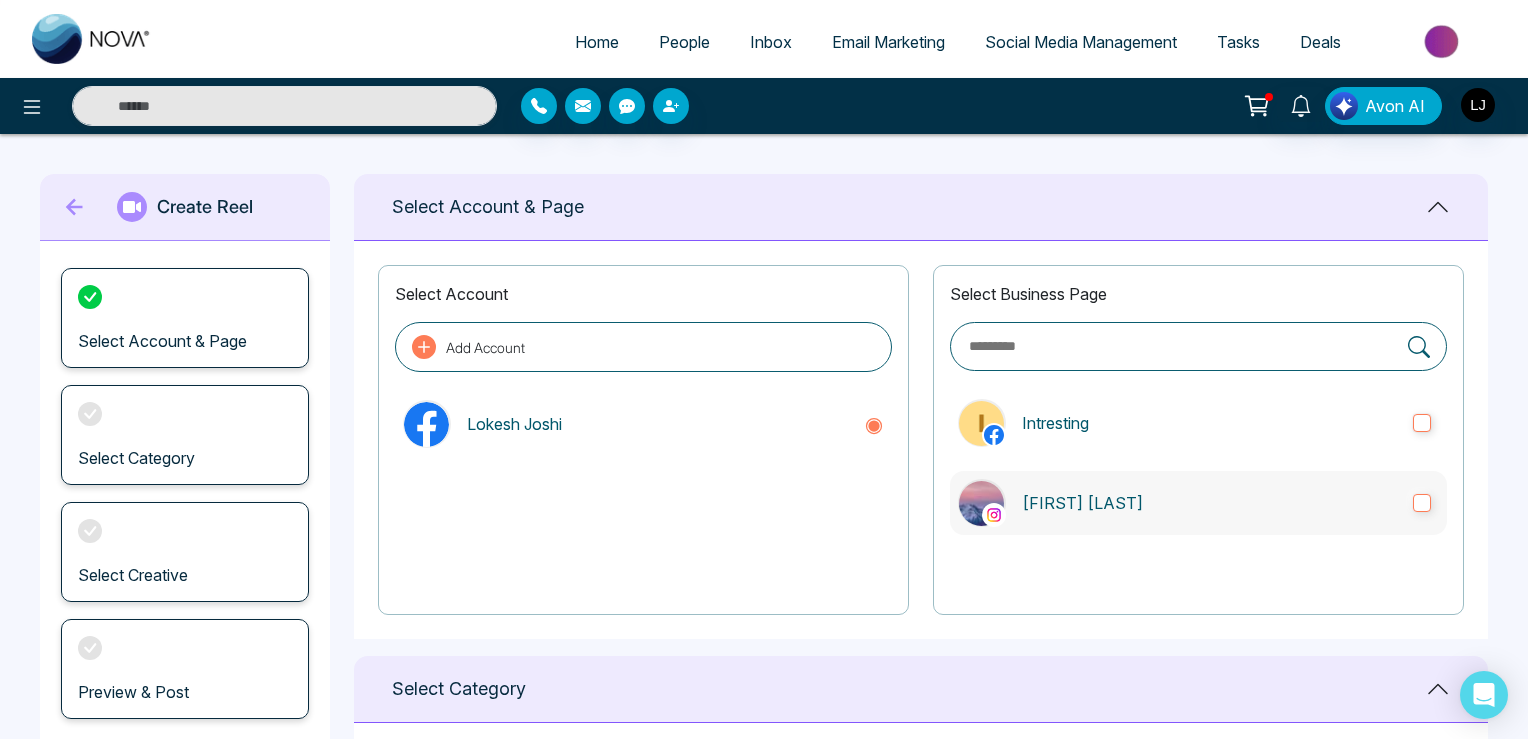 click on "[FIRST] [LAST]" at bounding box center [1198, 503] 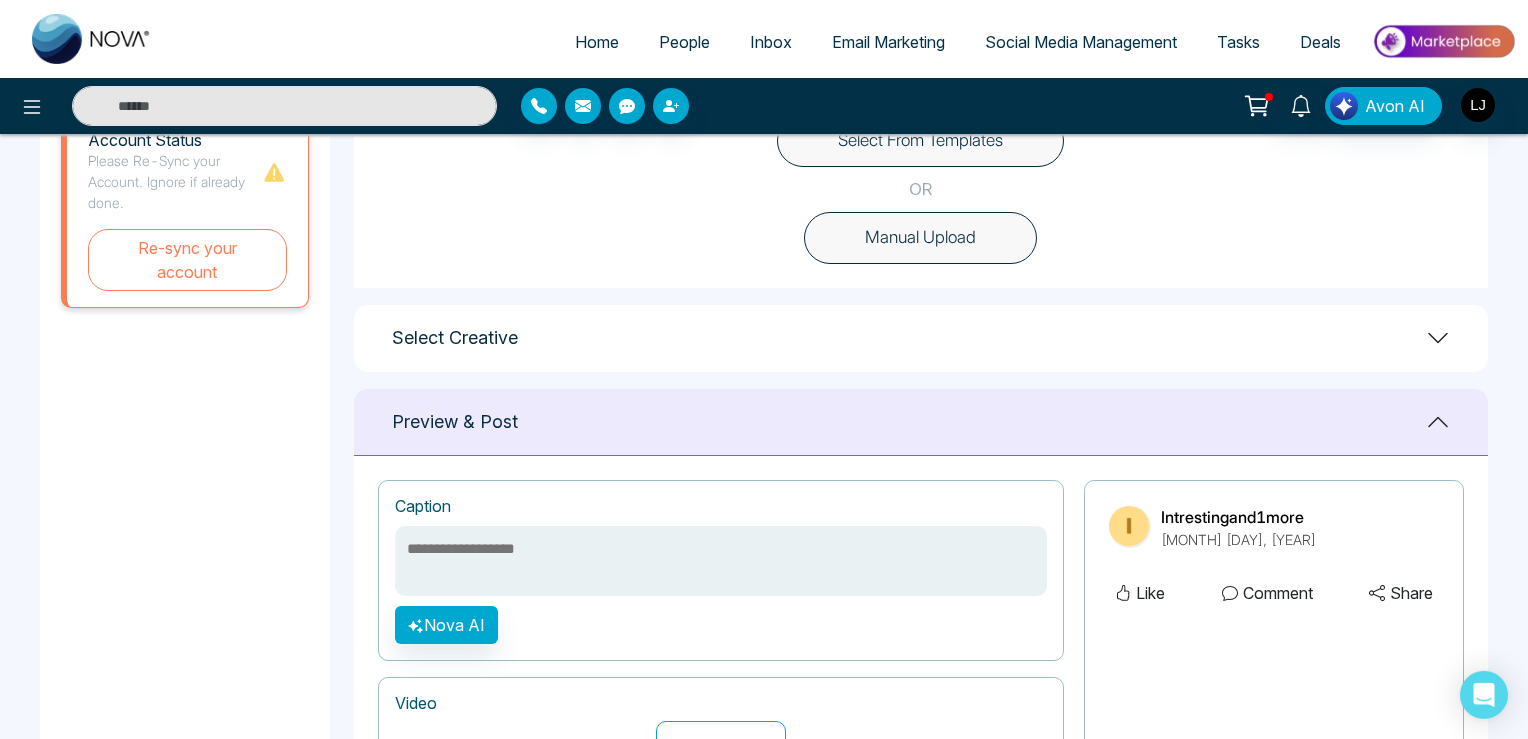 scroll, scrollTop: 633, scrollLeft: 0, axis: vertical 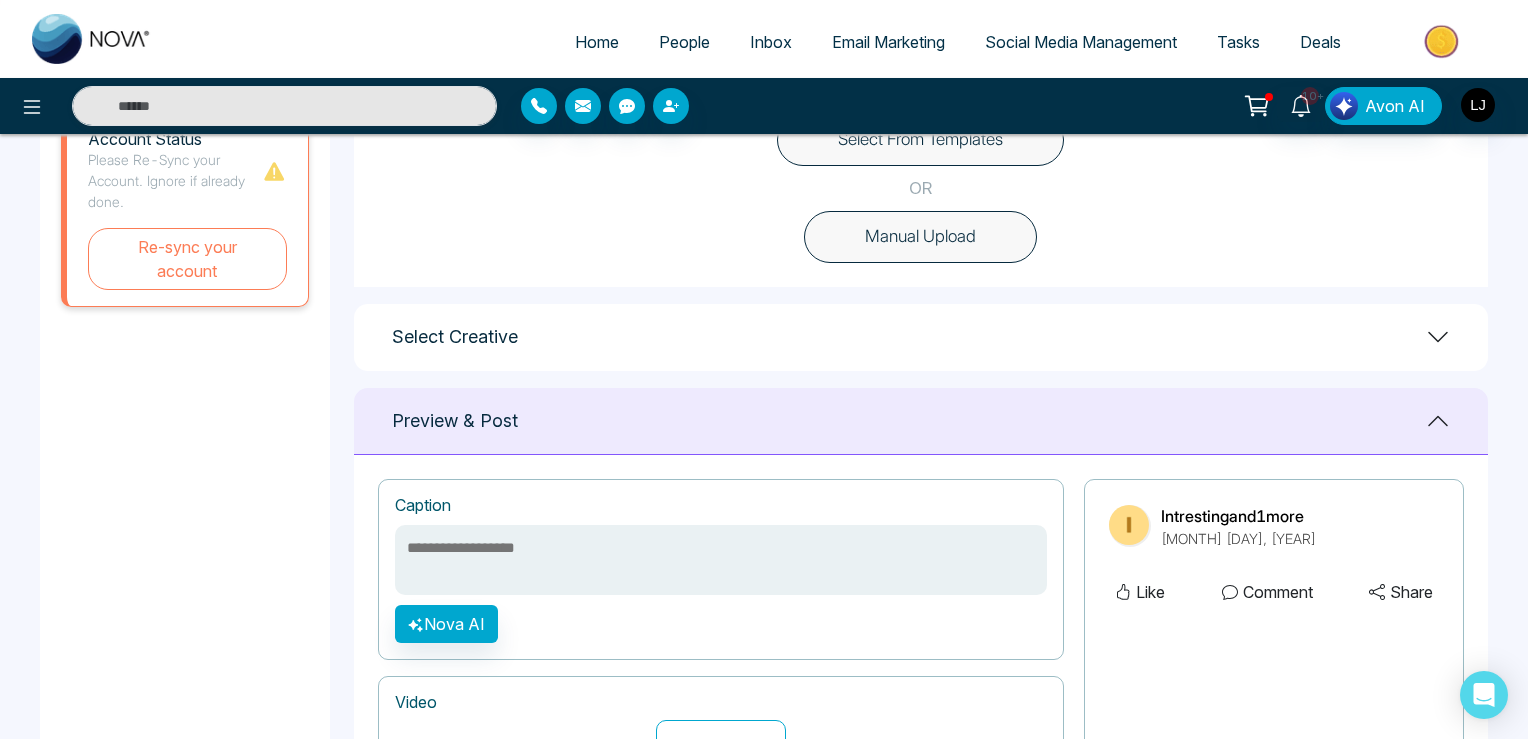 click on "Select From Templates" at bounding box center [920, 140] 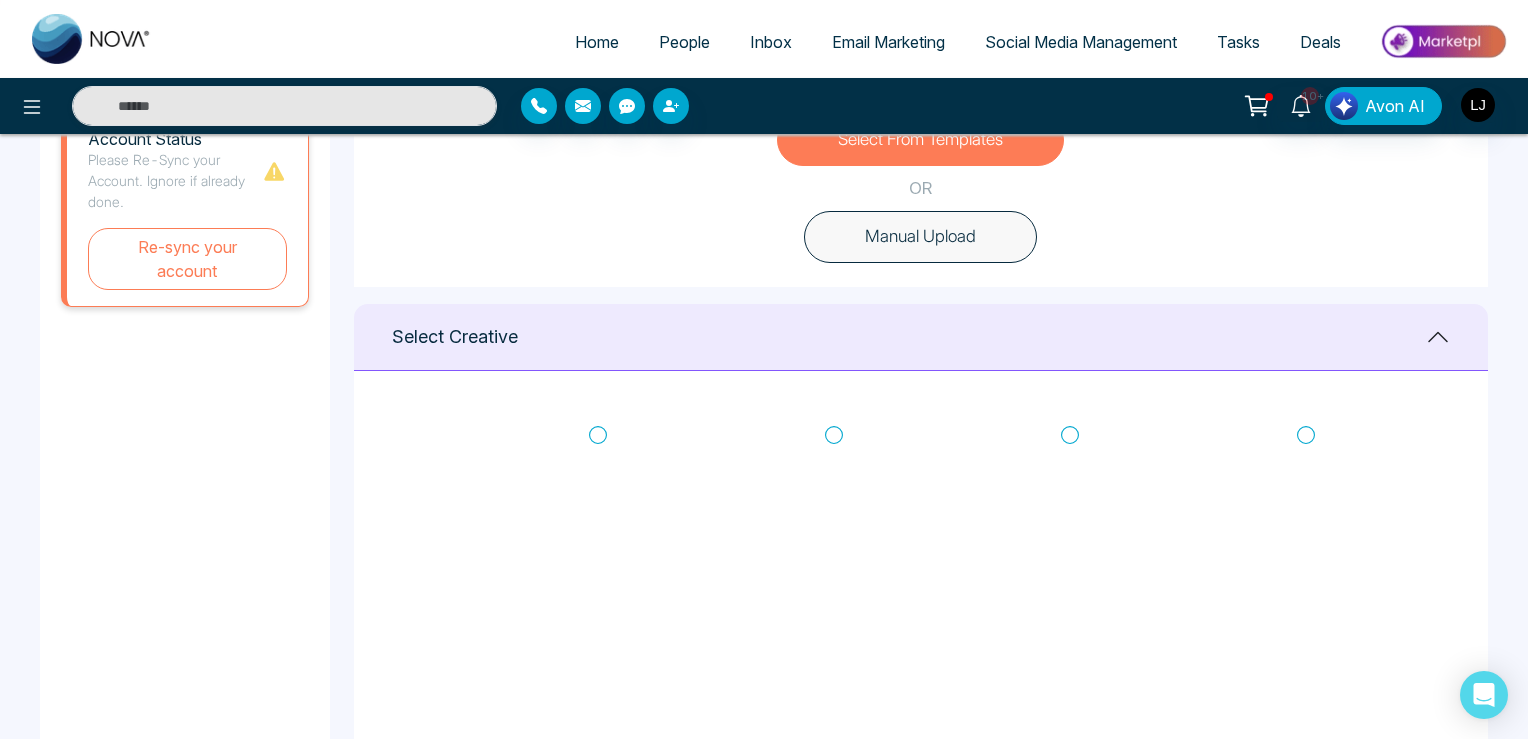 click 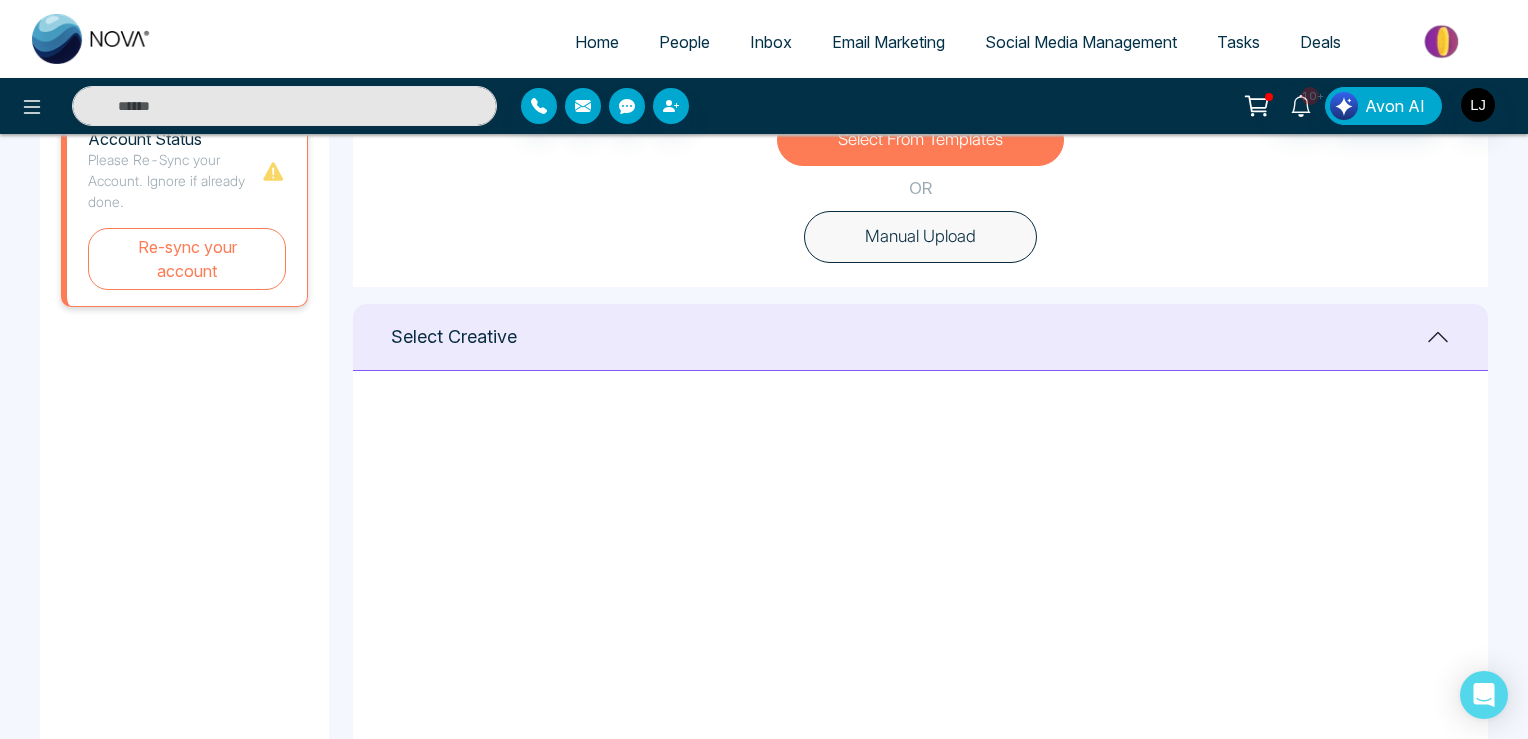 scroll, scrollTop: 79, scrollLeft: 0, axis: vertical 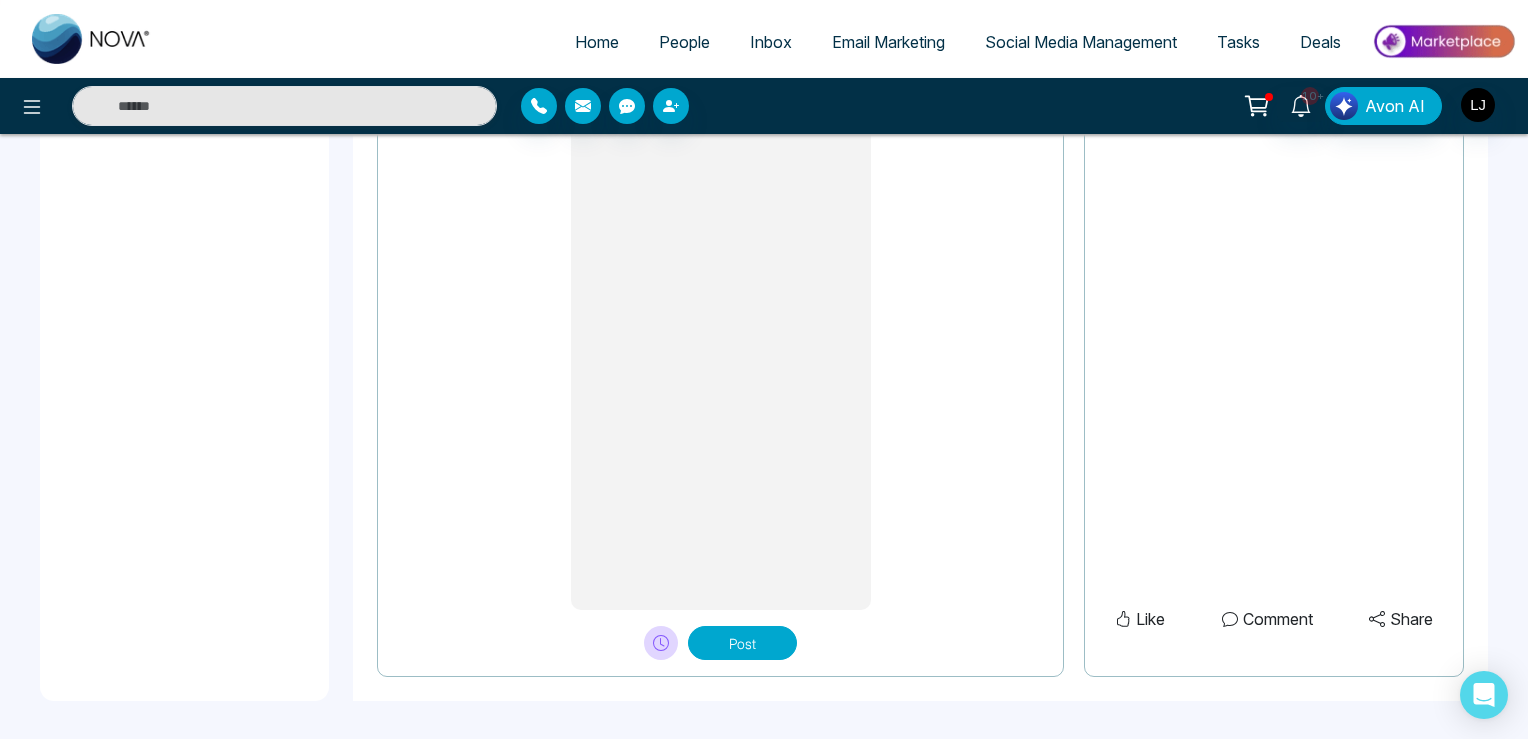 type on "**********" 